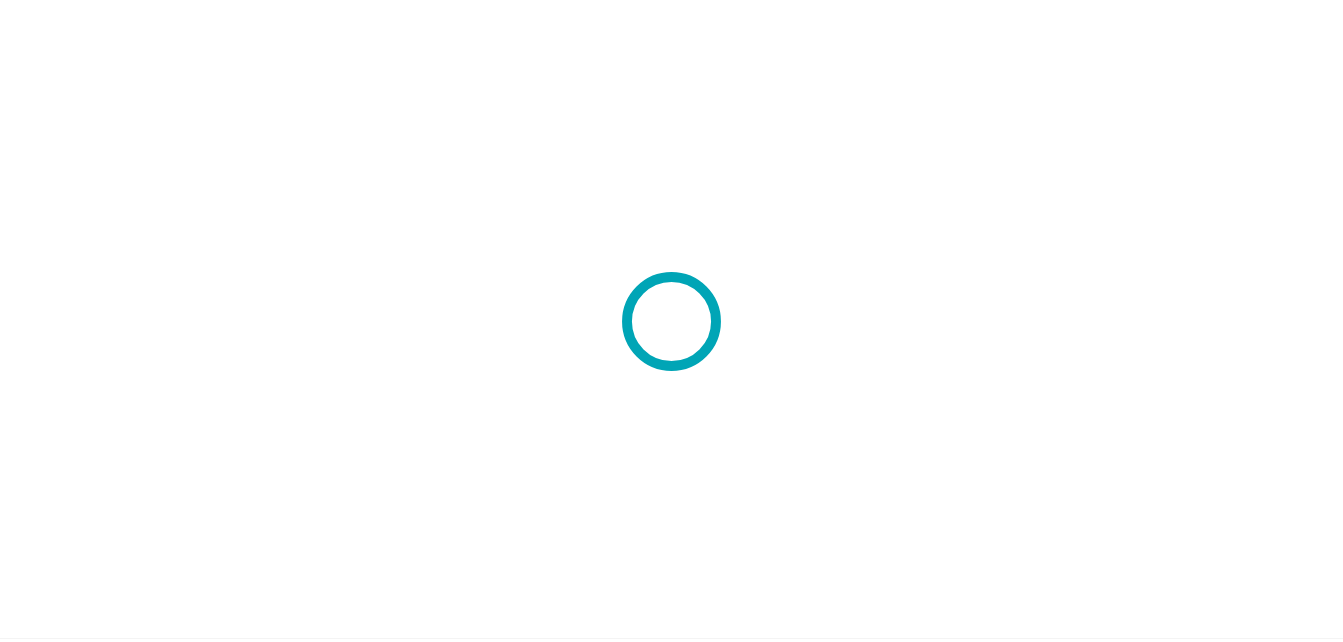 scroll, scrollTop: 0, scrollLeft: 0, axis: both 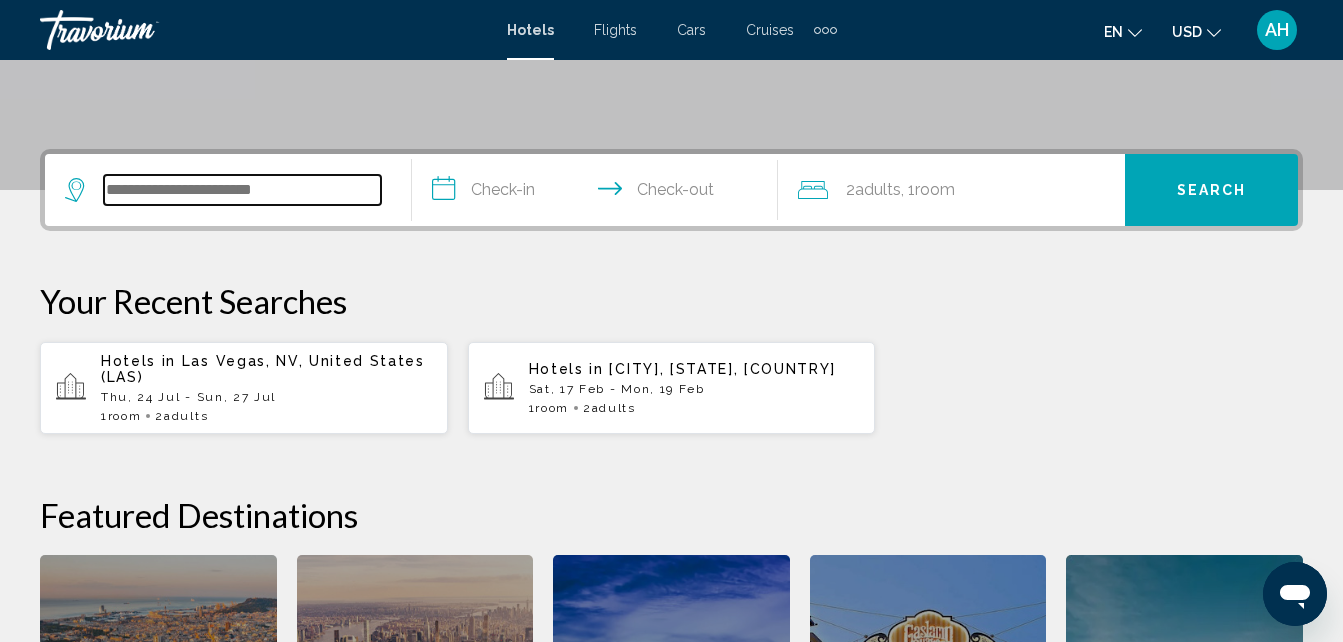 click at bounding box center [242, 190] 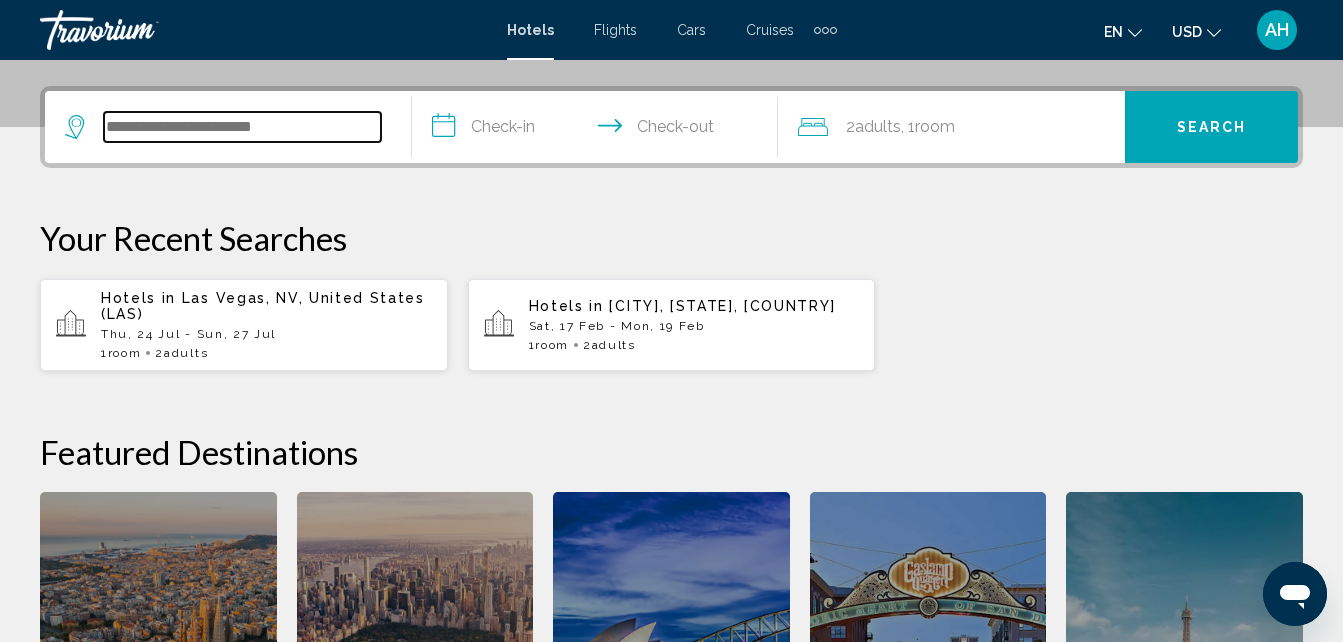scroll, scrollTop: 494, scrollLeft: 0, axis: vertical 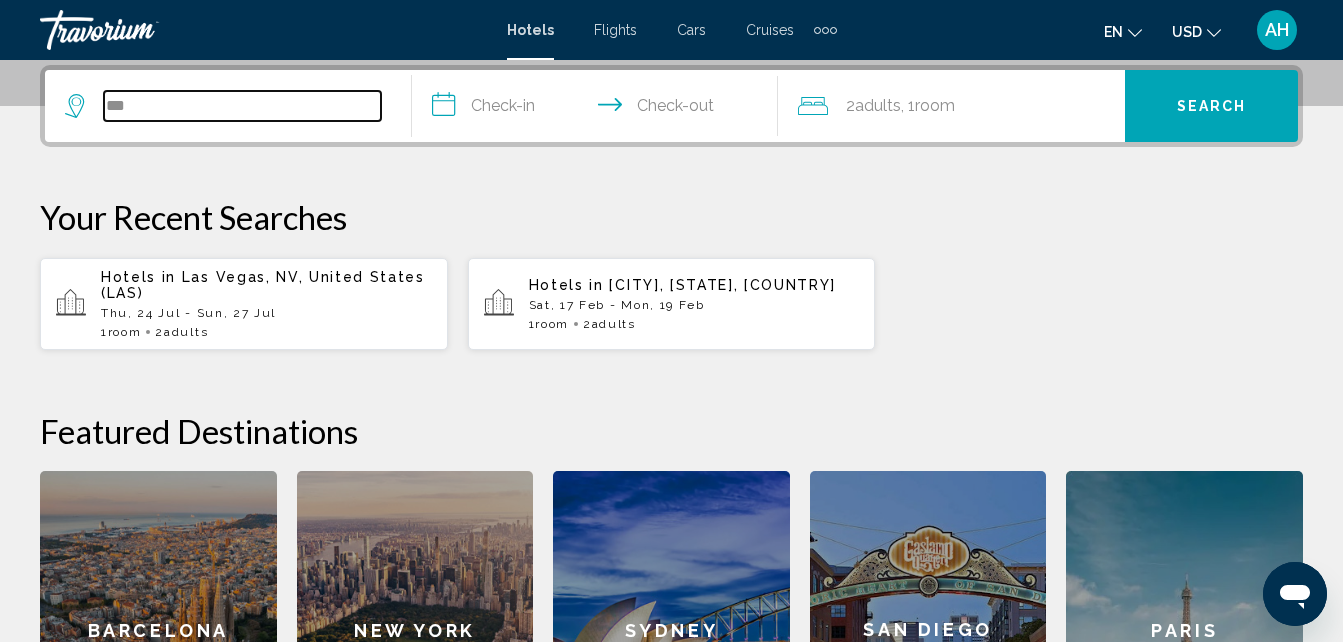 type on "***" 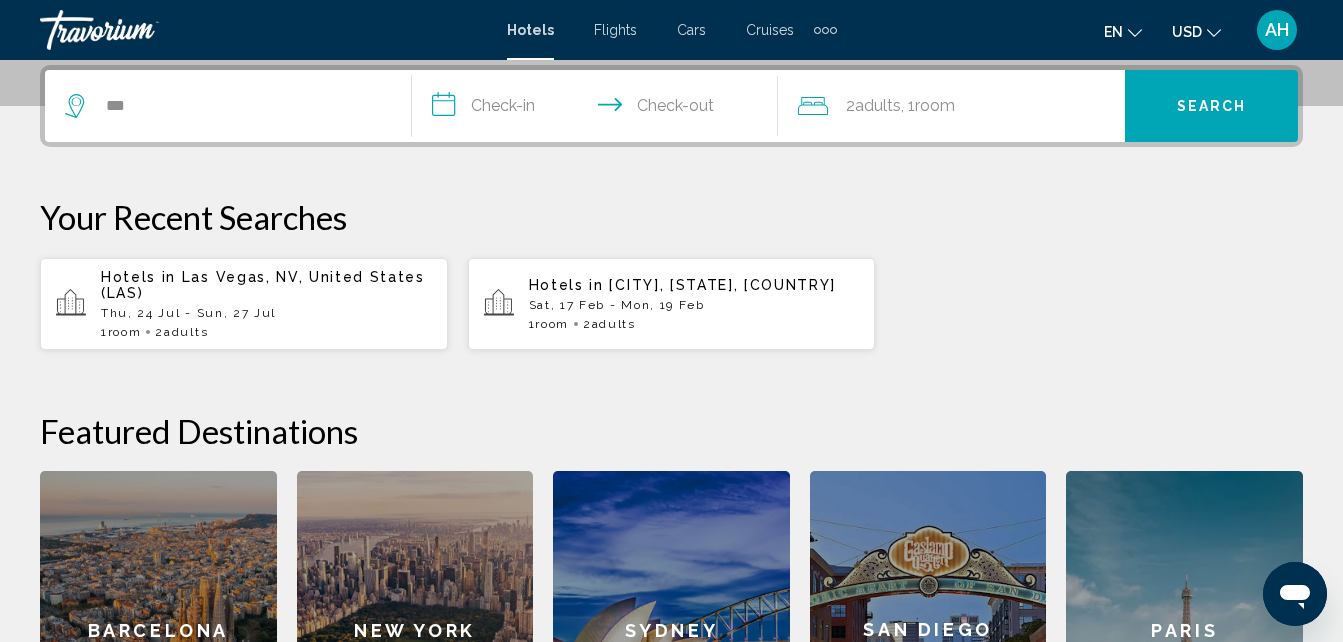 click on "Flights" at bounding box center [615, 30] 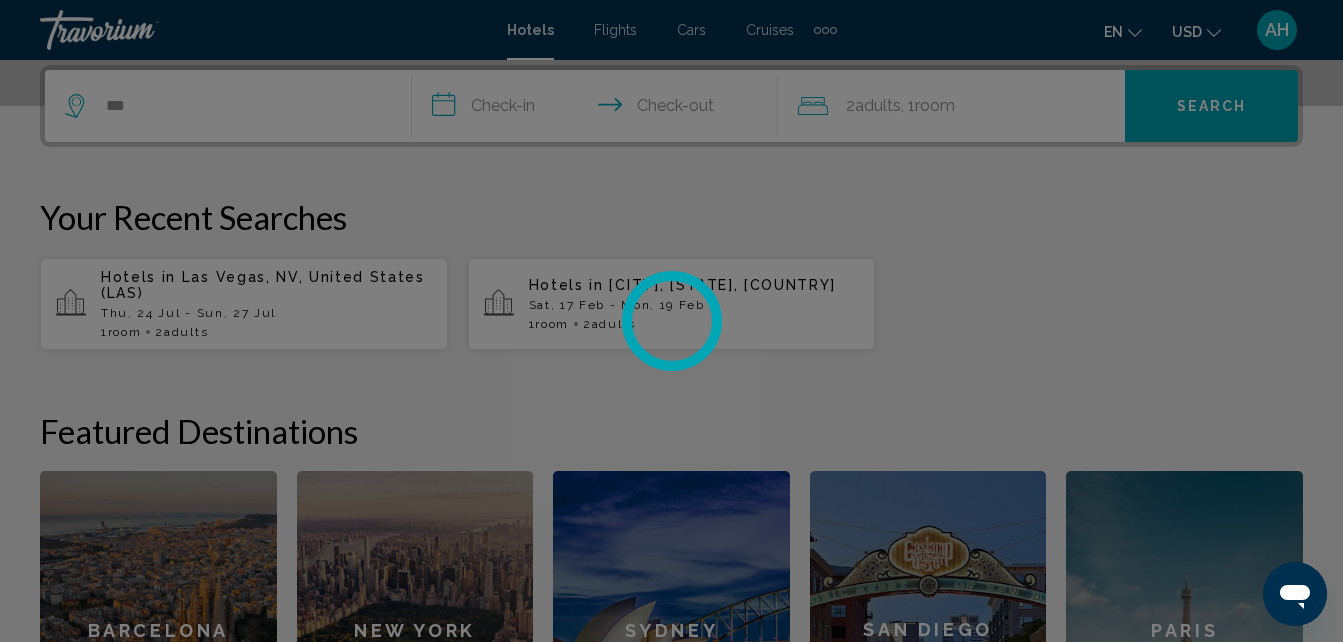 scroll, scrollTop: 0, scrollLeft: 0, axis: both 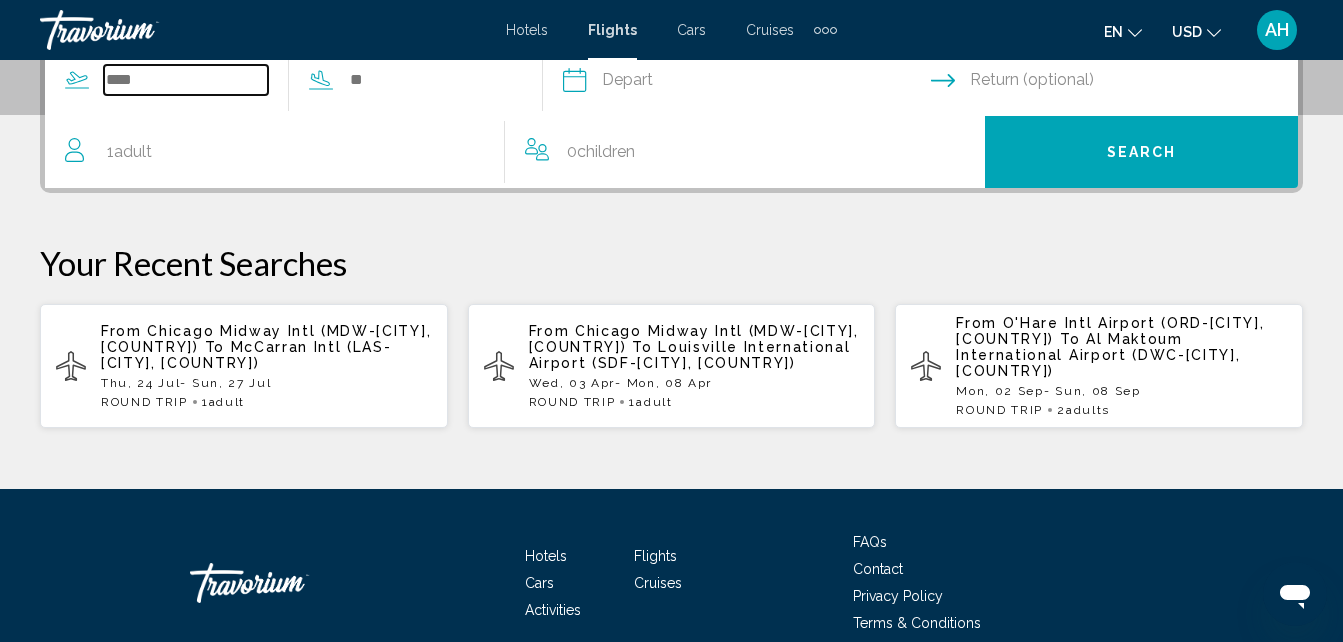 click at bounding box center [186, 80] 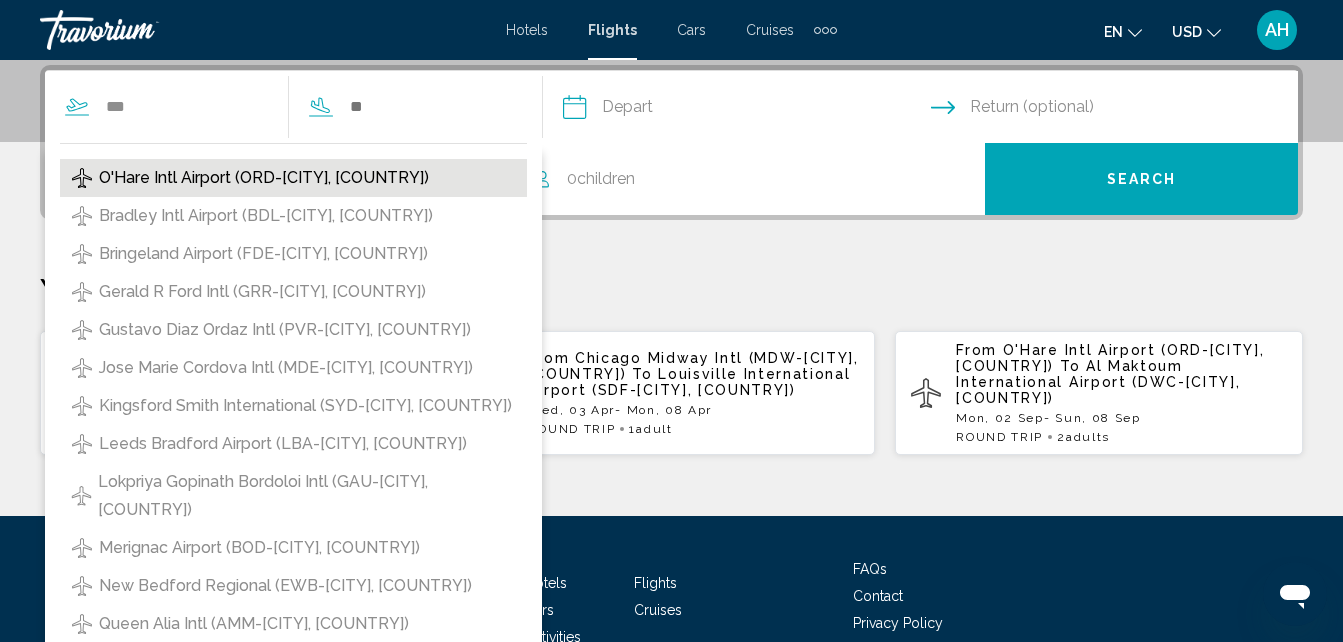 click on "O'Hare Intl Airport (ORD-[CITY], [COUNTRY])" at bounding box center (264, 178) 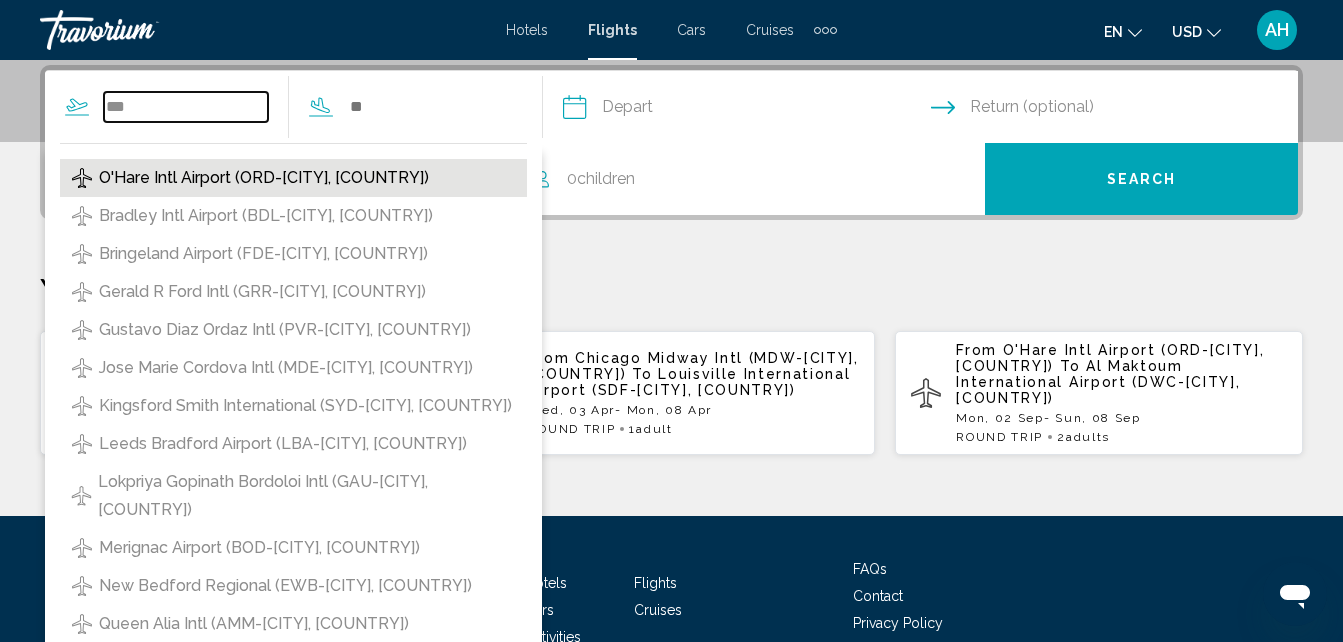 type on "**********" 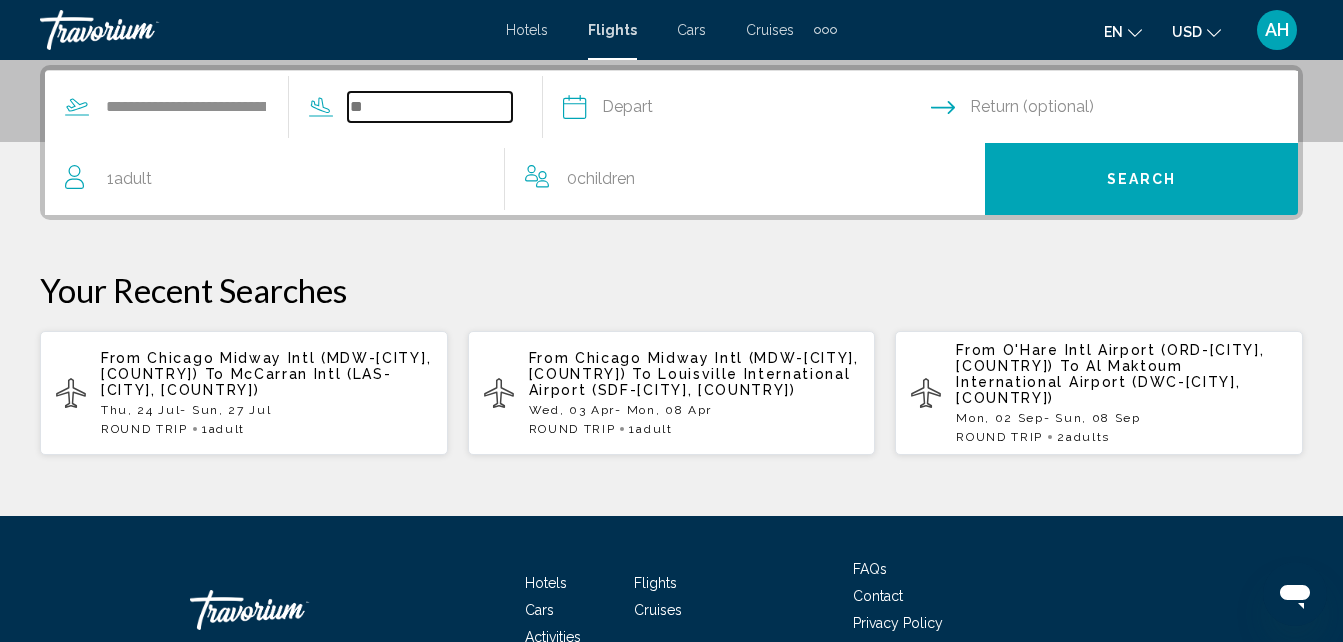 click at bounding box center [430, 107] 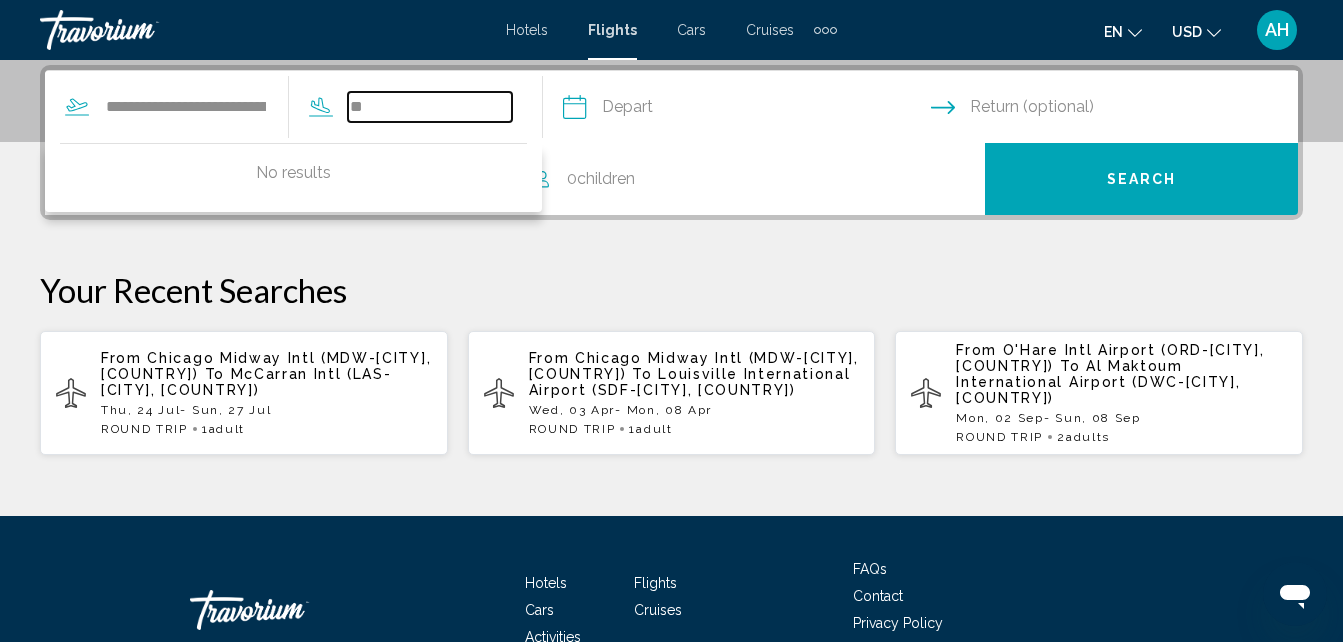 type on "*" 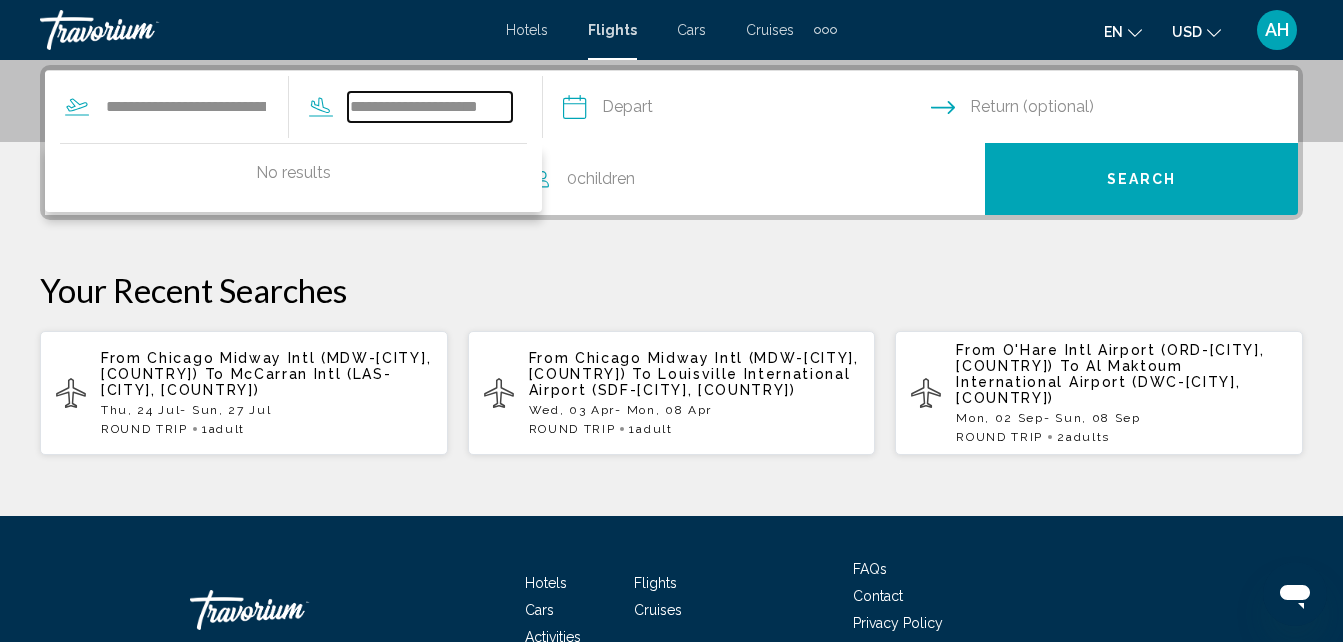 drag, startPoint x: 457, startPoint y: 101, endPoint x: 346, endPoint y: 126, distance: 113.78049 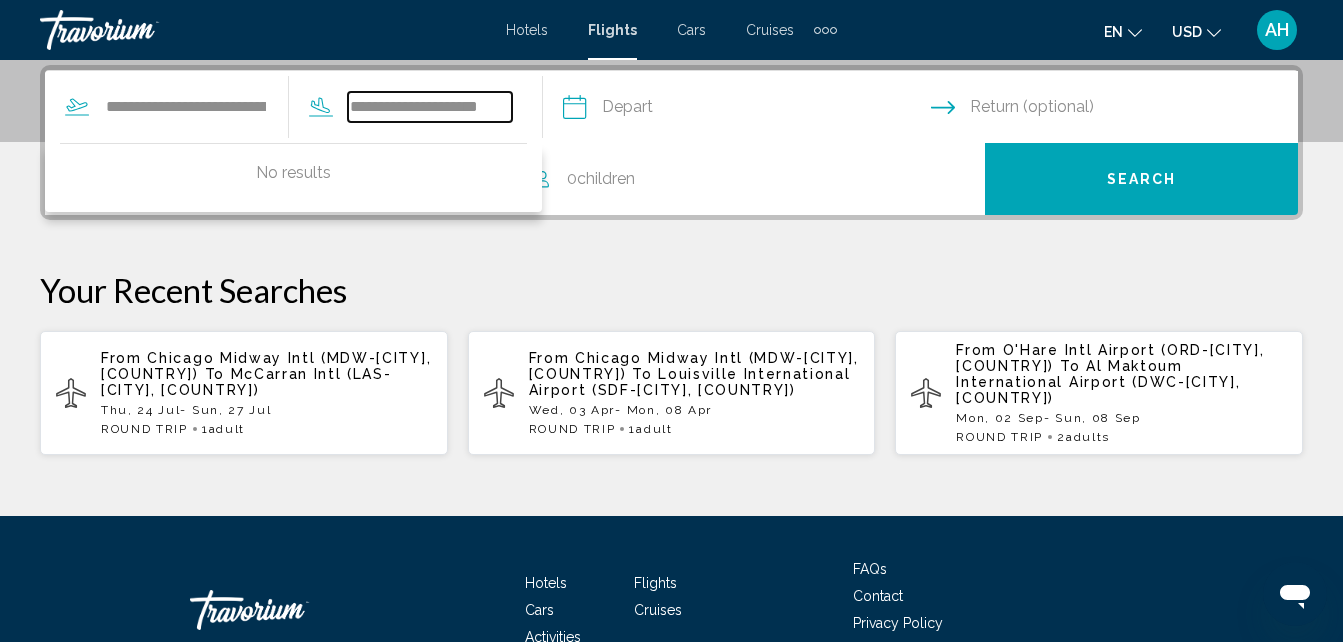 click on "**********" at bounding box center [278, 107] 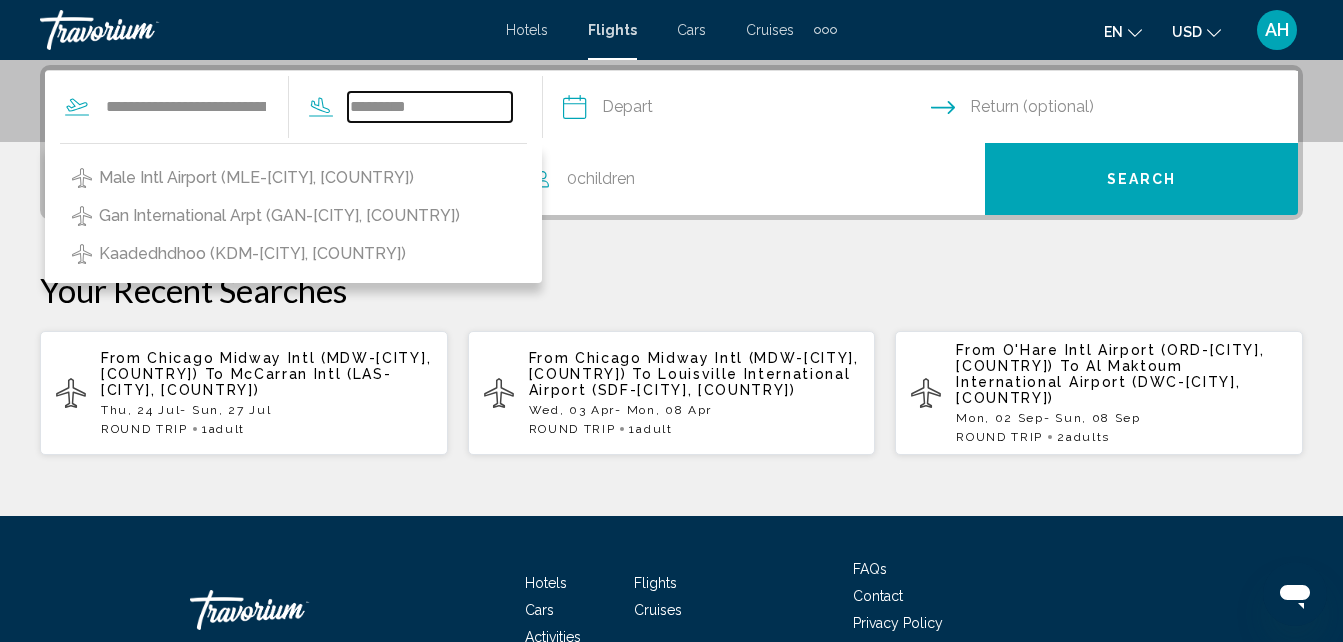type on "********" 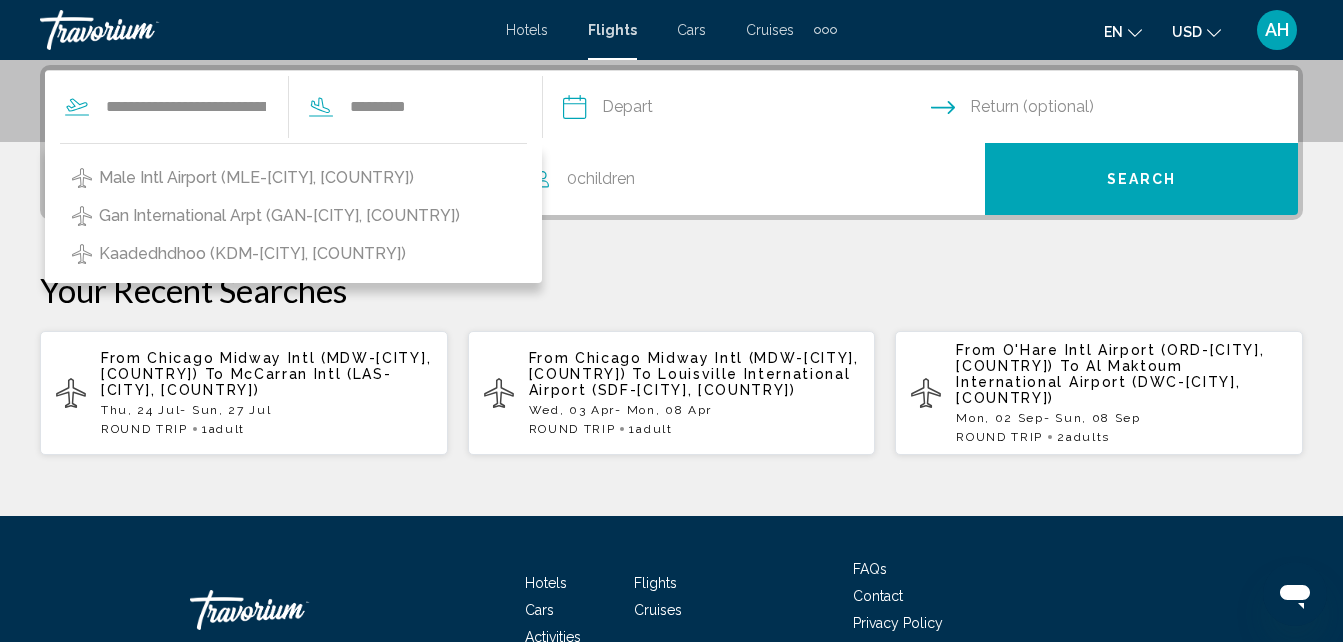 click 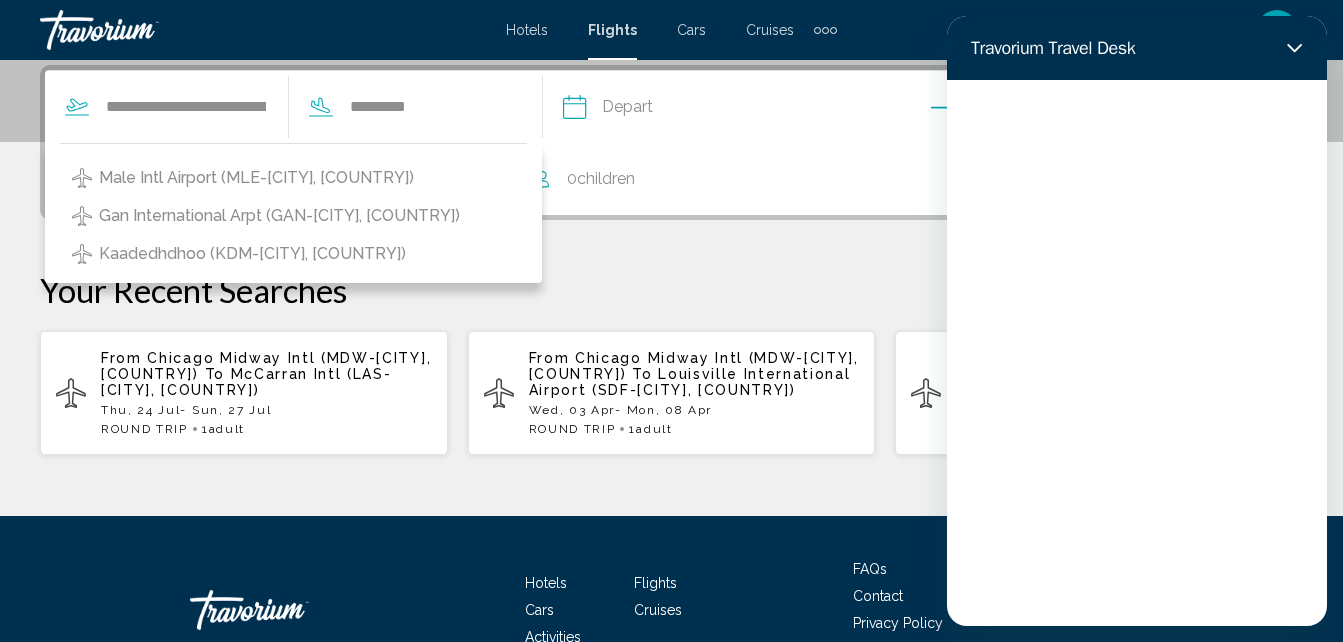 scroll, scrollTop: 0, scrollLeft: 0, axis: both 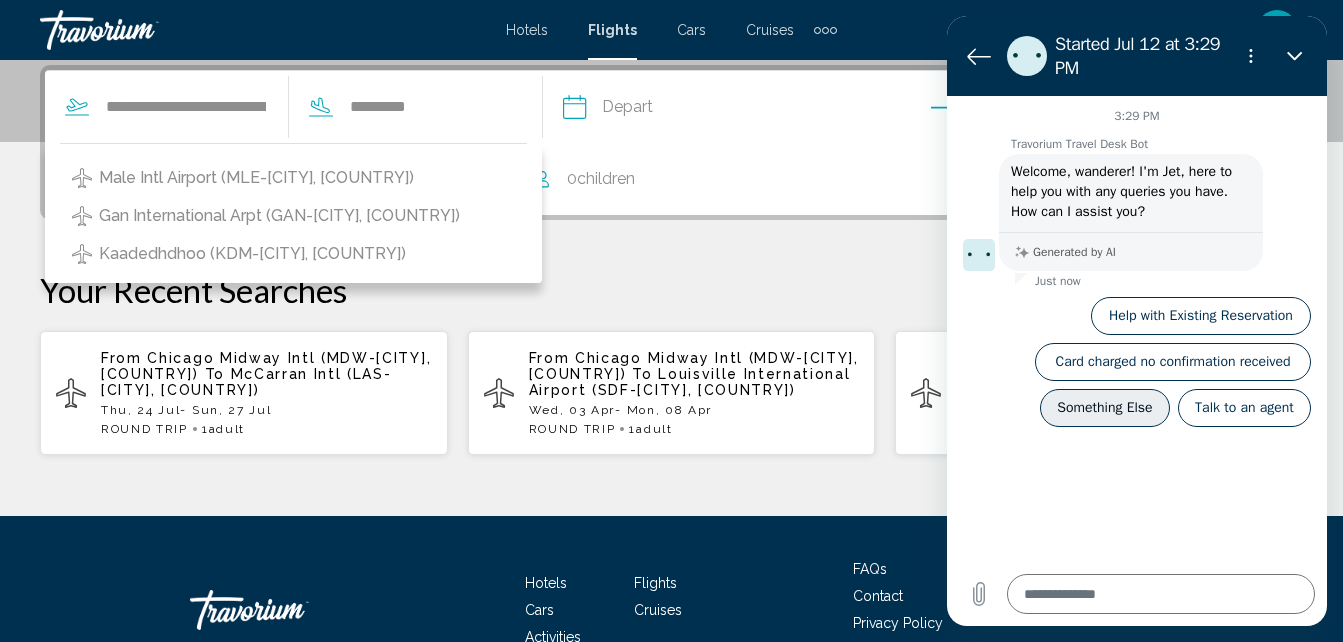 click on "Something Else" at bounding box center [1105, 408] 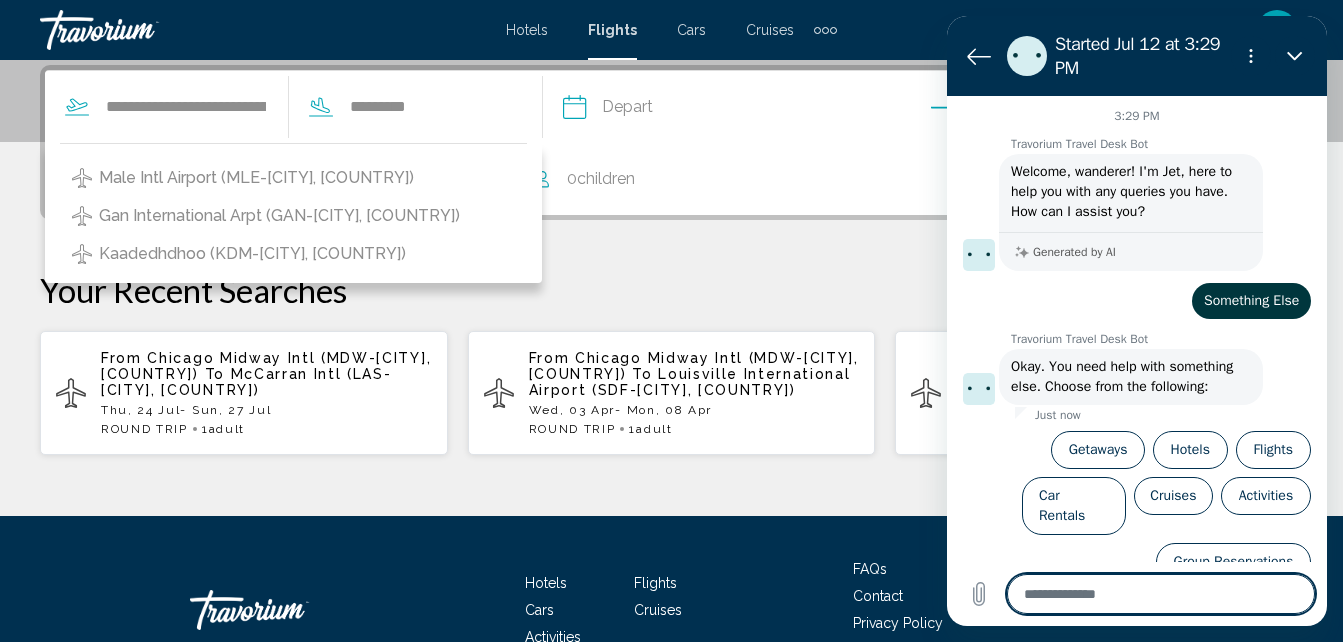 scroll, scrollTop: 24, scrollLeft: 0, axis: vertical 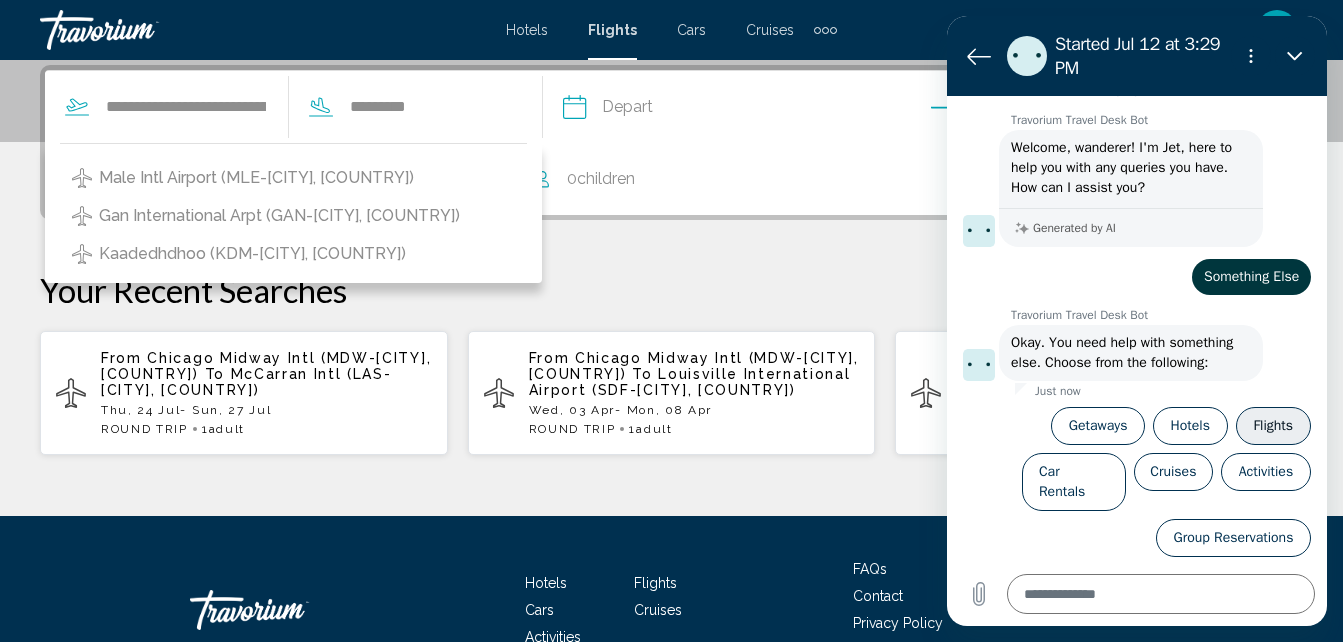 click on "Flights" at bounding box center [1273, 426] 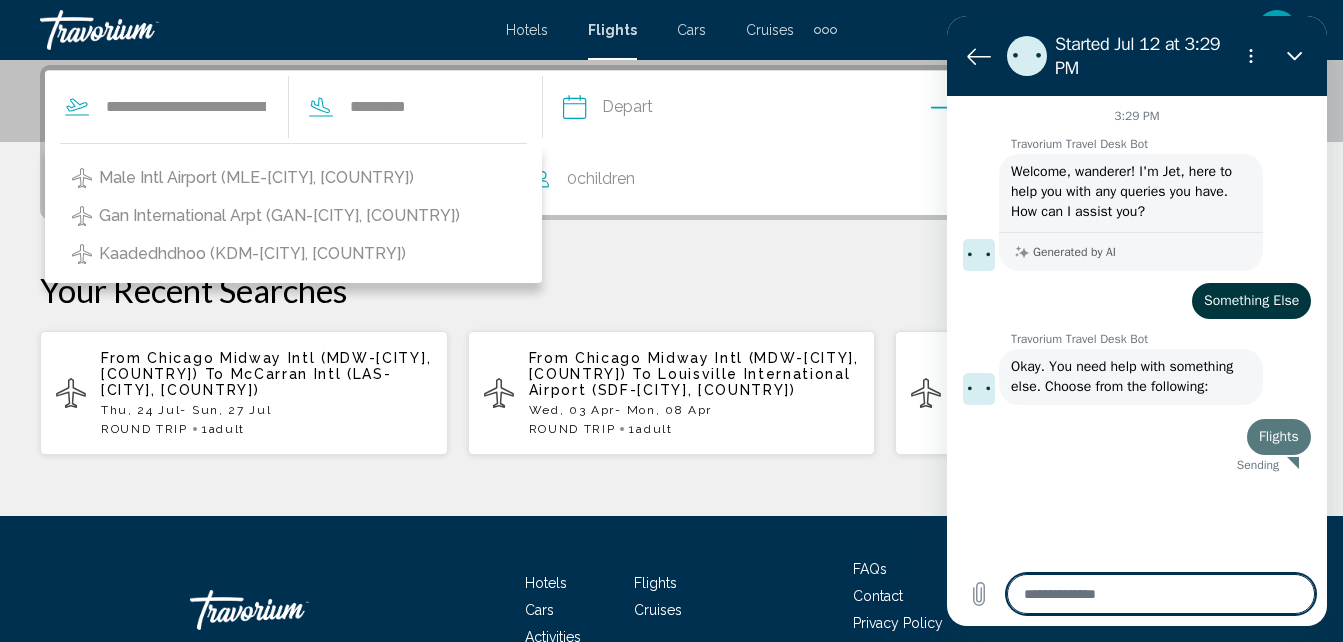 scroll, scrollTop: 0, scrollLeft: 0, axis: both 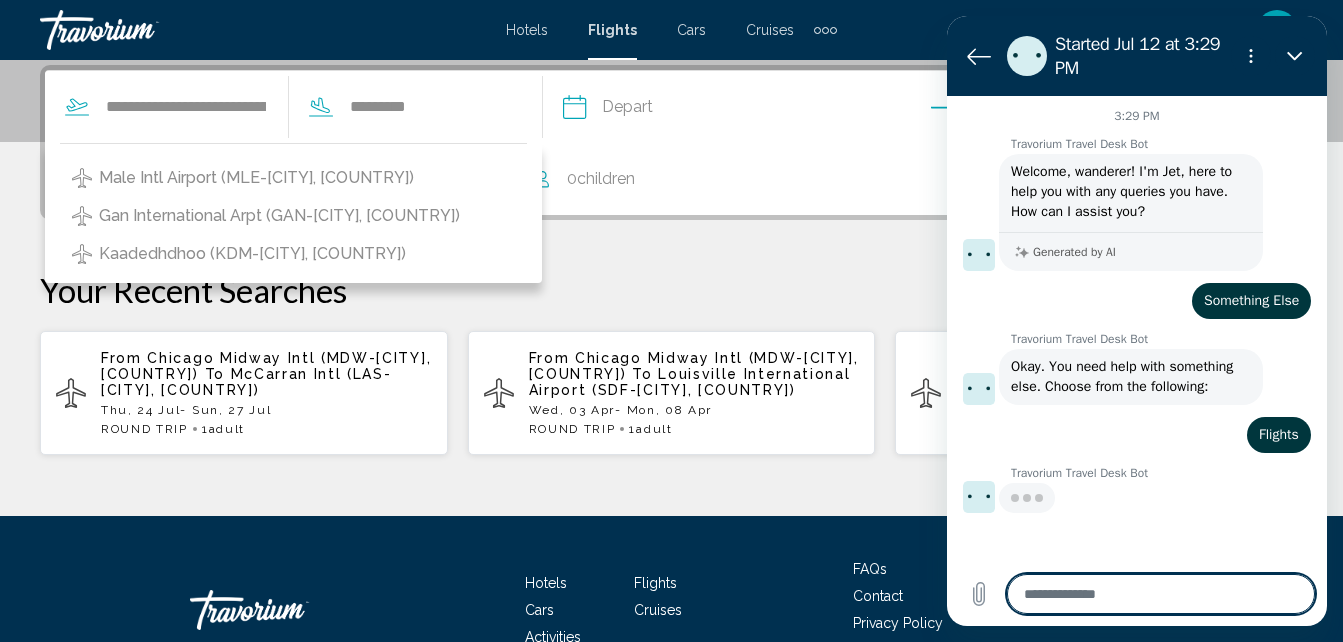 type on "*" 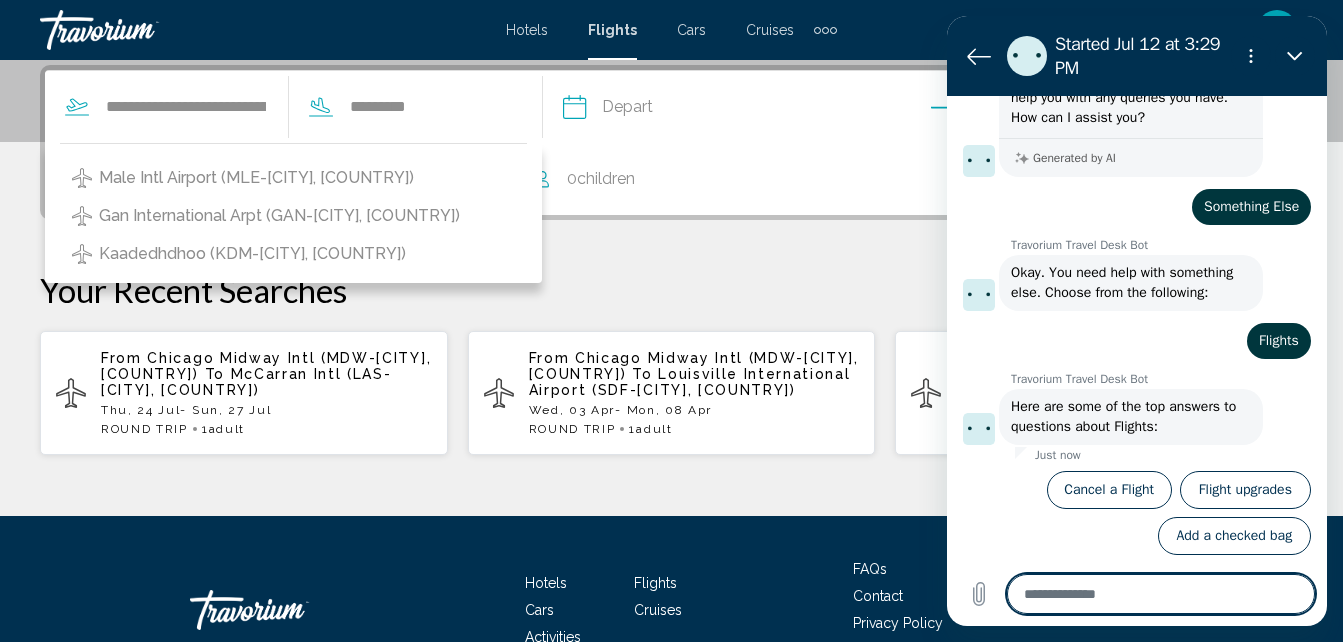 scroll, scrollTop: 158, scrollLeft: 0, axis: vertical 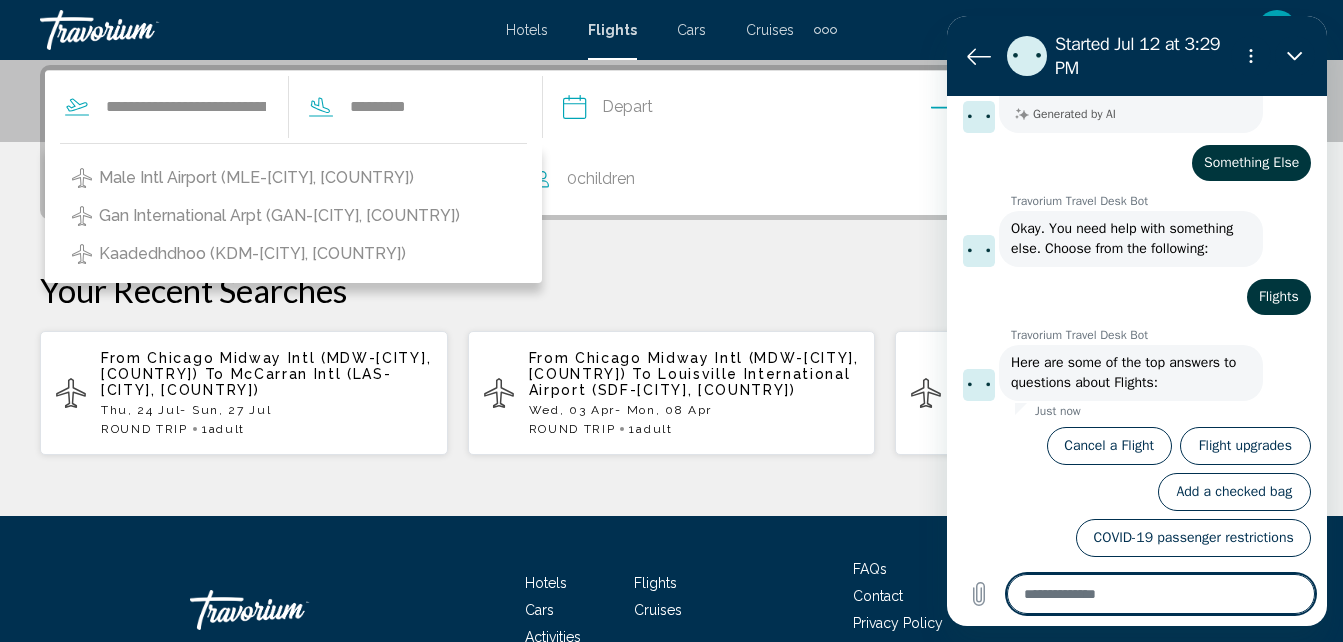 click at bounding box center (1161, 594) 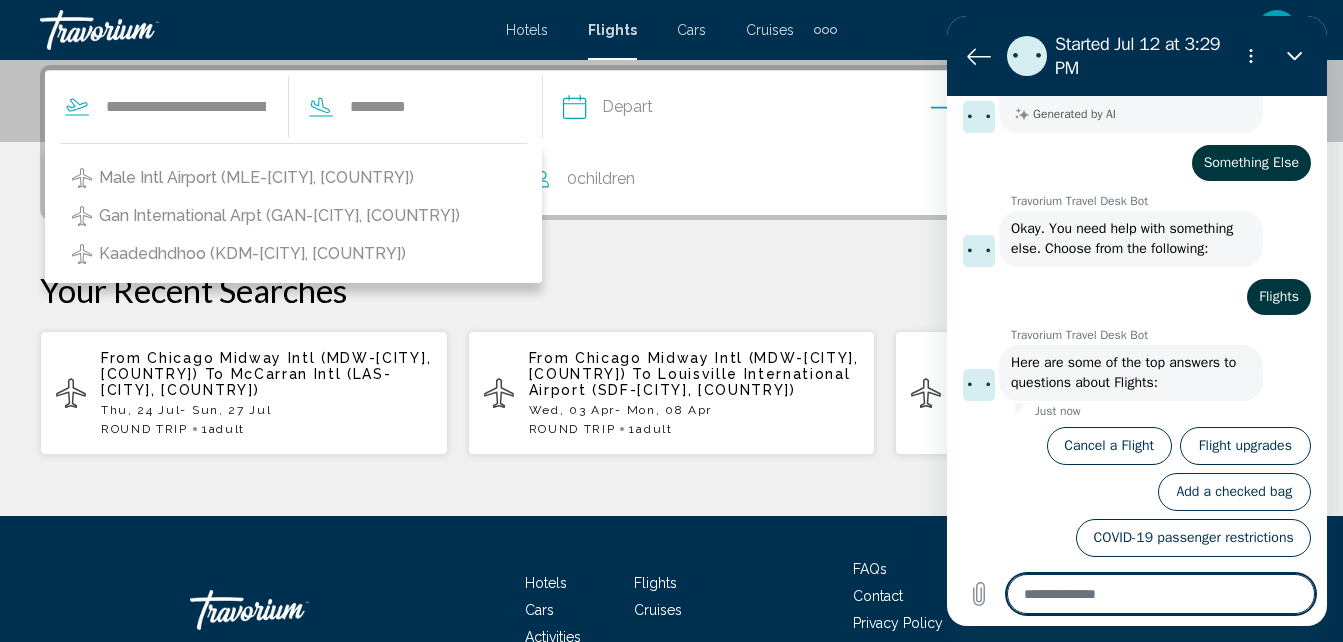 type on "*" 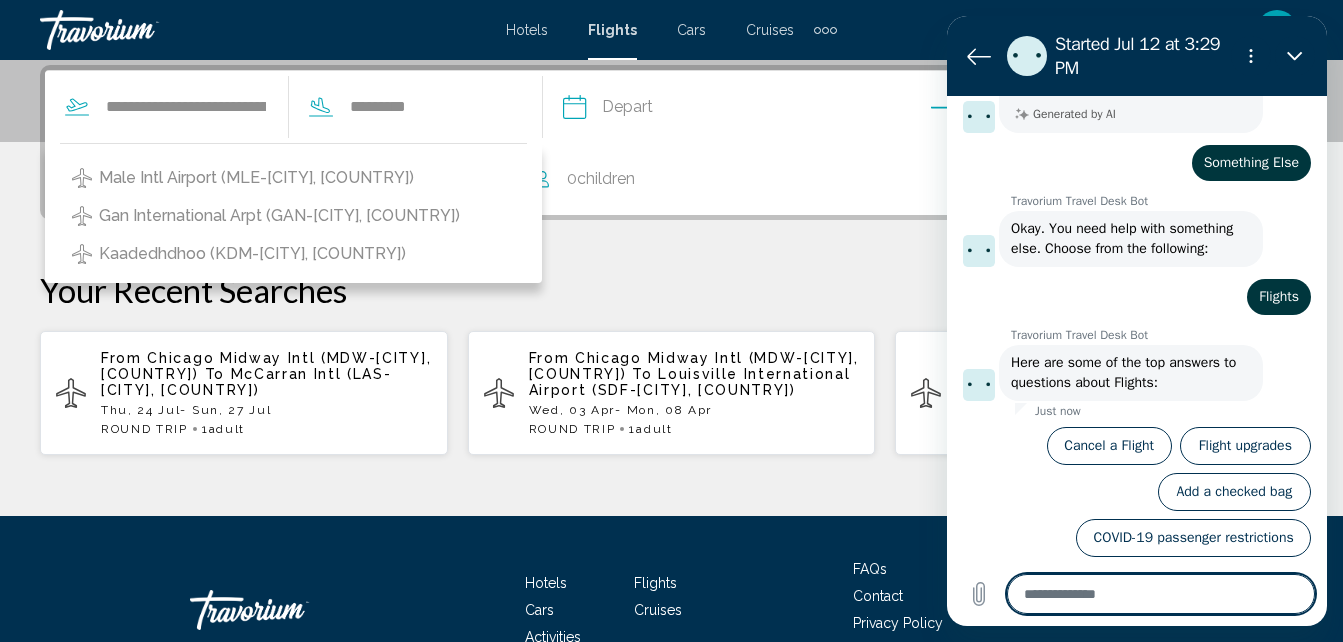 type on "*" 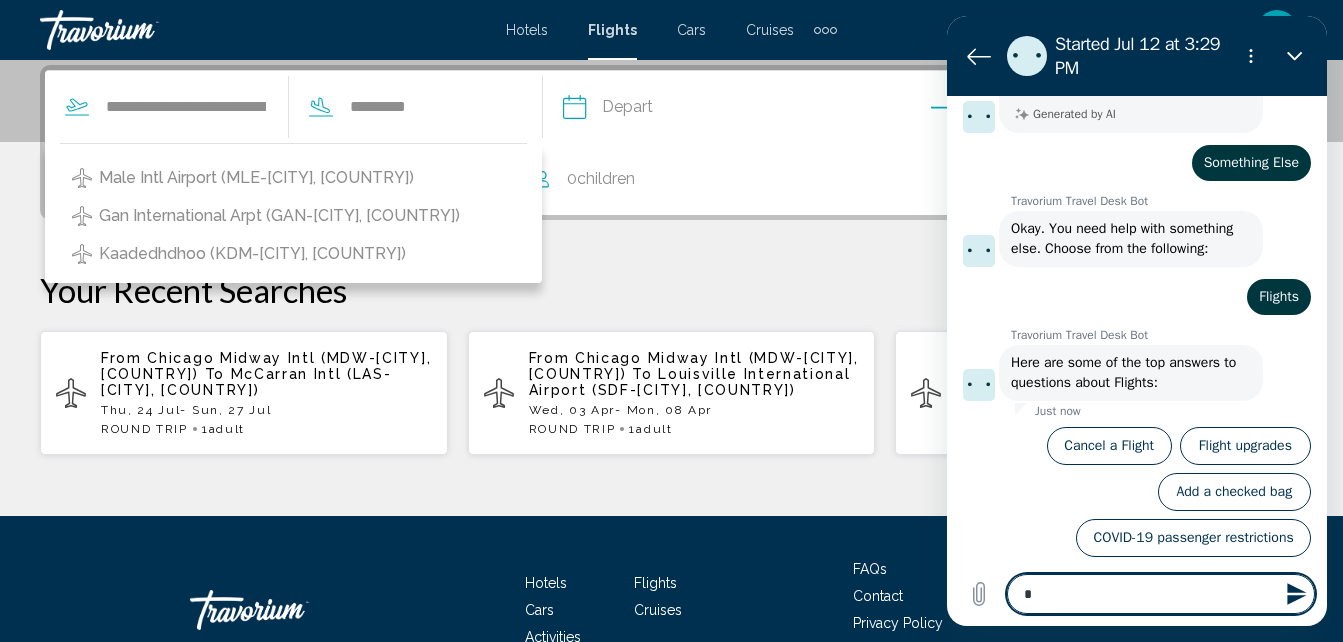 type 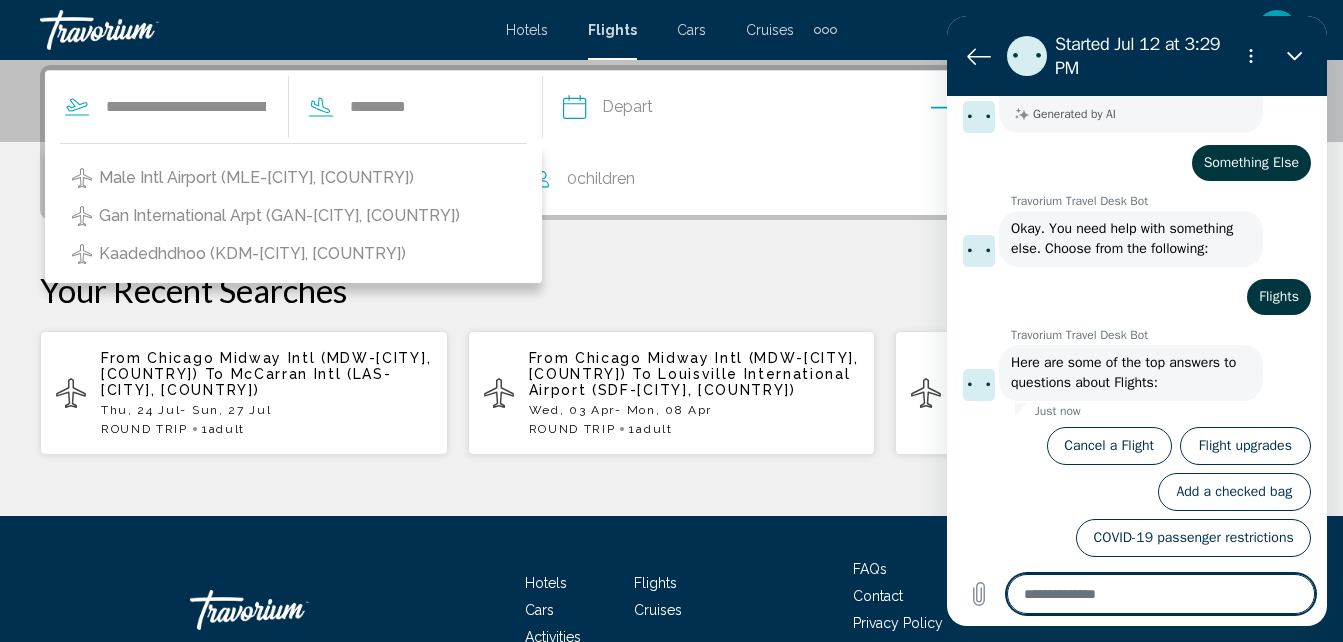 type on "*" 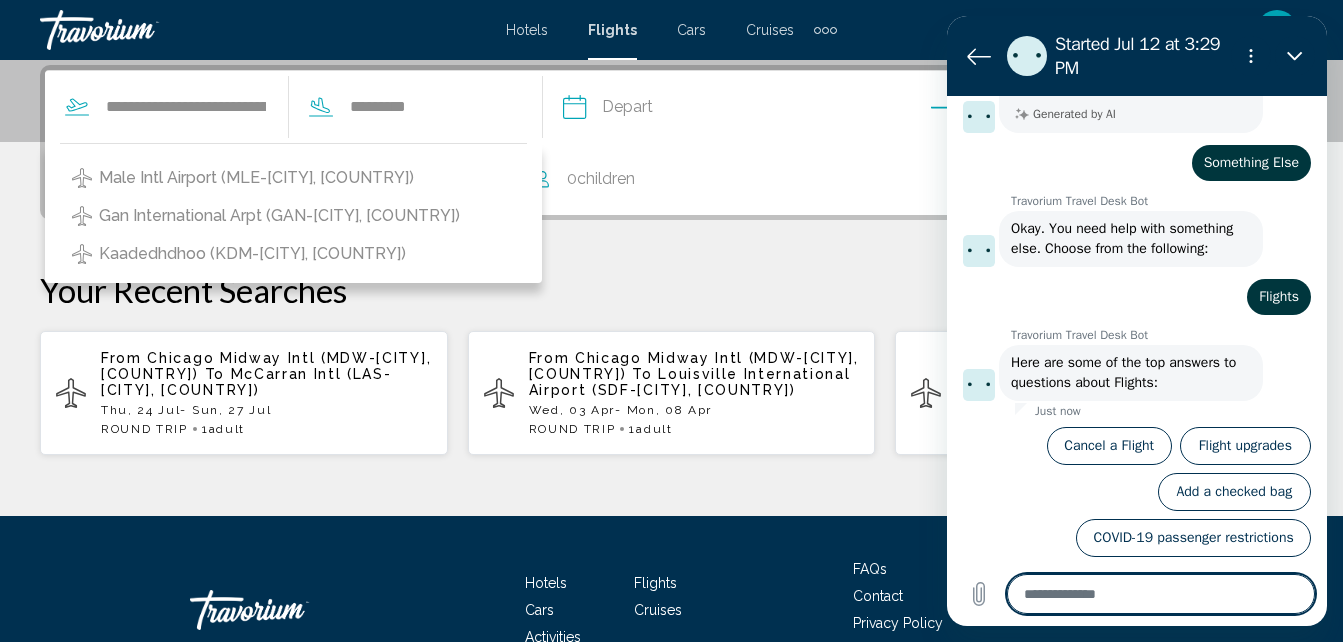 type on "*" 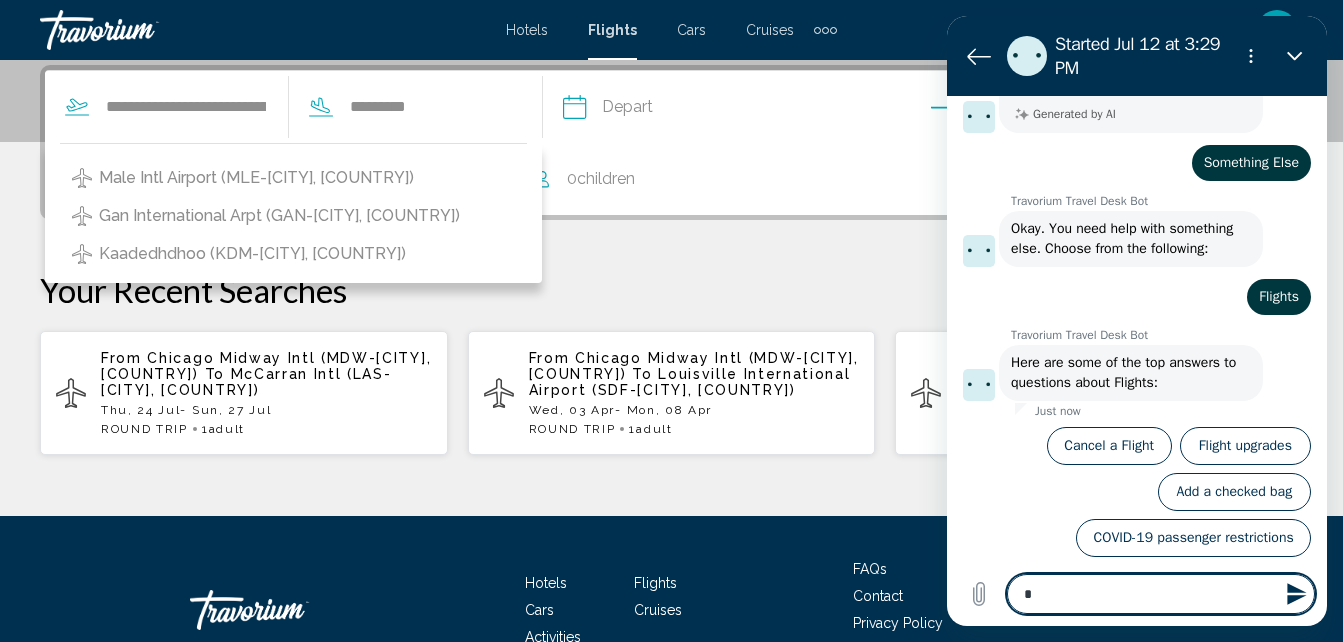 type on "**" 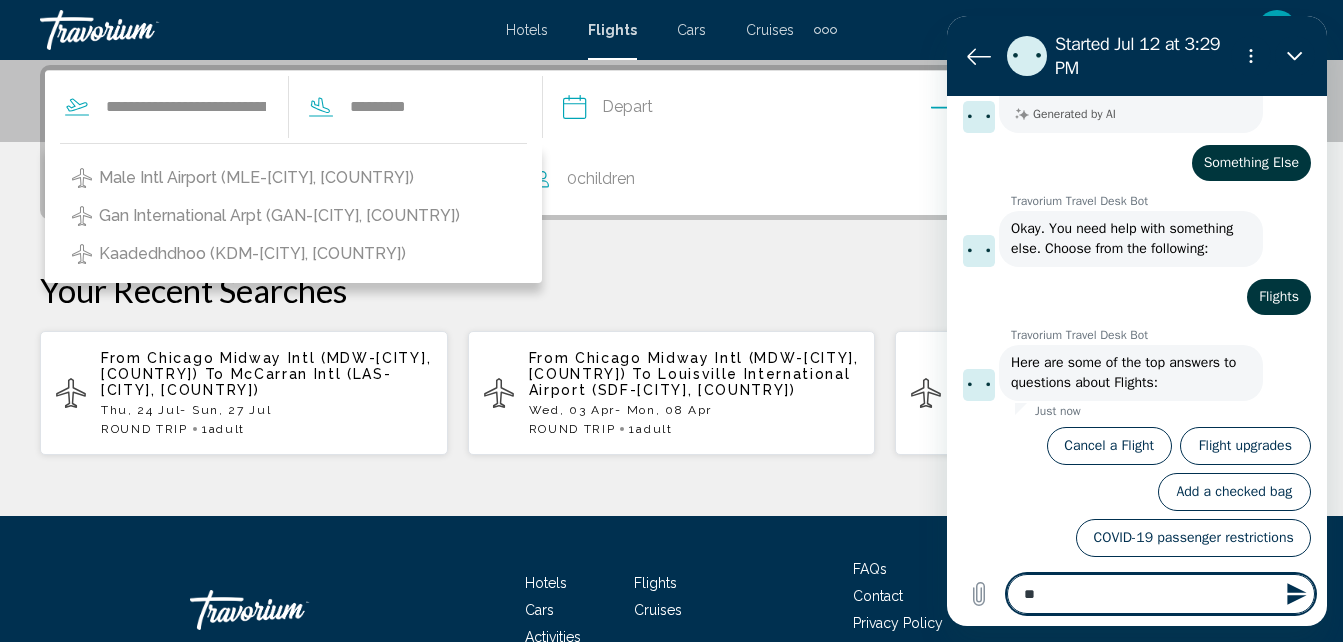 type on "***" 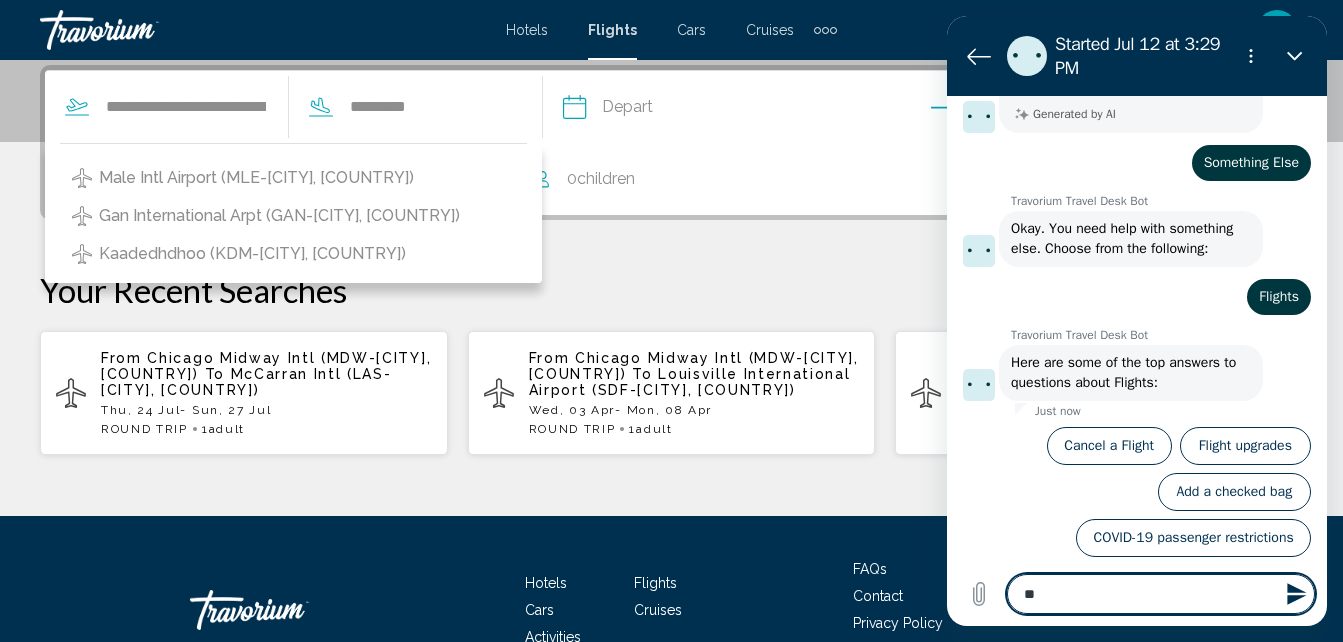 type on "*" 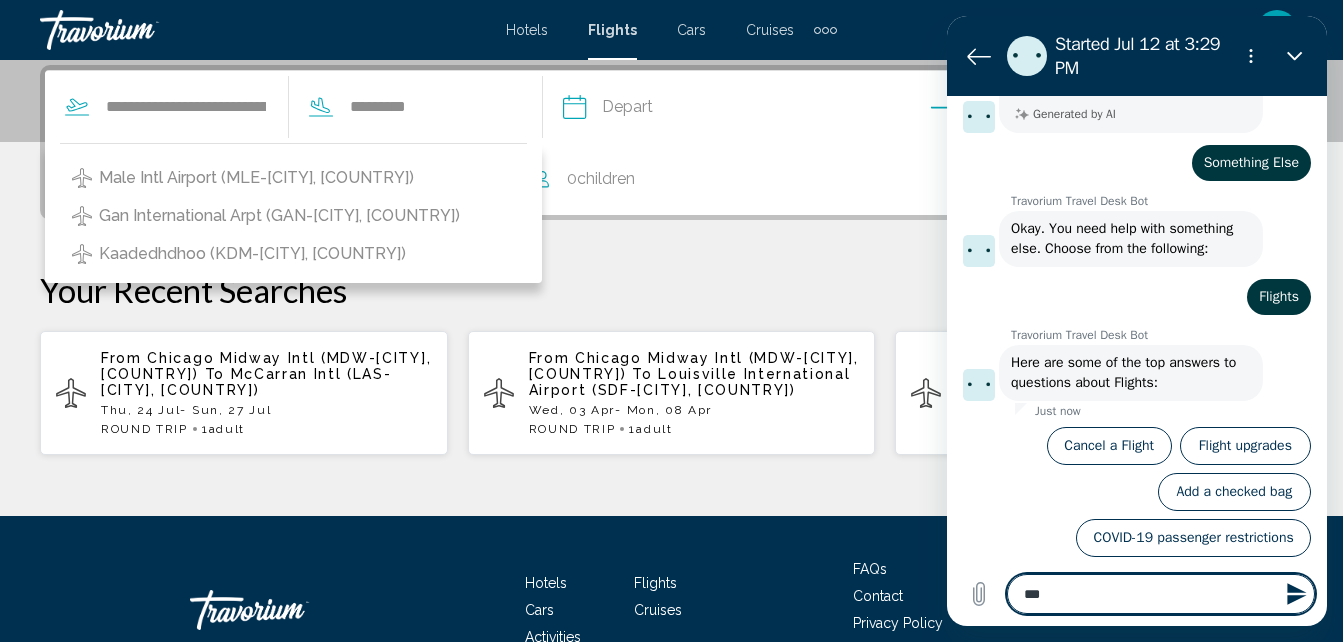 type on "****" 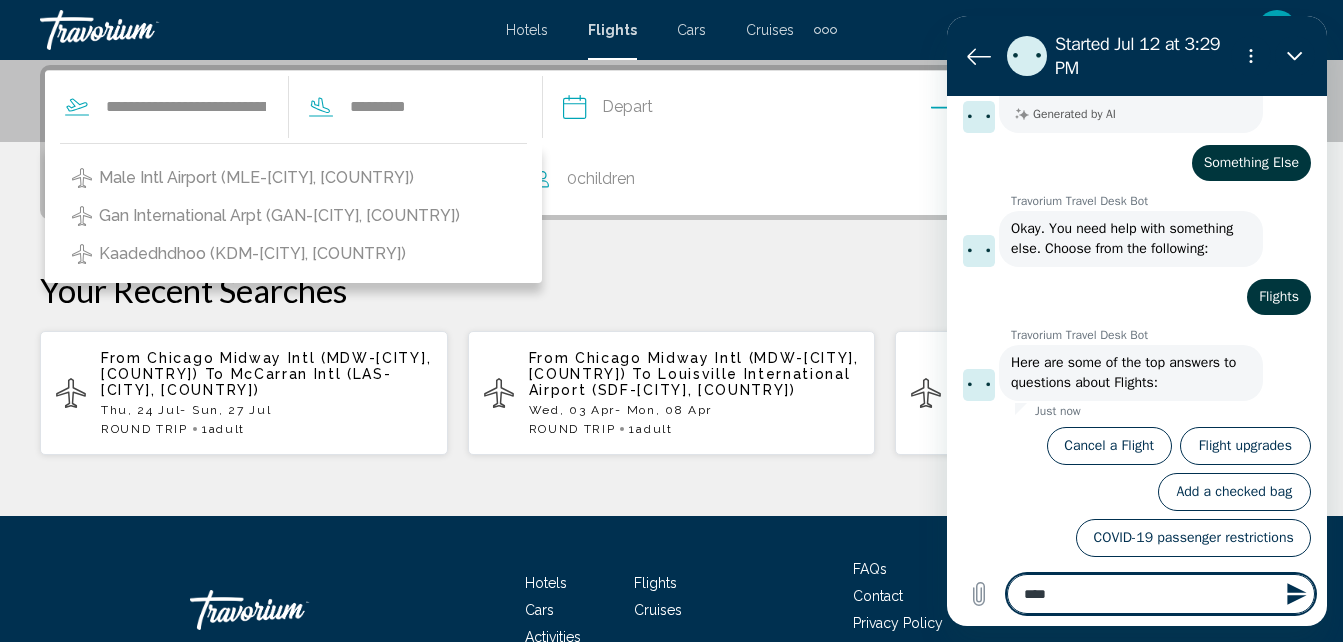 type on "****" 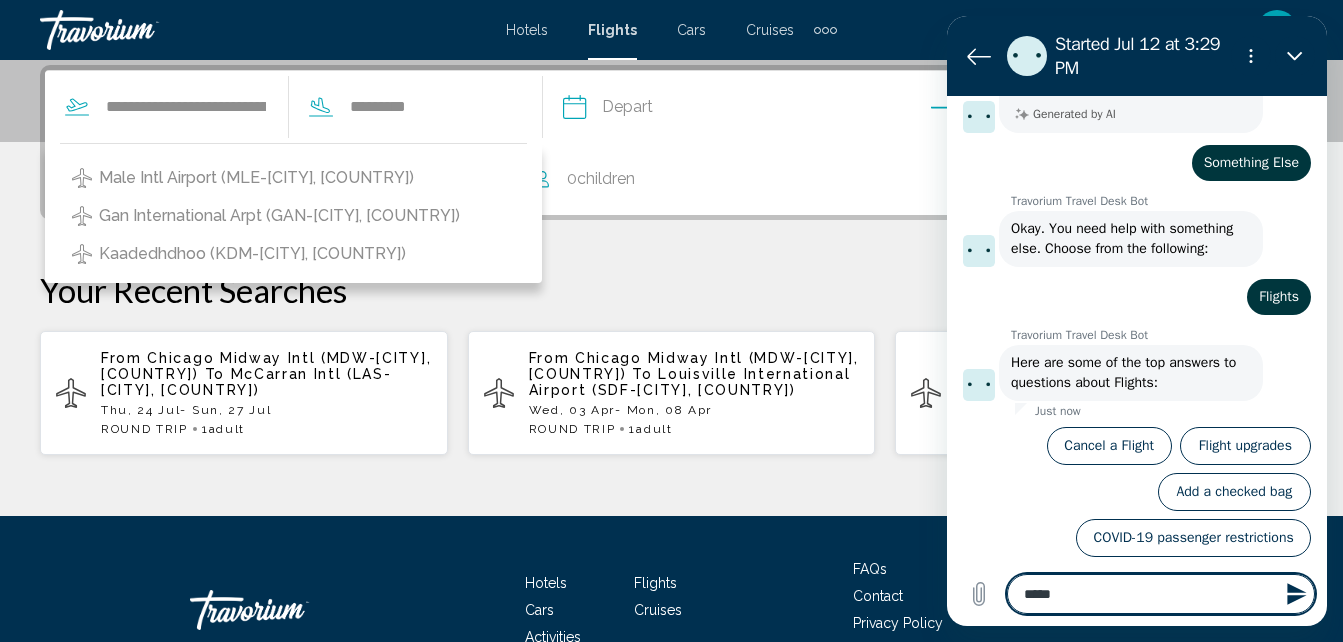 type on "******" 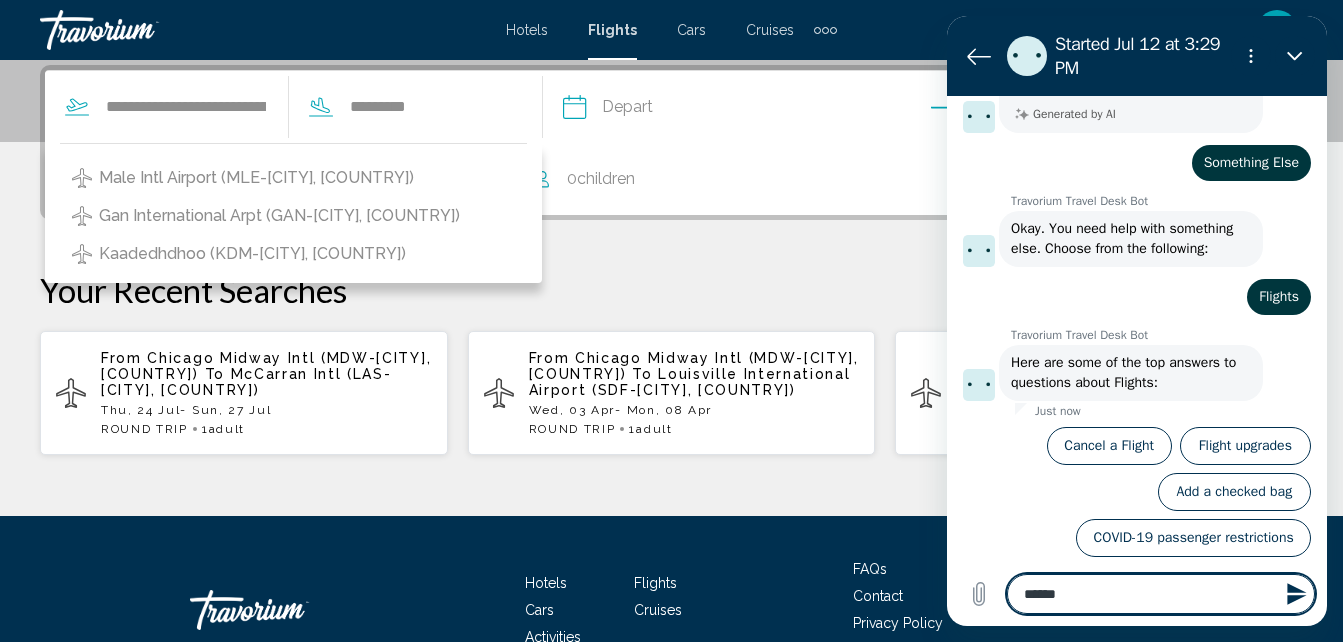type on "*******" 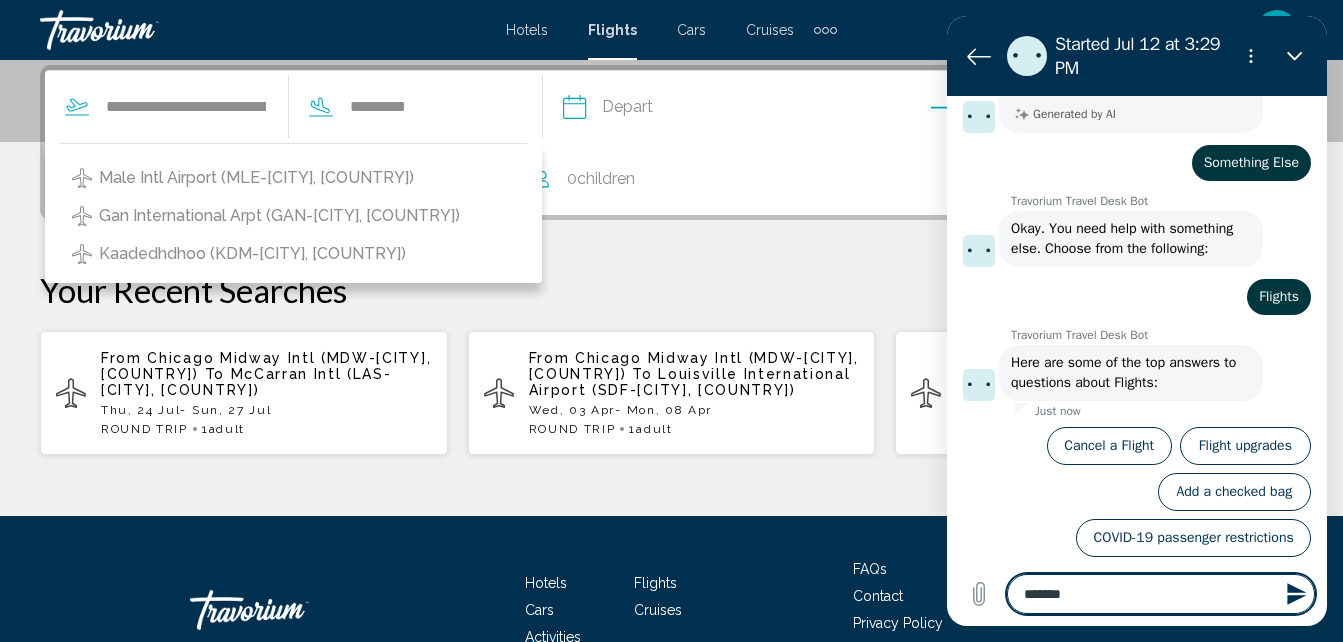 type on "*******" 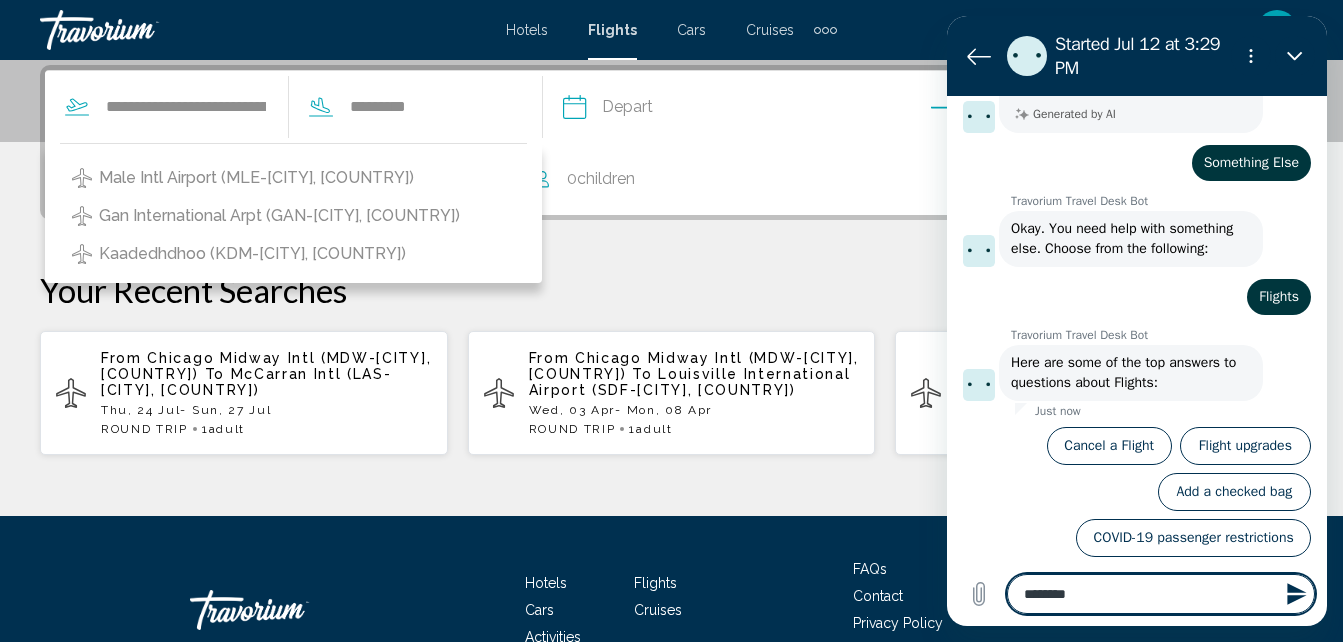 type on "*********" 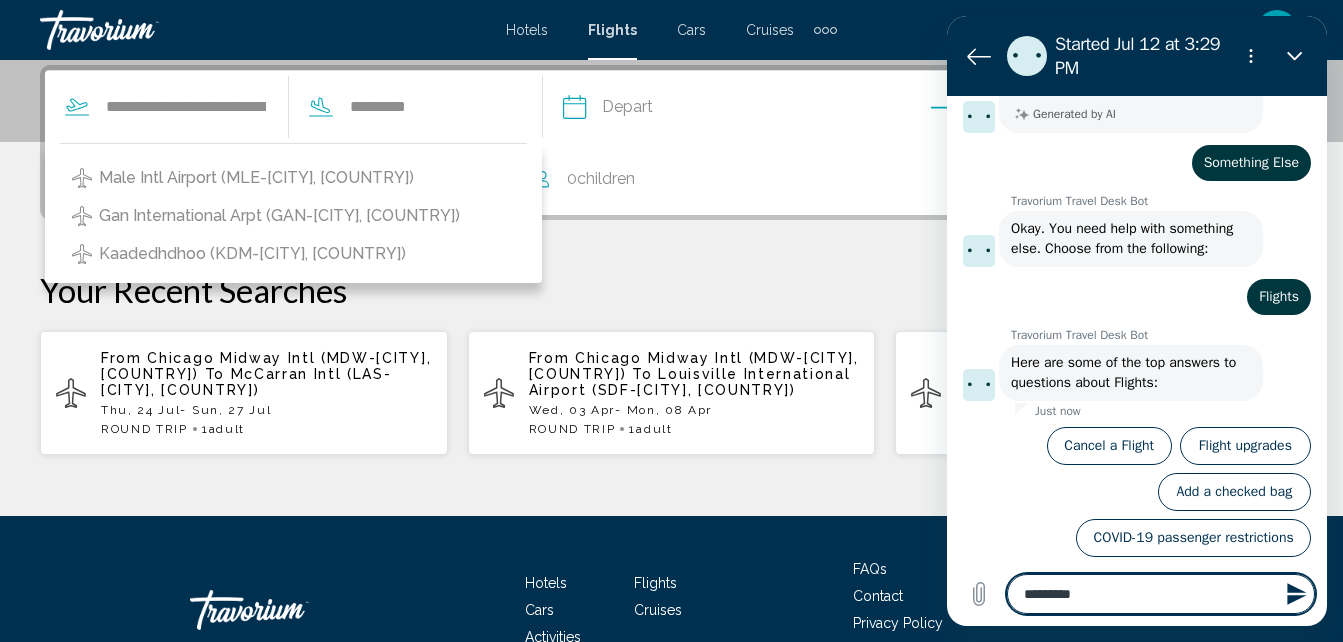 type on "**********" 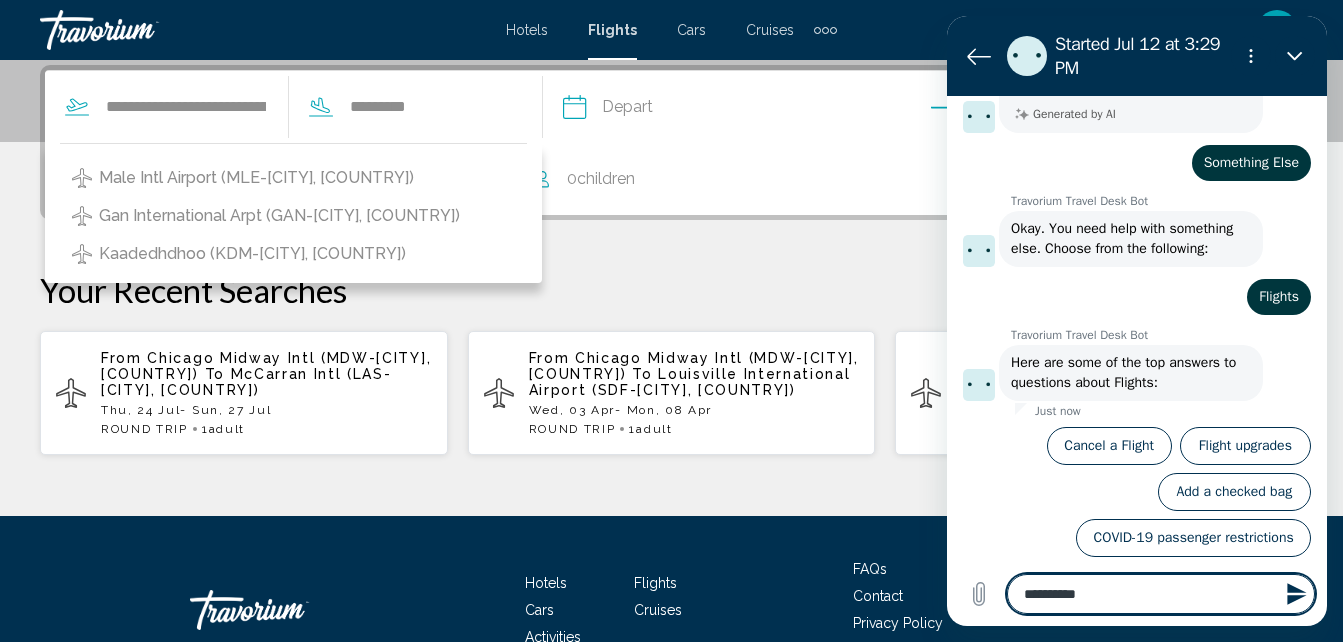 type on "**********" 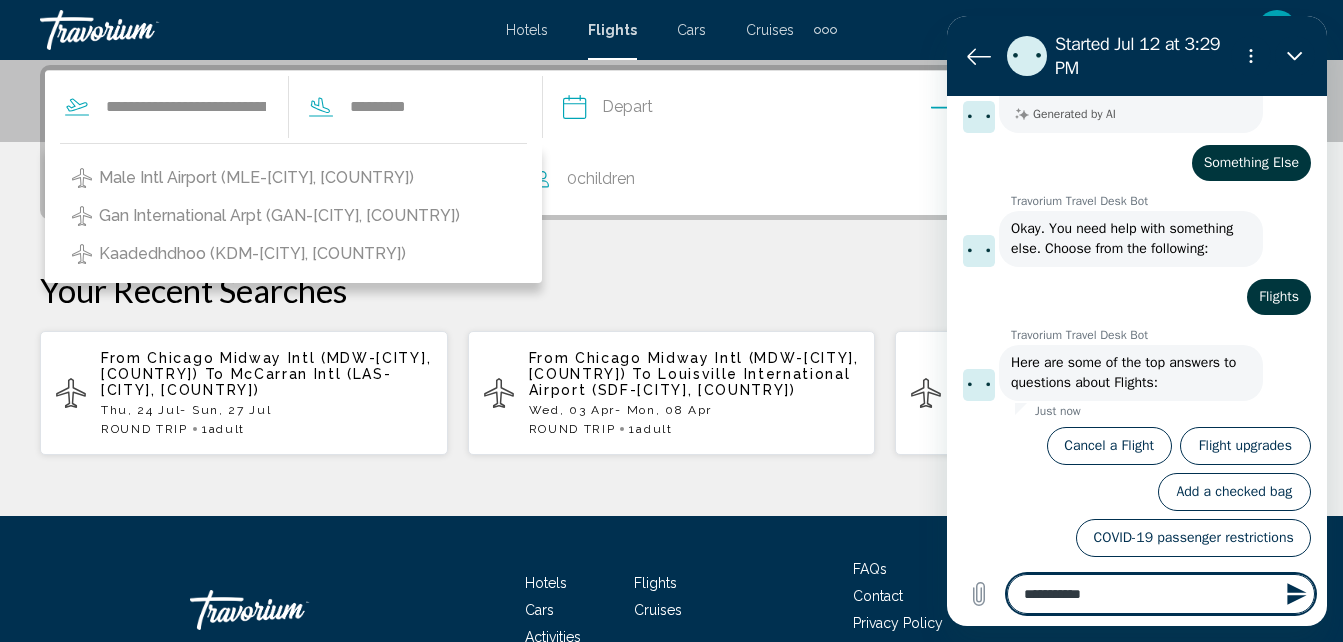 type on "**********" 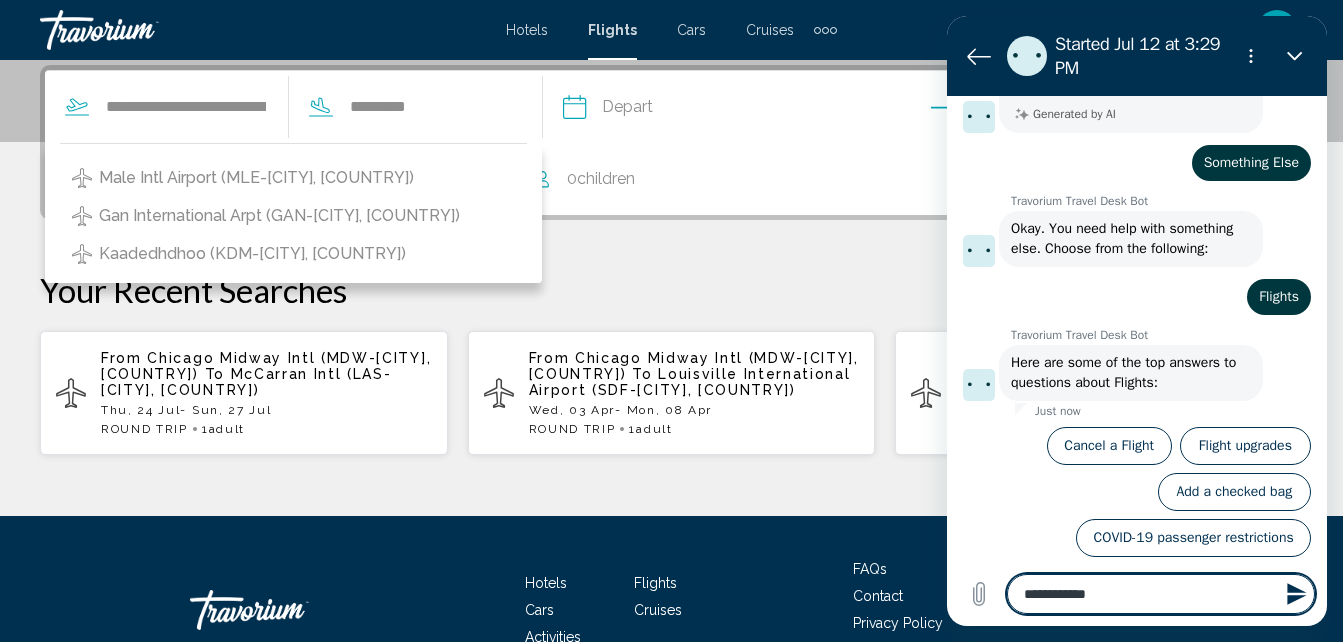 type on "**********" 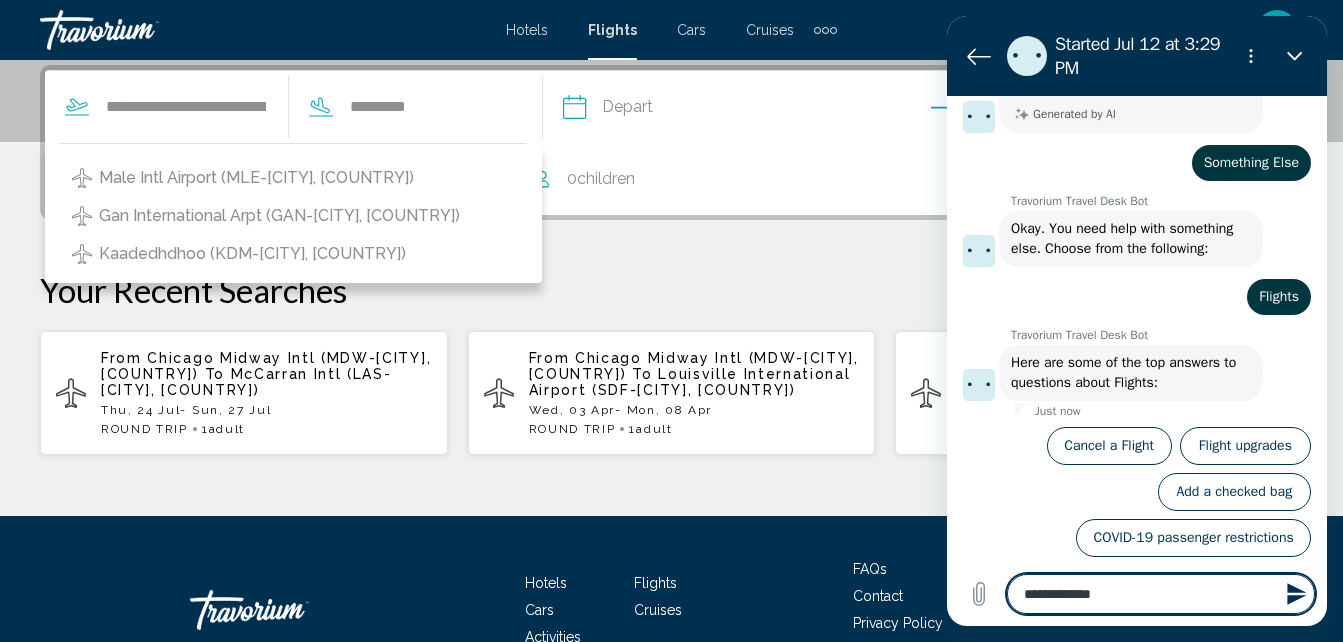 type on "**********" 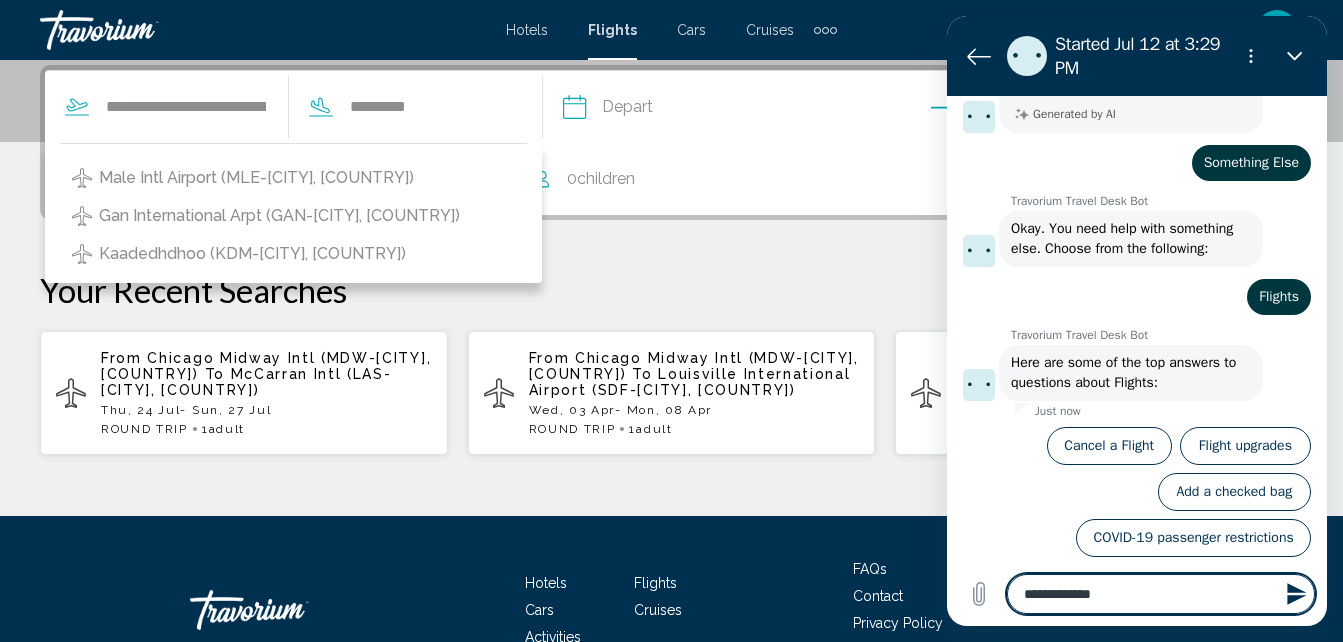 type on "*" 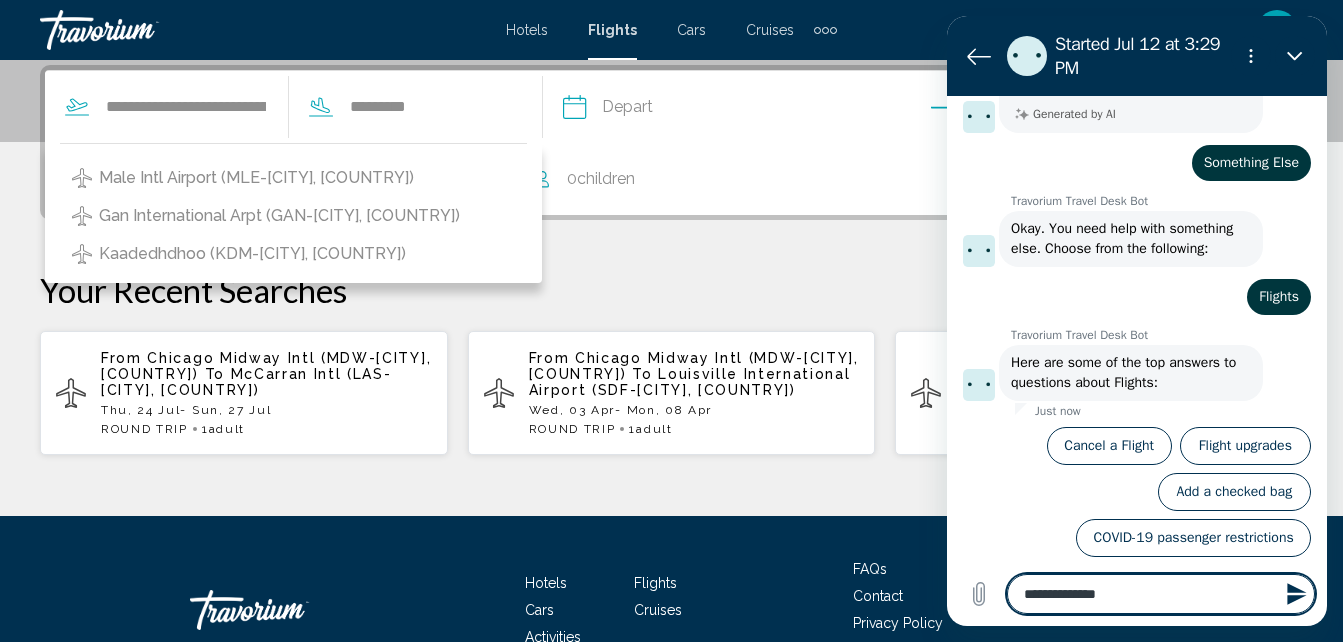 type on "**********" 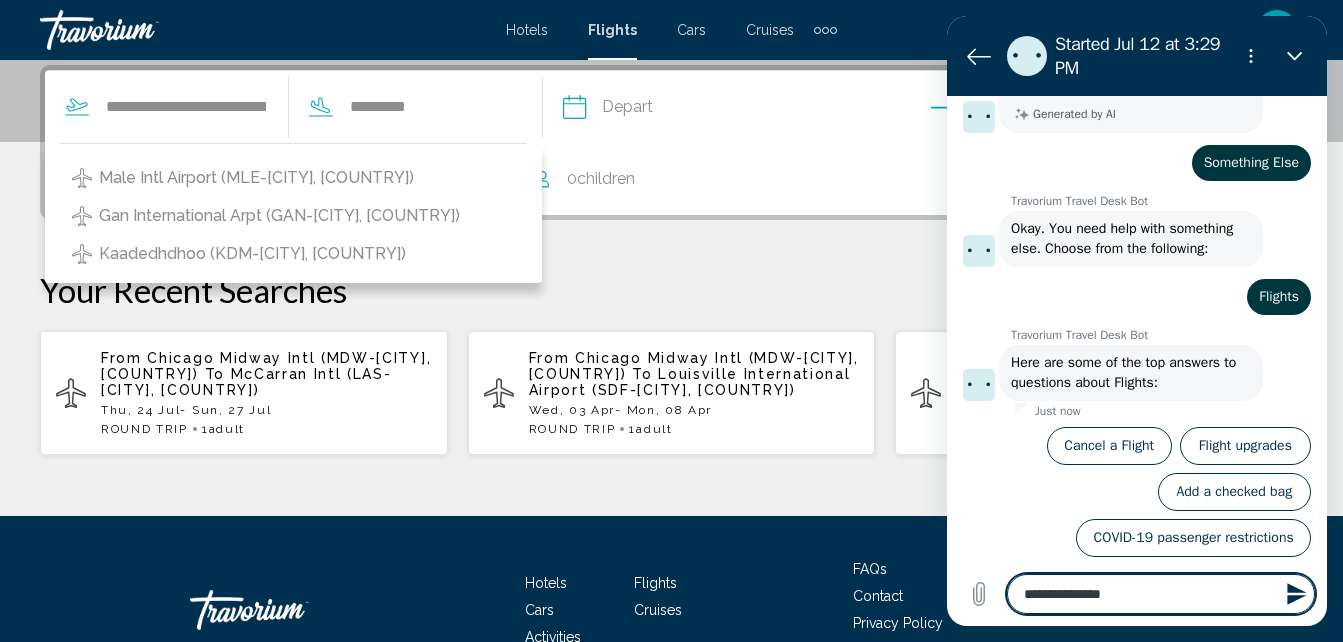 type on "**********" 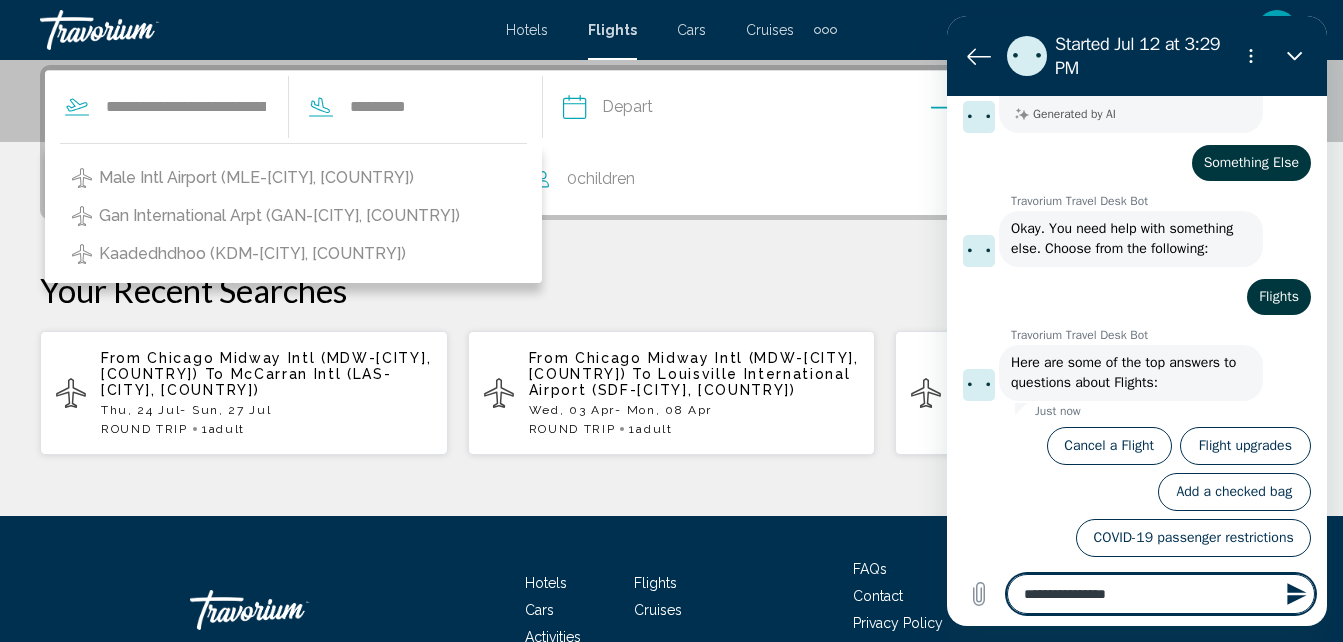 type on "**********" 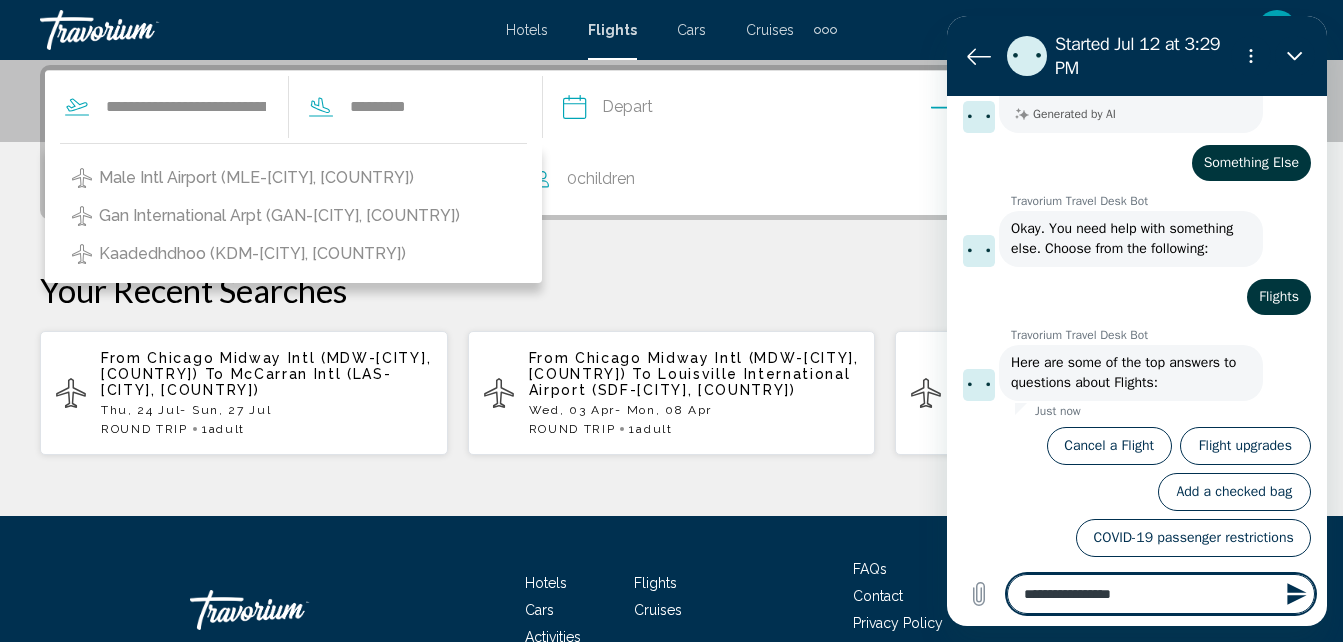 type on "**********" 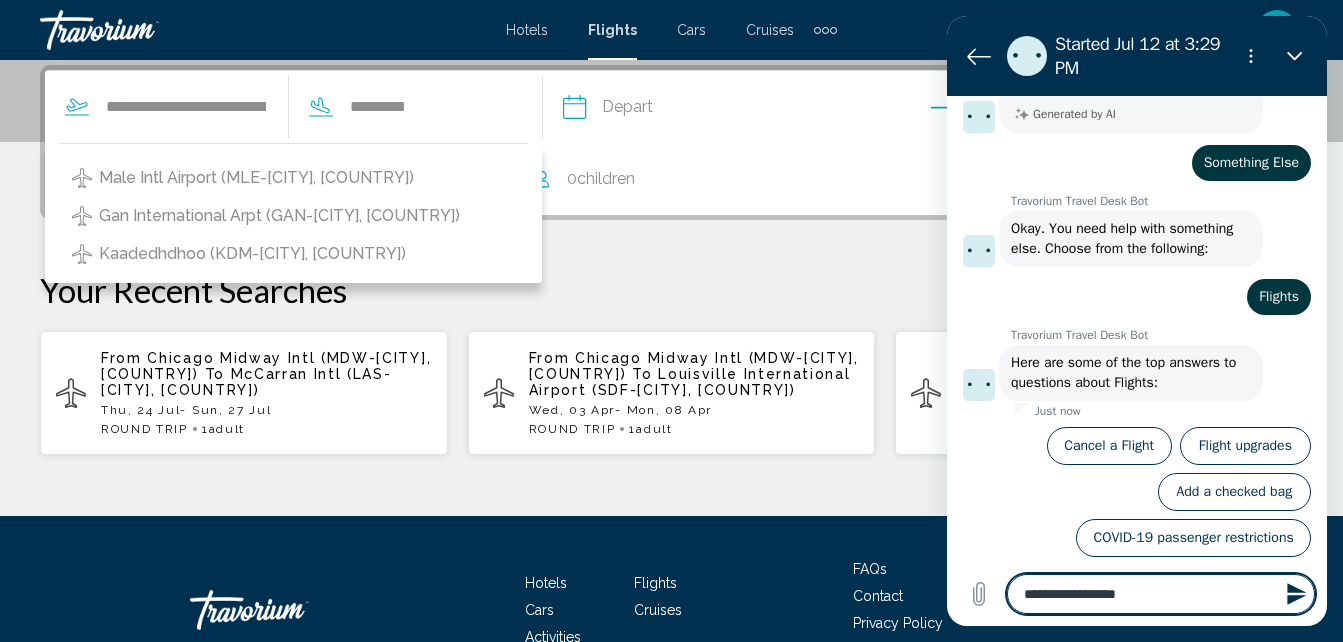 type on "**********" 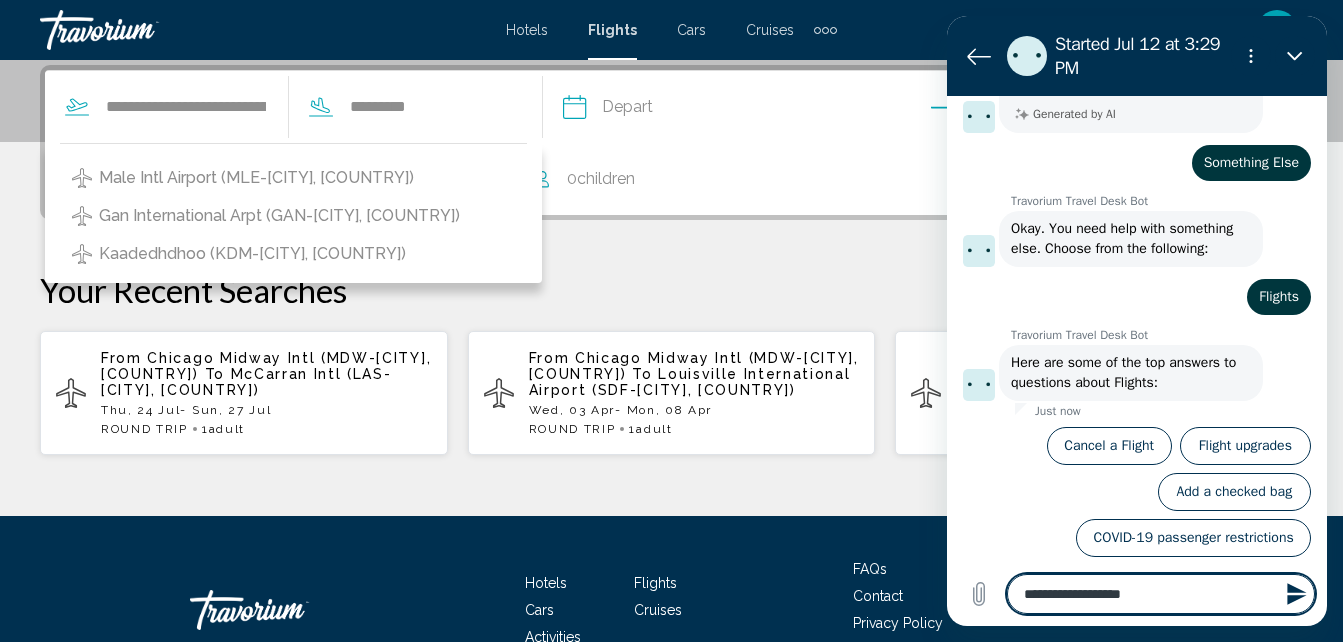 type on "**********" 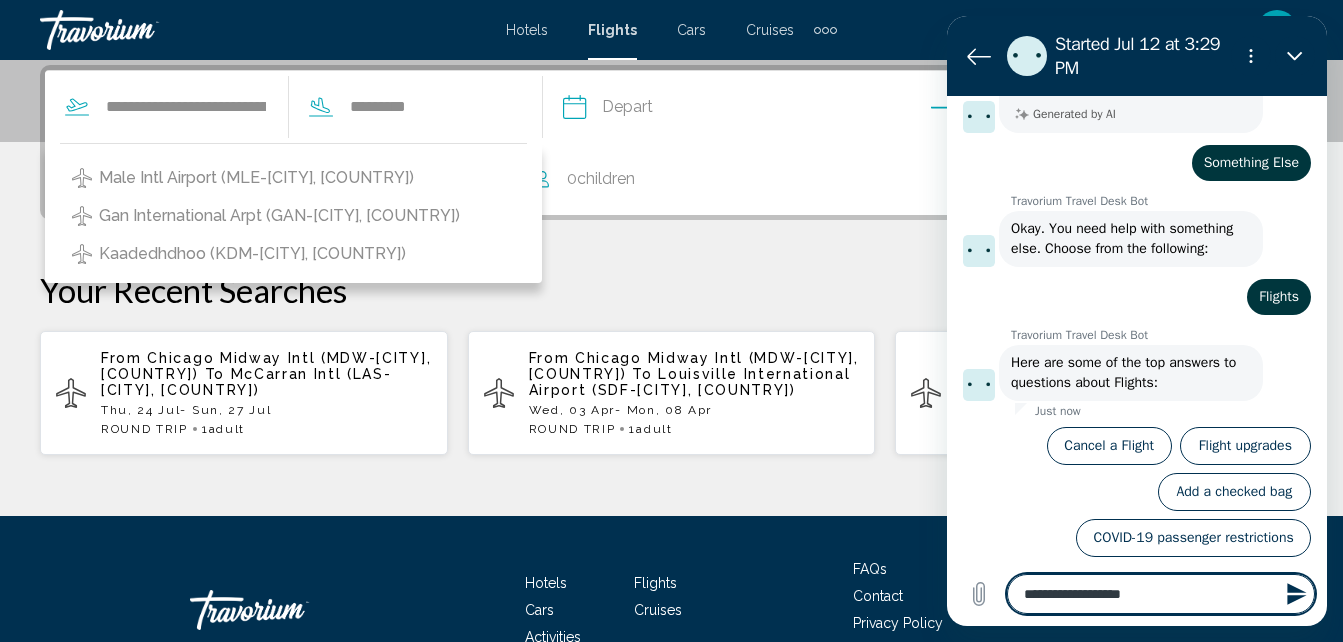 type on "*" 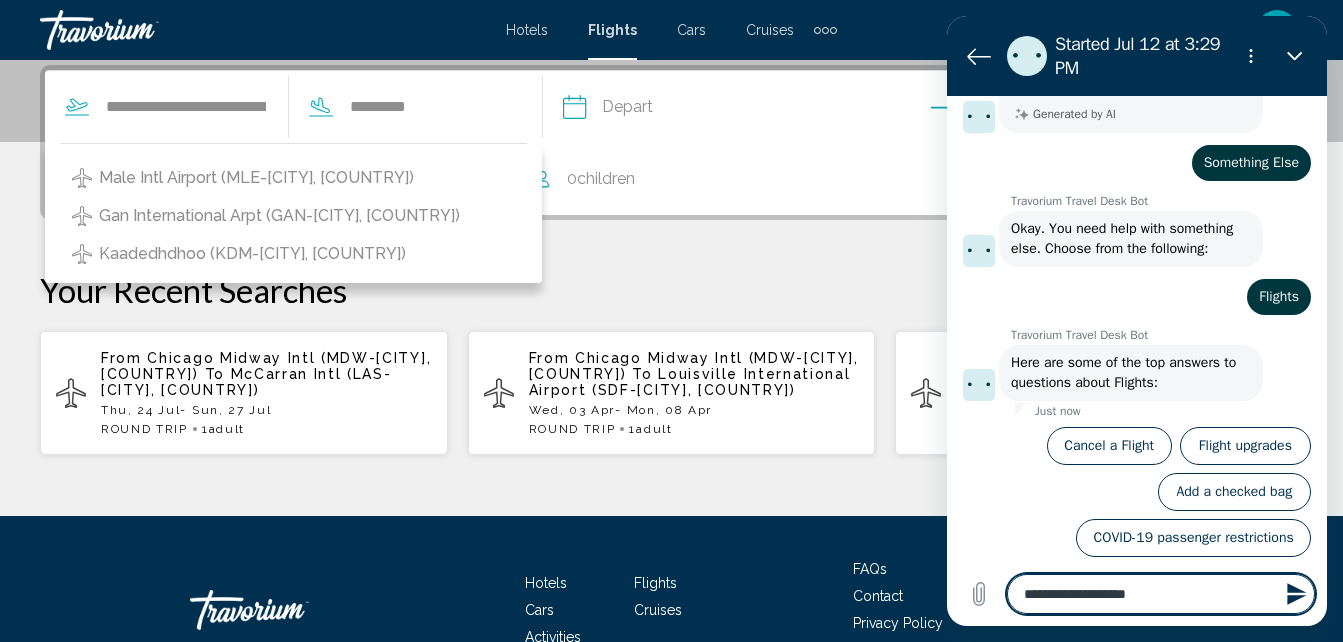 type on "**********" 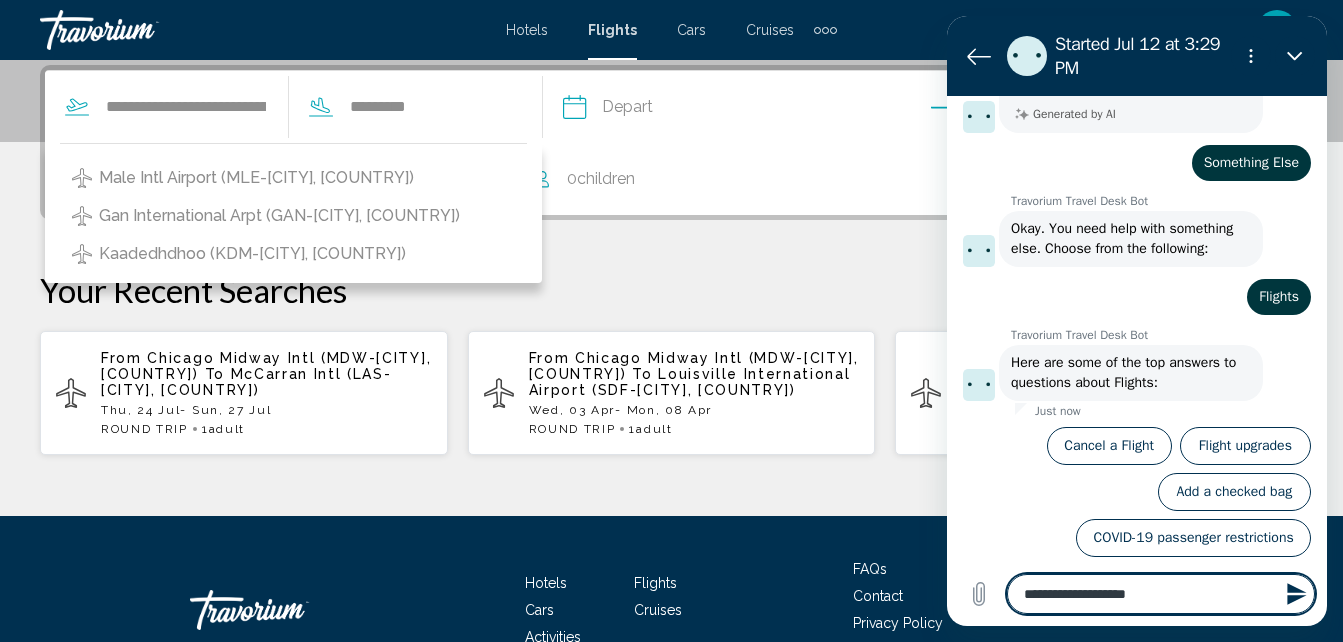 type on "*" 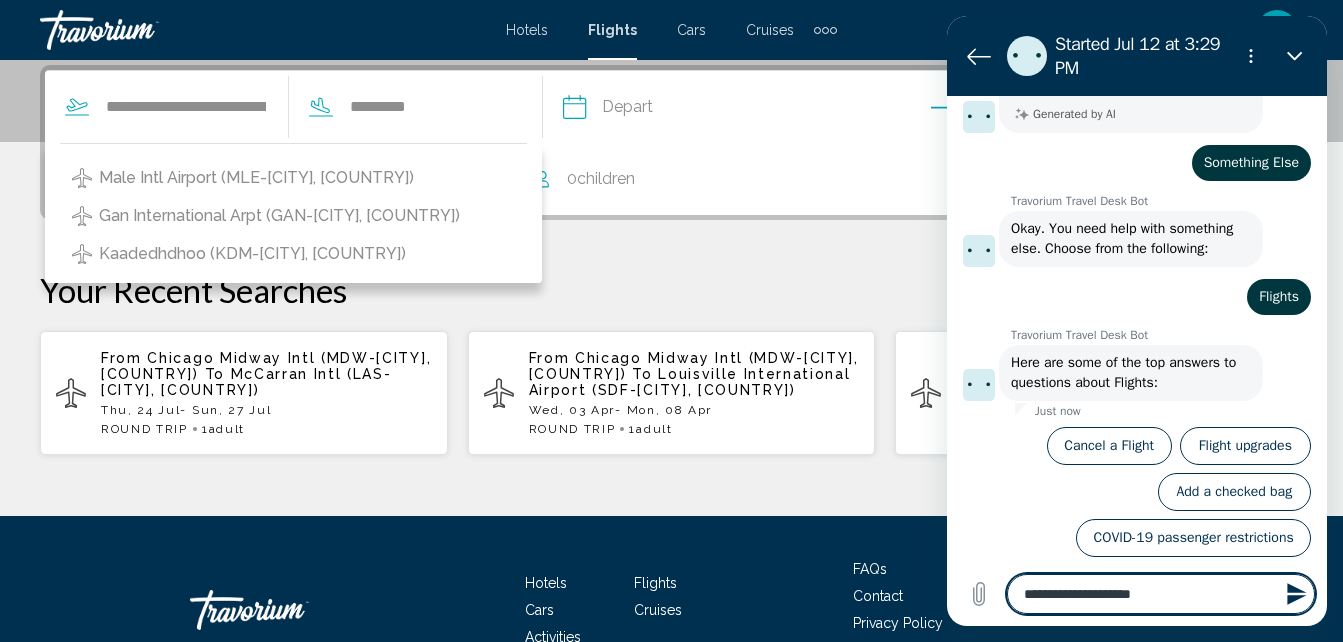 type on "**********" 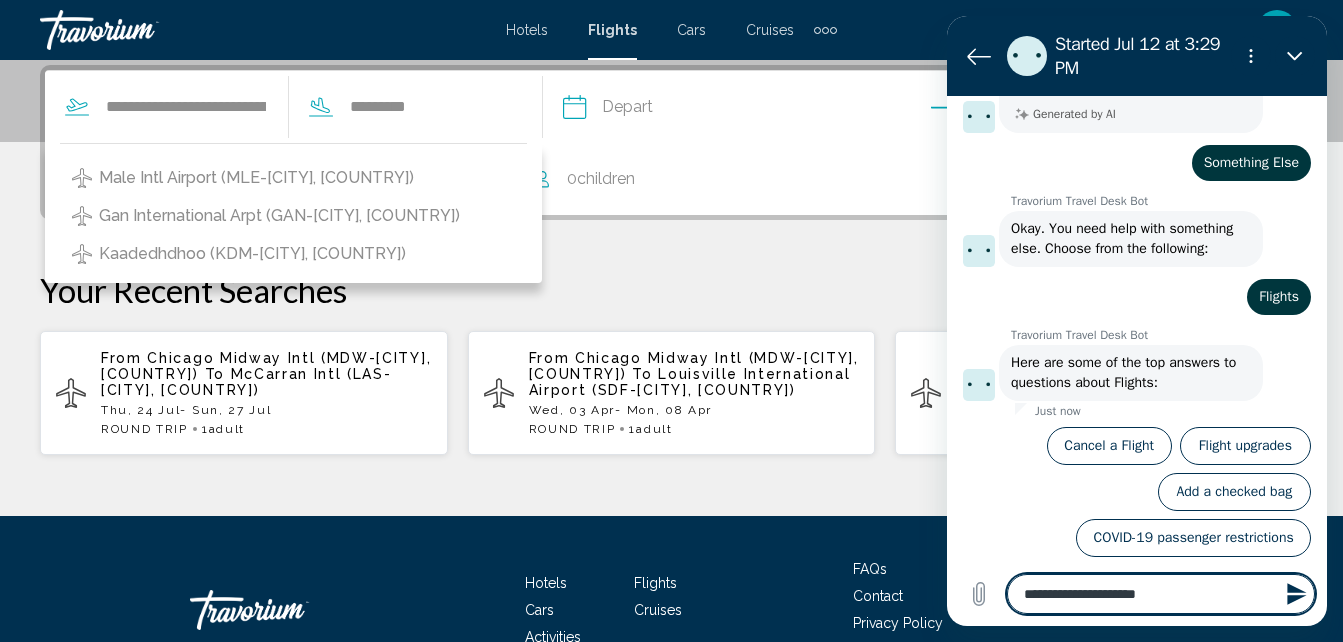type on "**********" 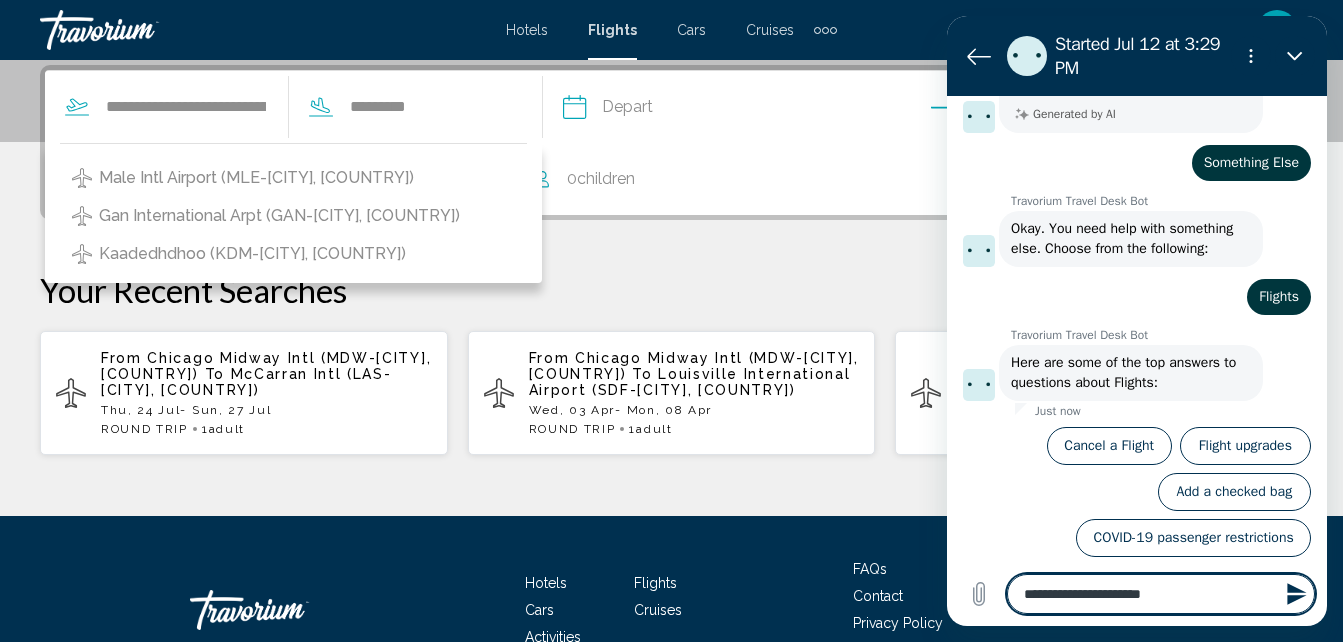 type on "**********" 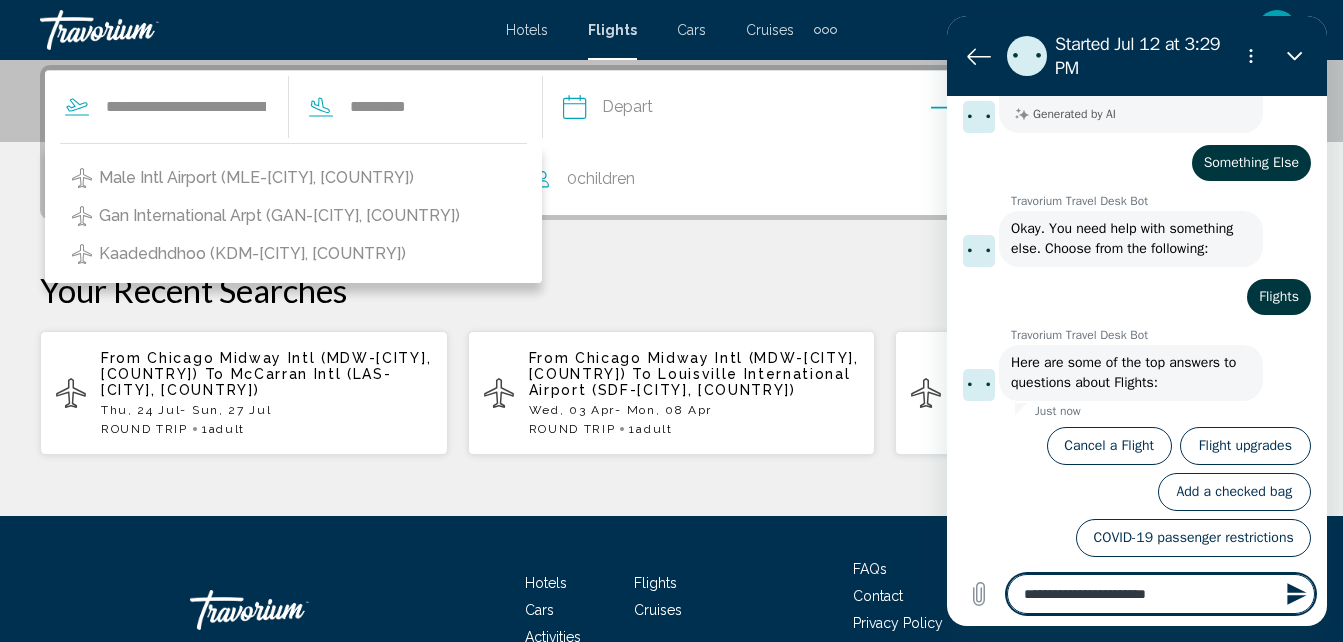 type on "**********" 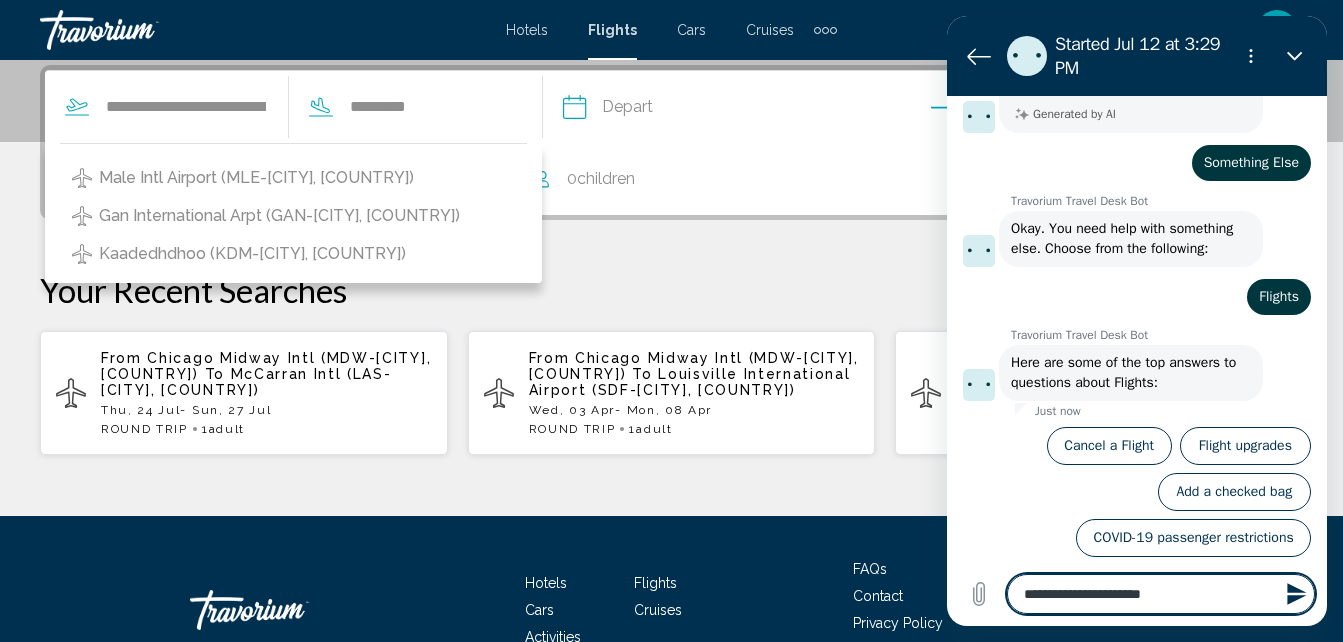 type on "**********" 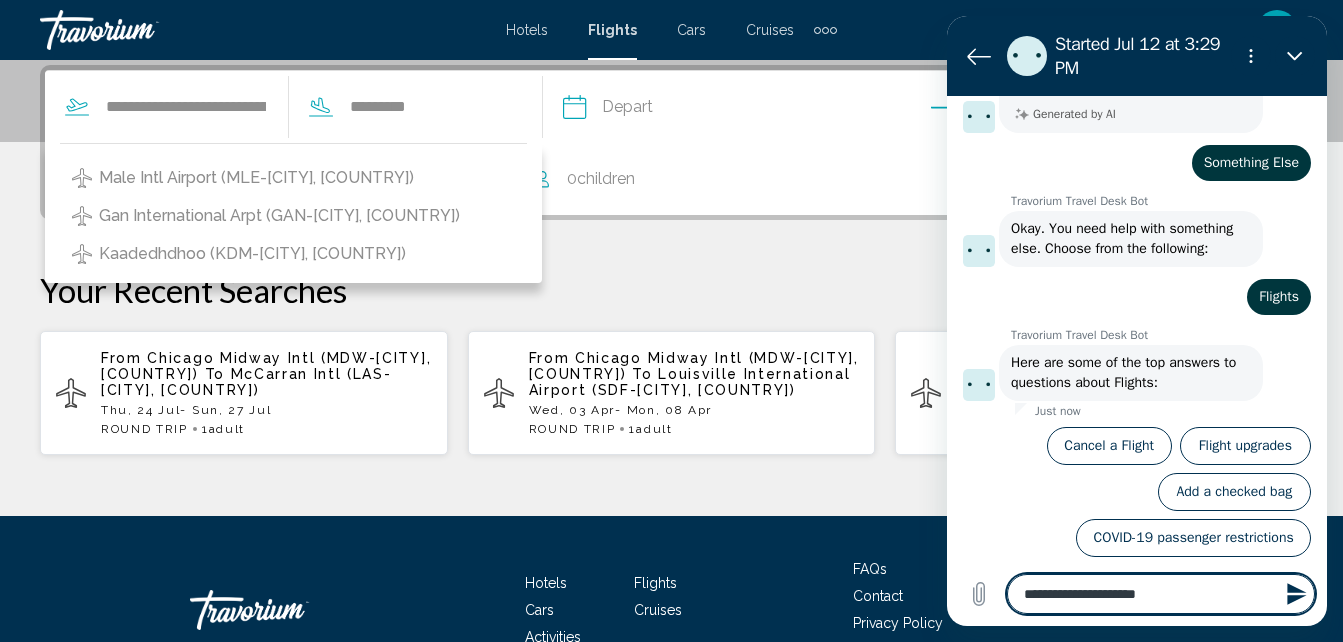 type on "**********" 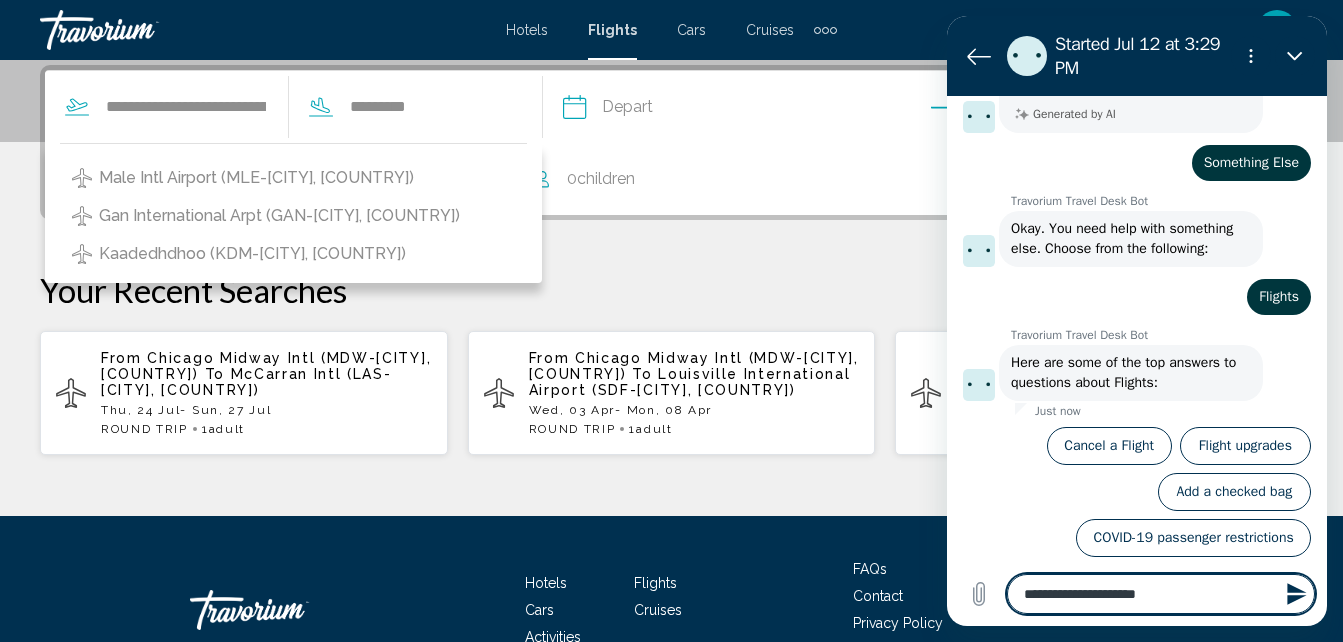 type on "*" 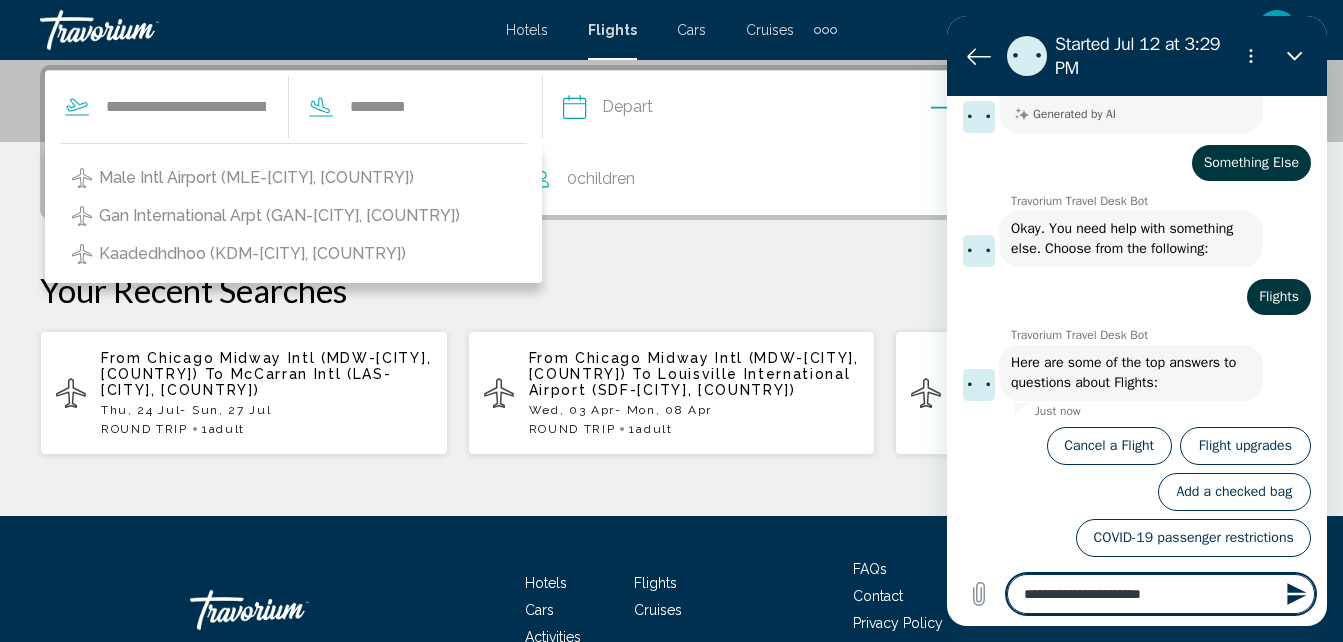 type on "**********" 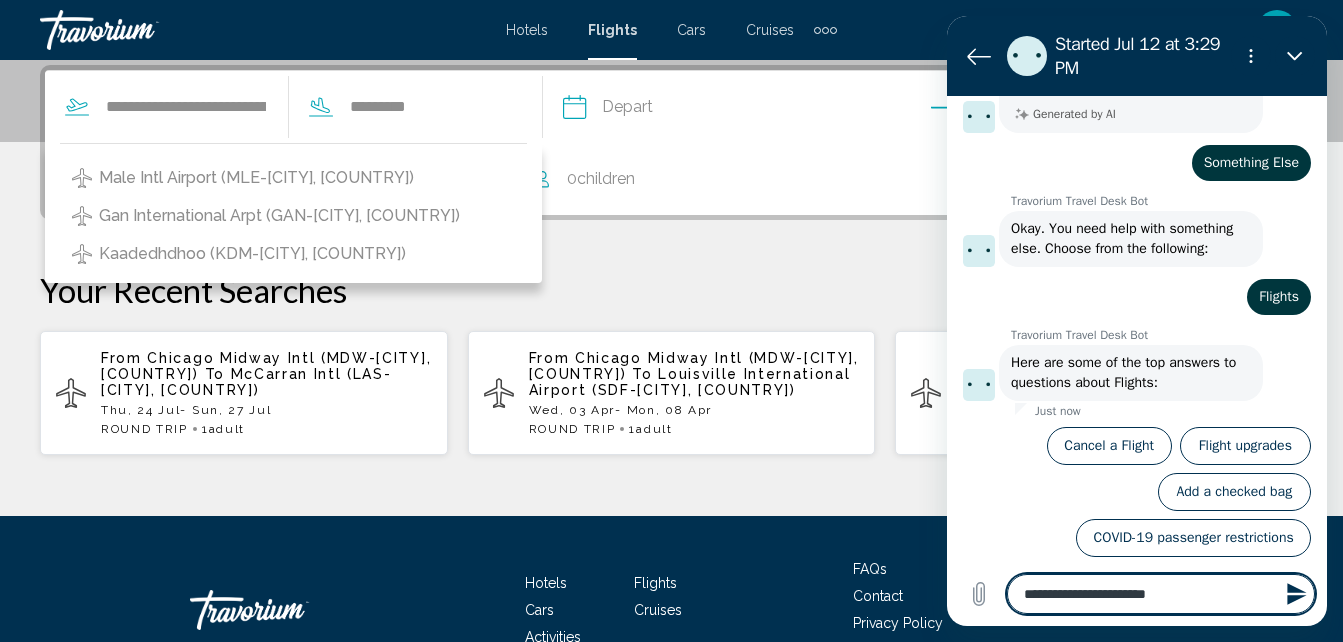 type on "**********" 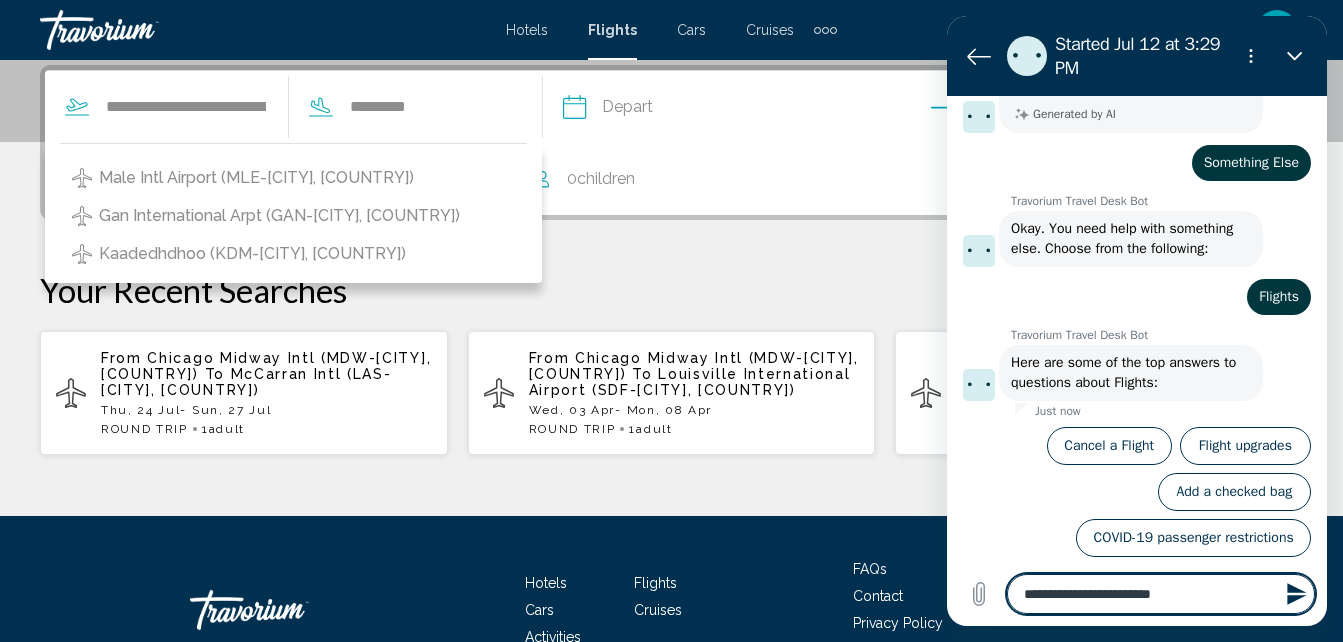 type on "**********" 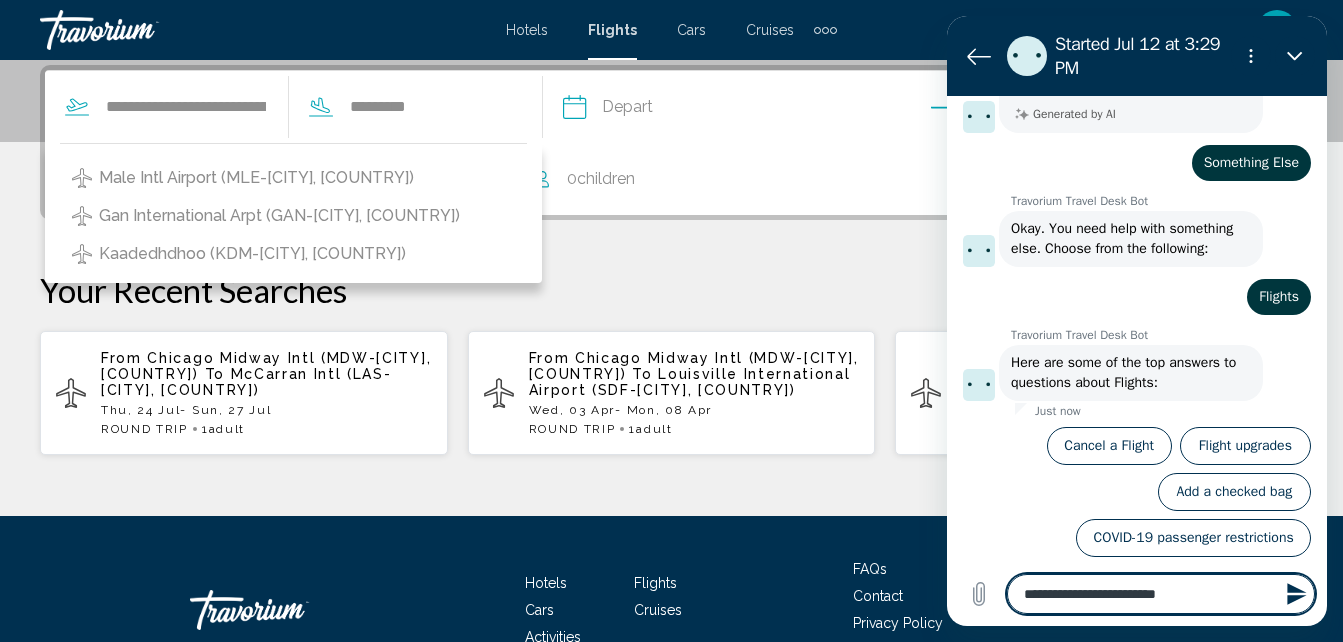 type on "*" 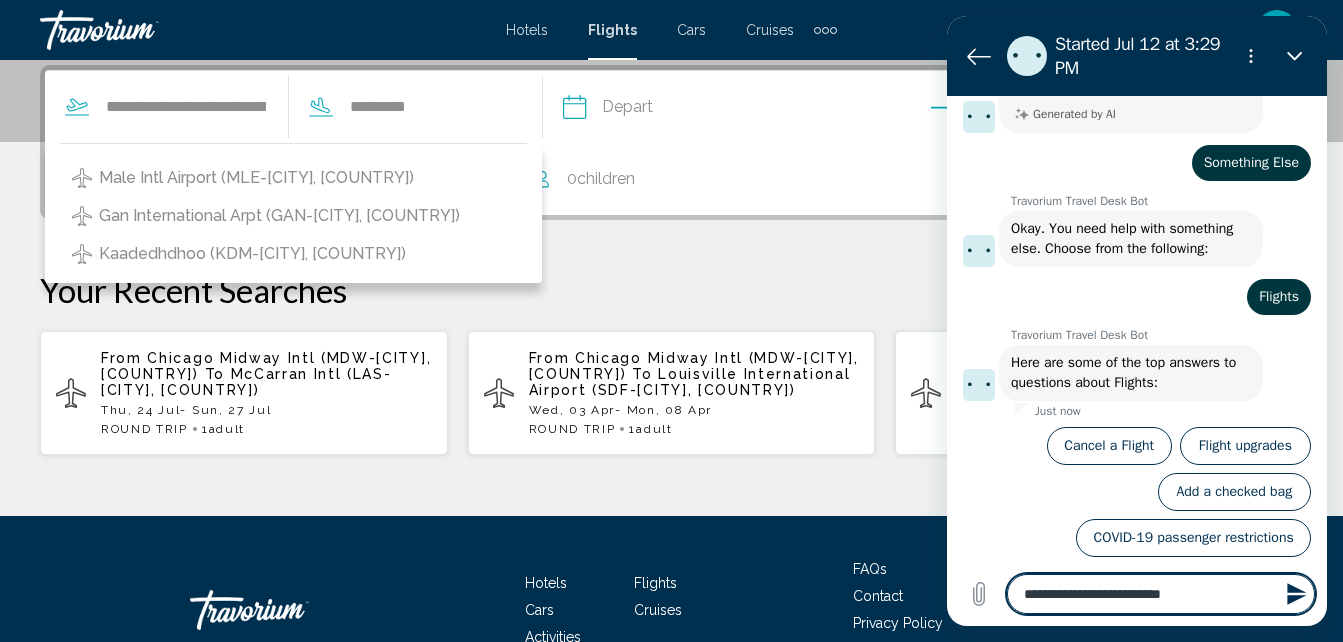 type on "**********" 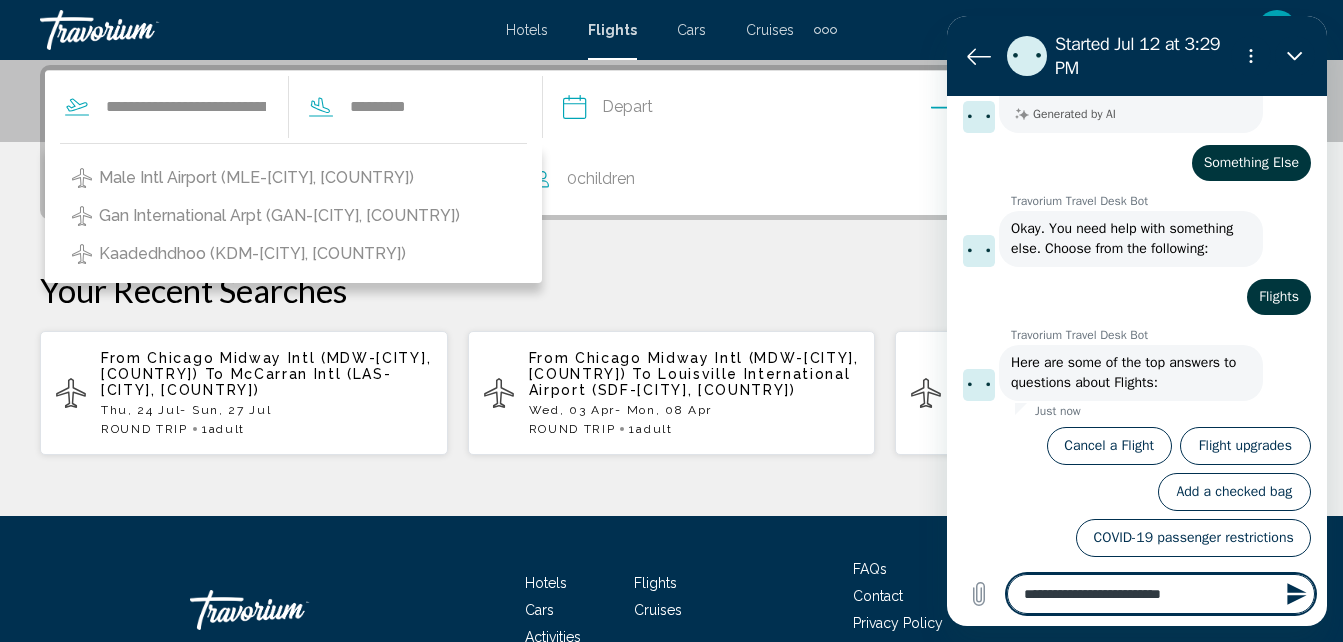 type on "*" 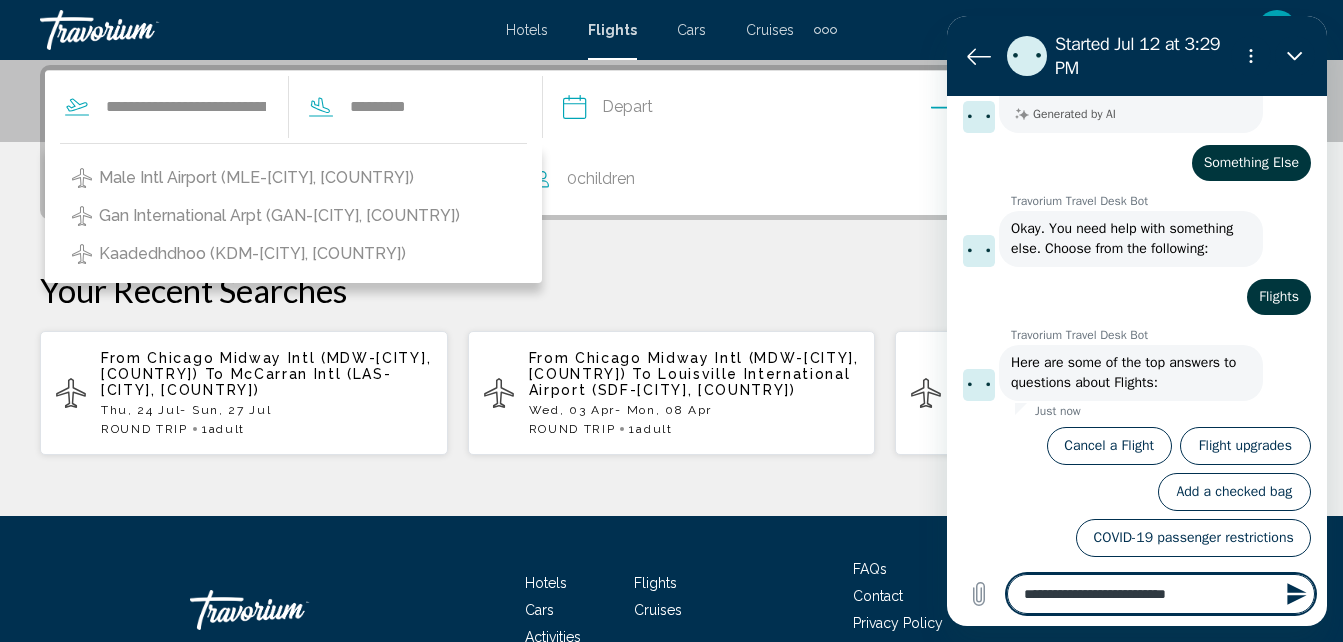 type on "**********" 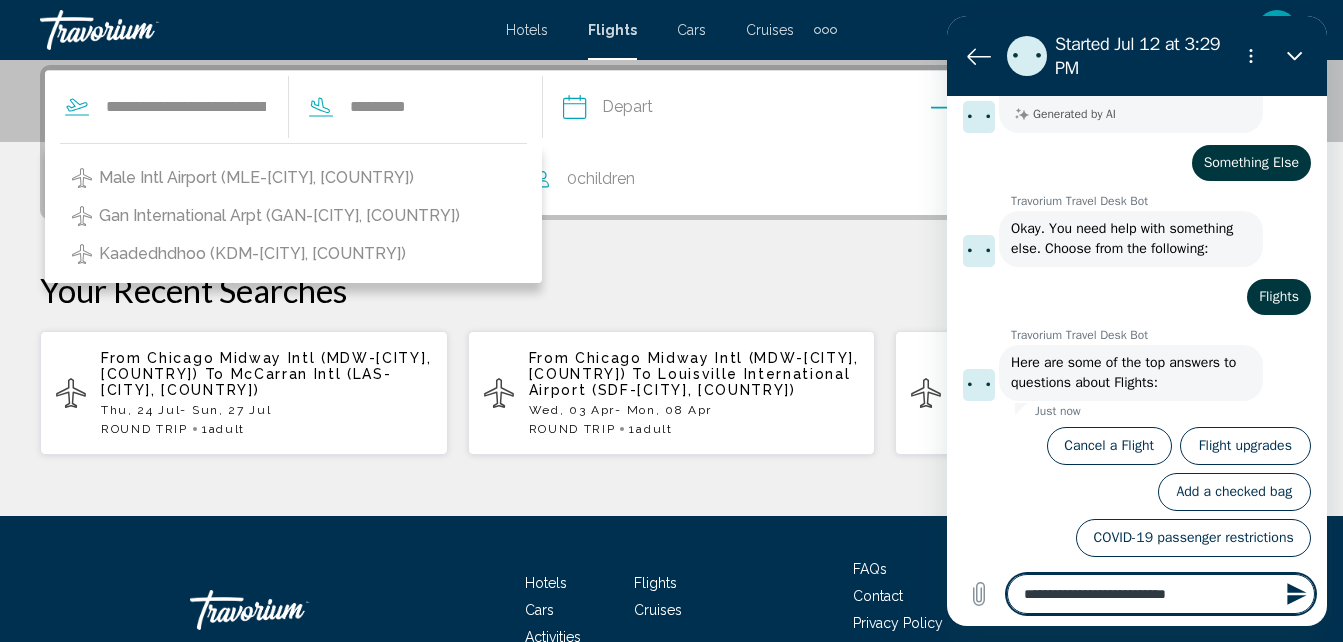 type on "*" 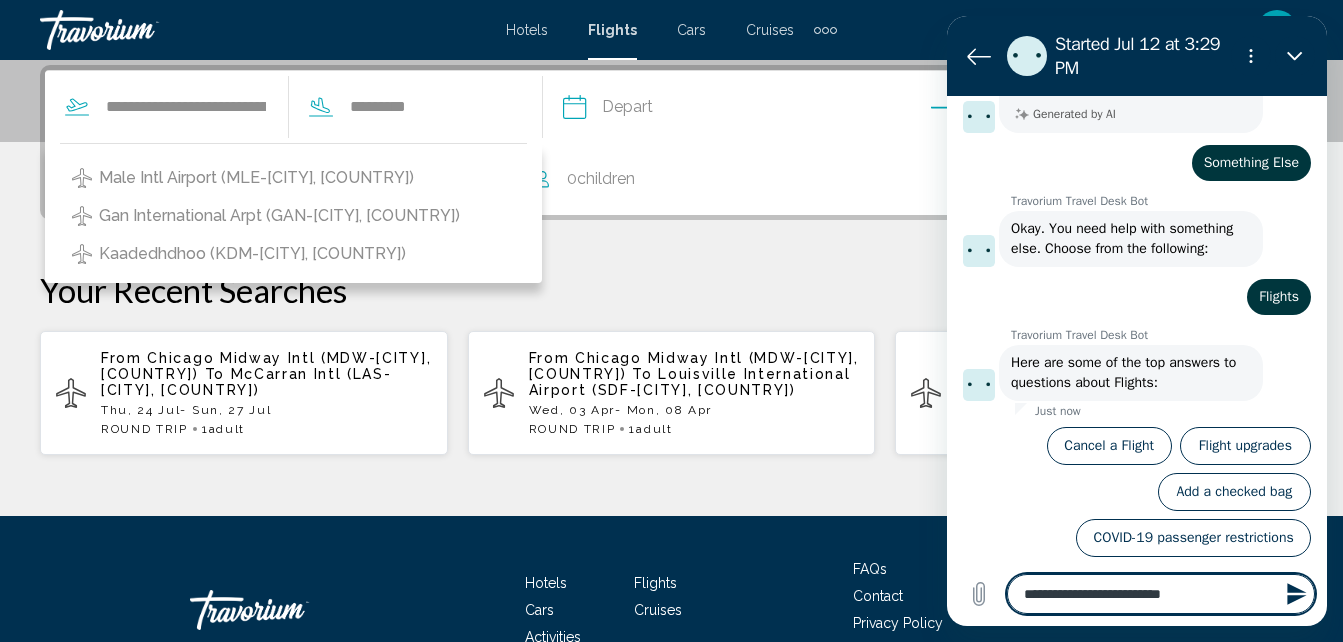 type on "**********" 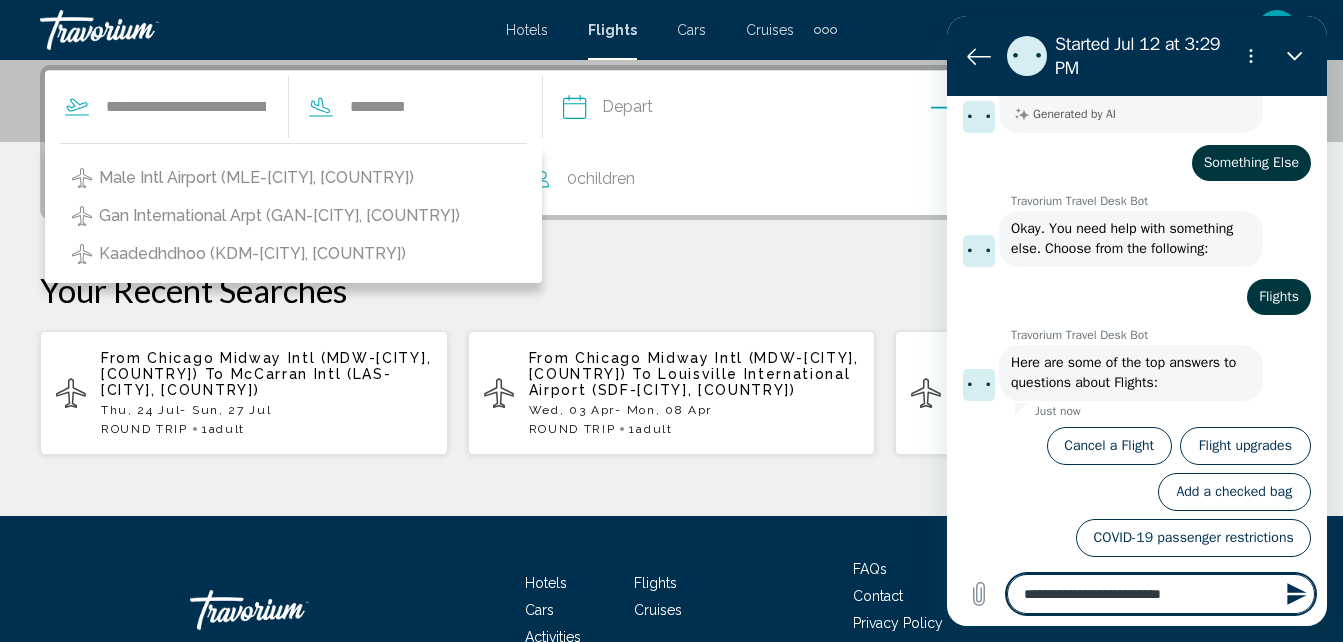 type on "*" 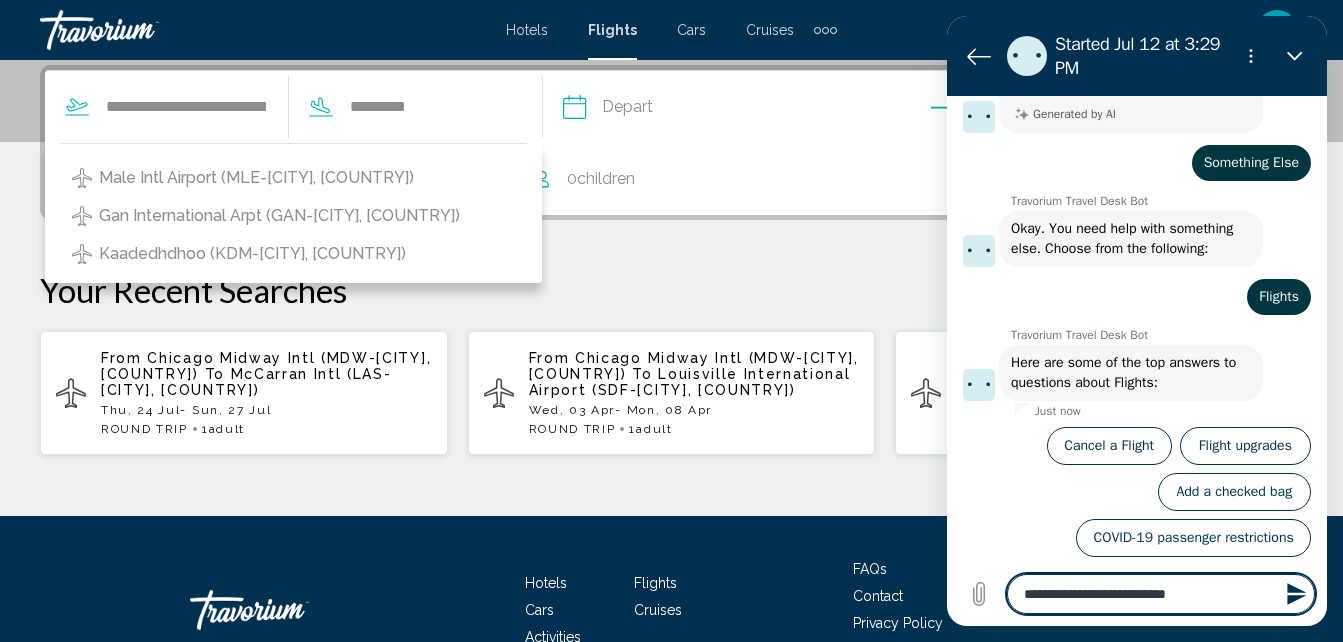 type on "**********" 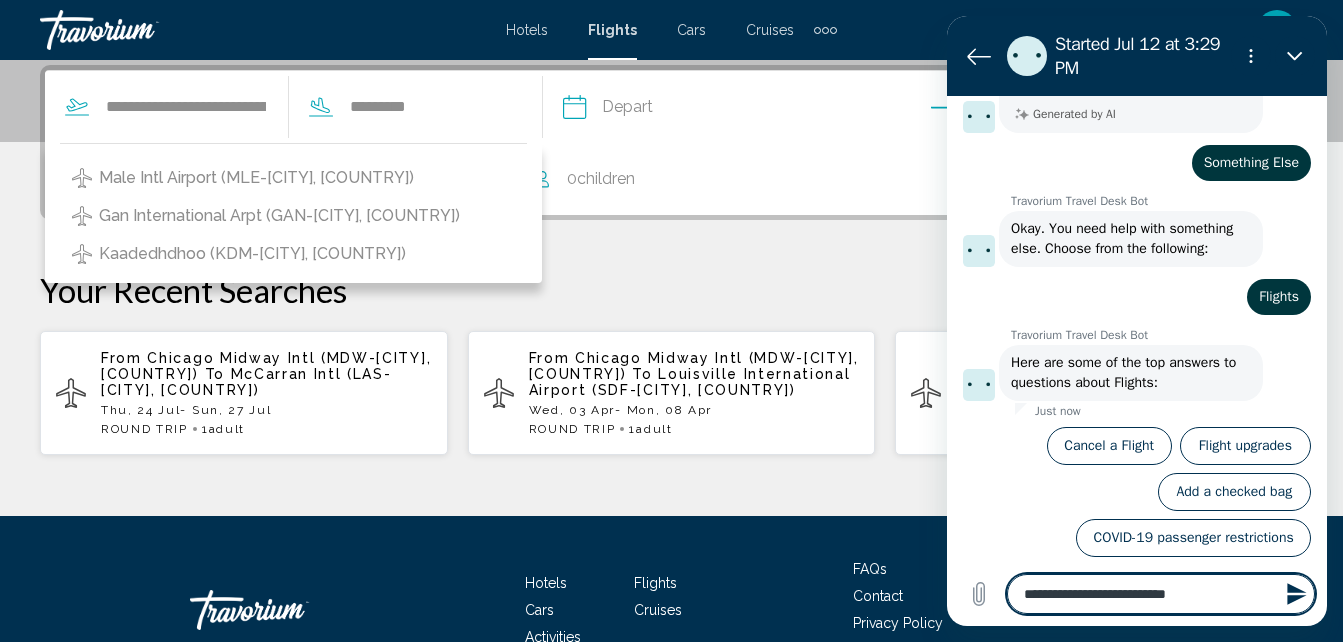 type on "*" 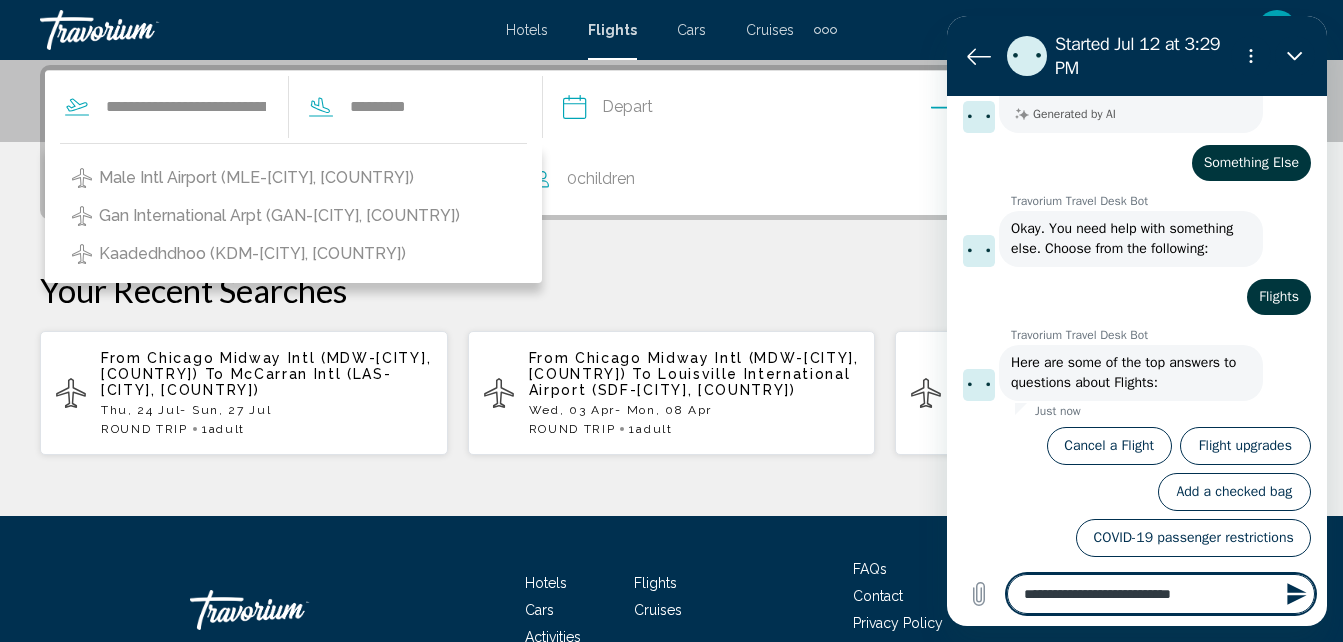 type on "**********" 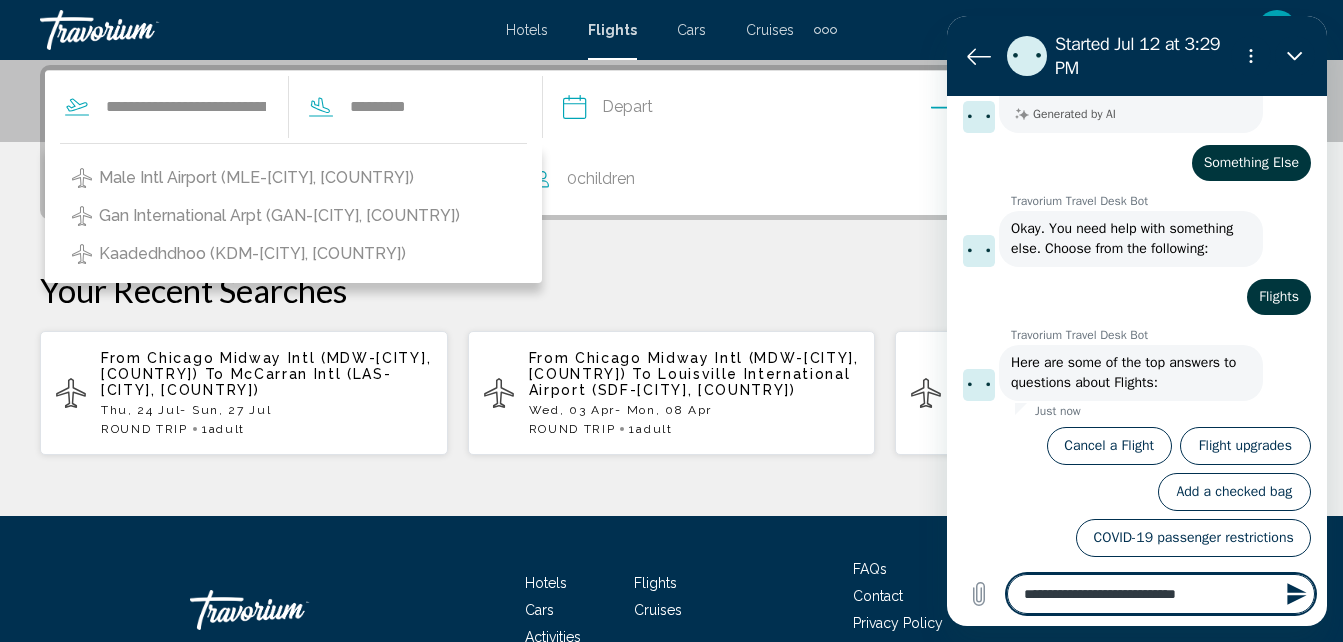 type on "**********" 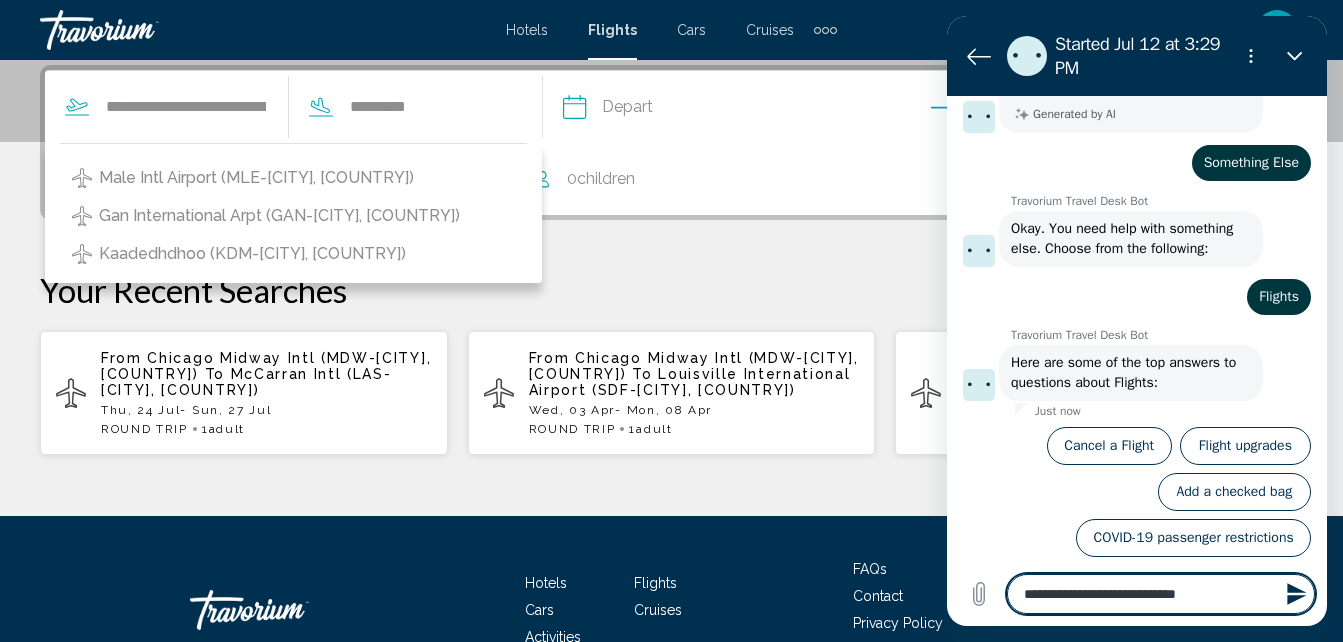 type on "*" 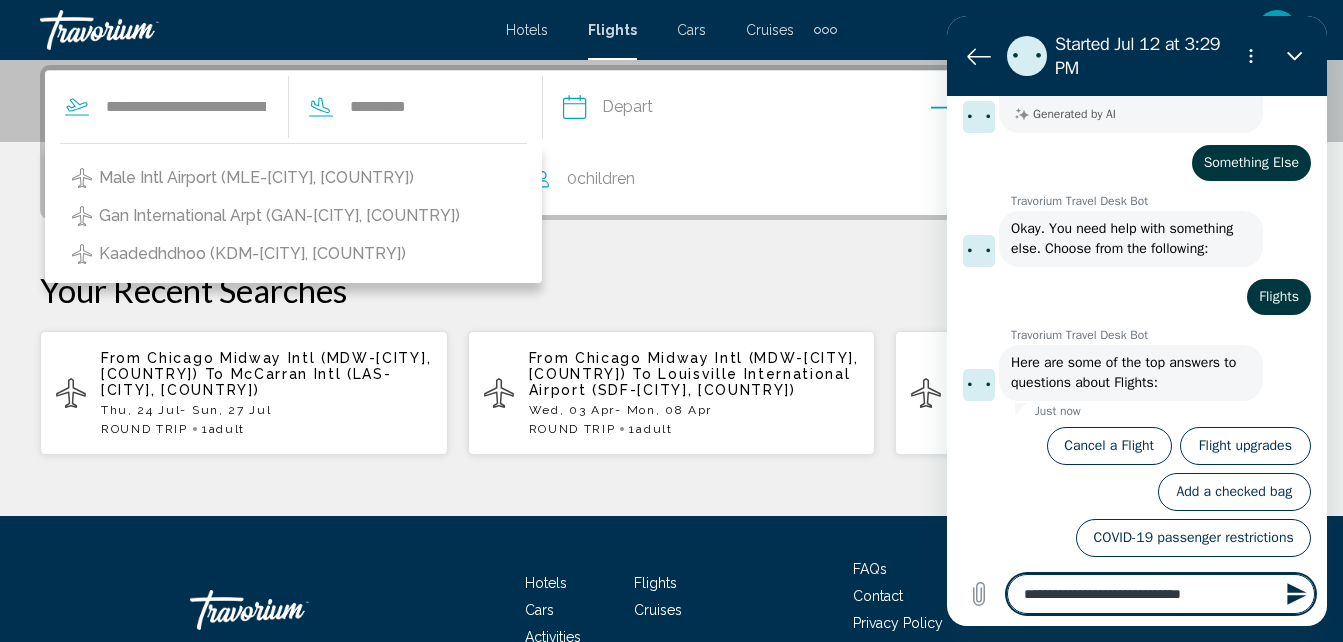 type on "**********" 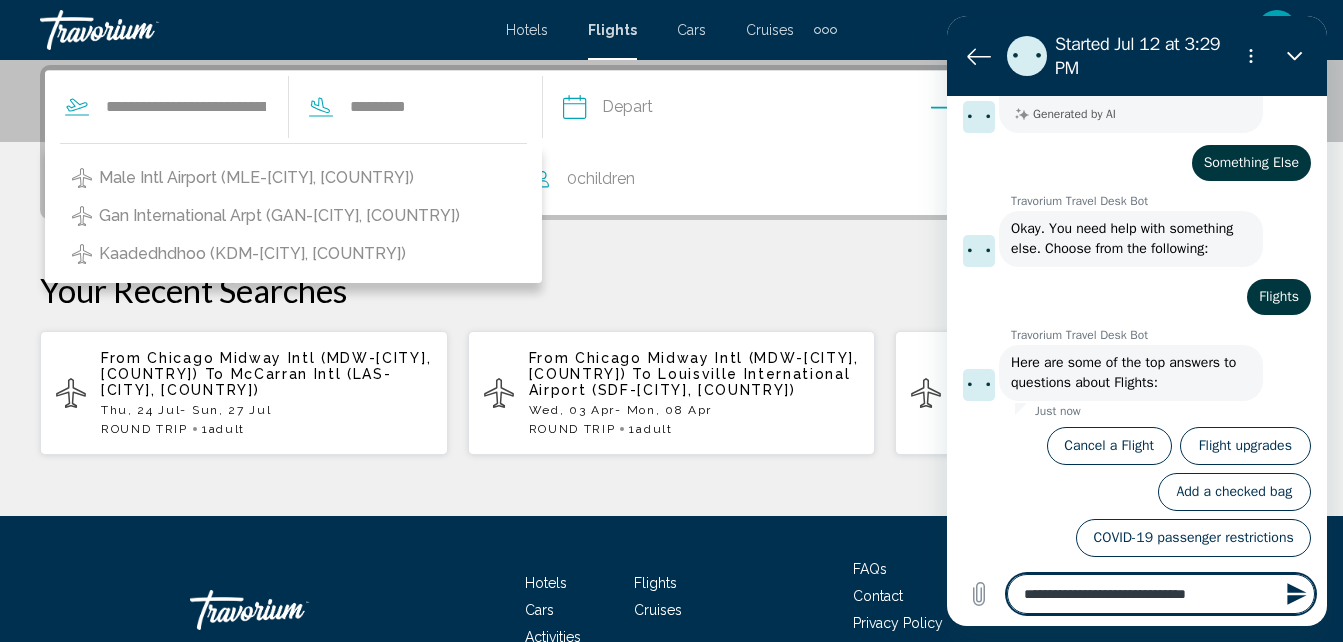 type on "**********" 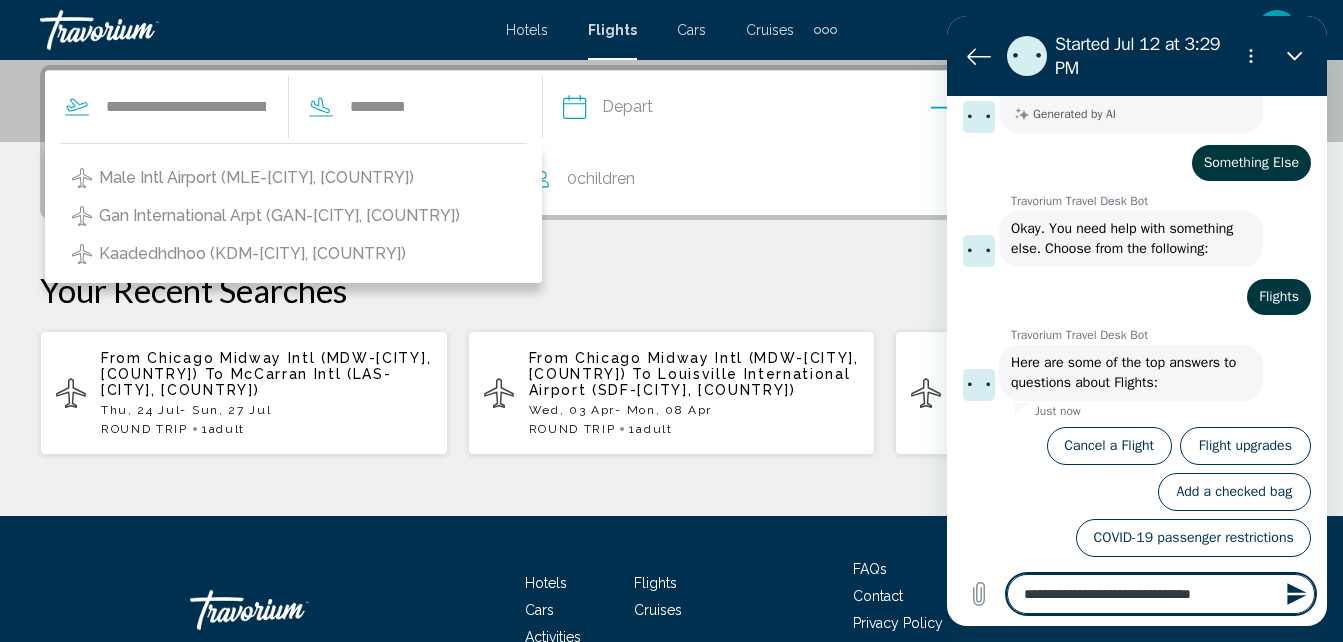 type on "**********" 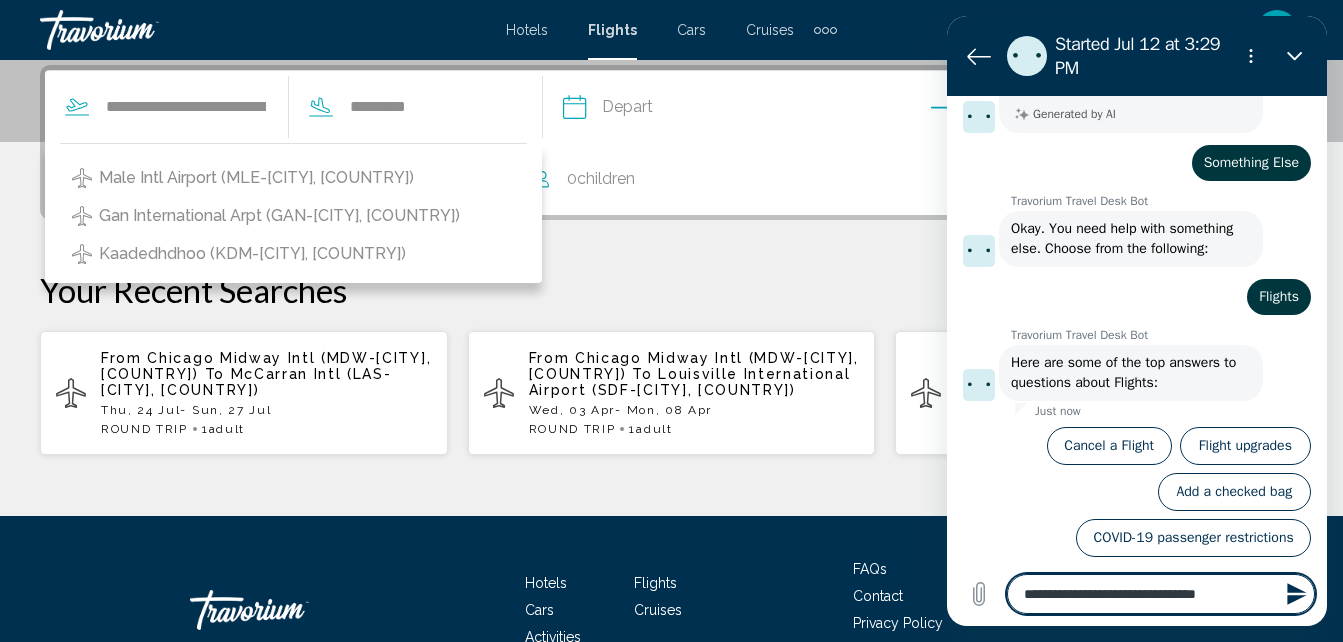 type on "**********" 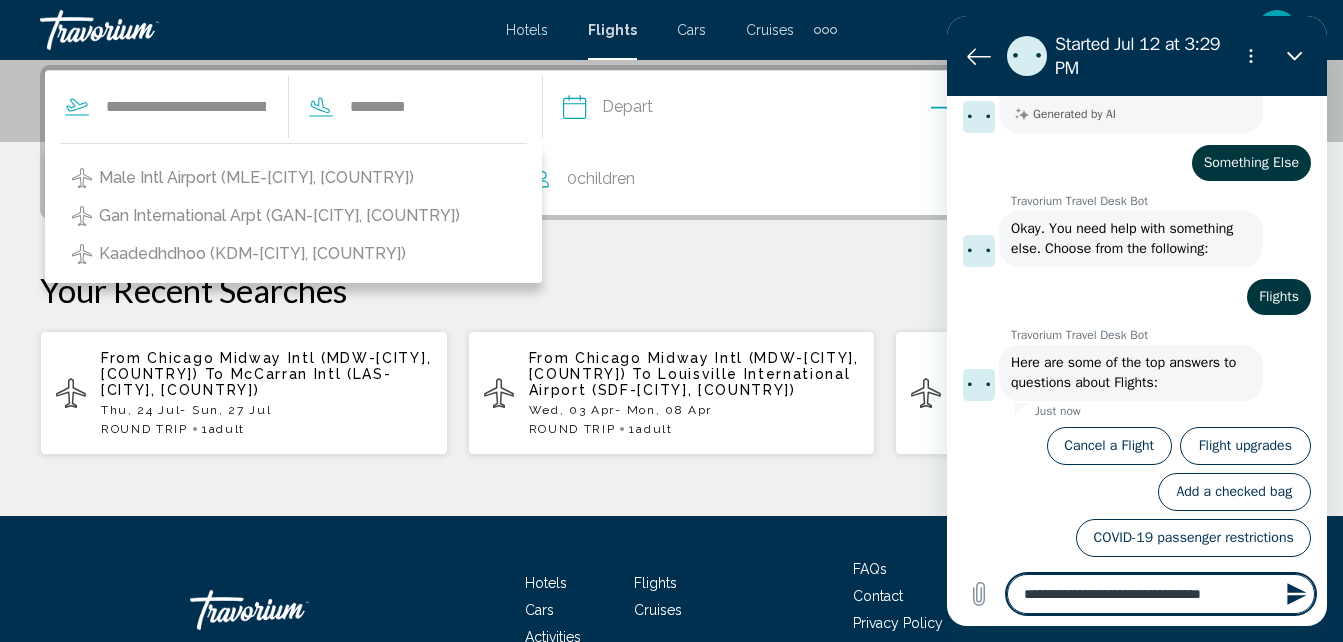 type on "**********" 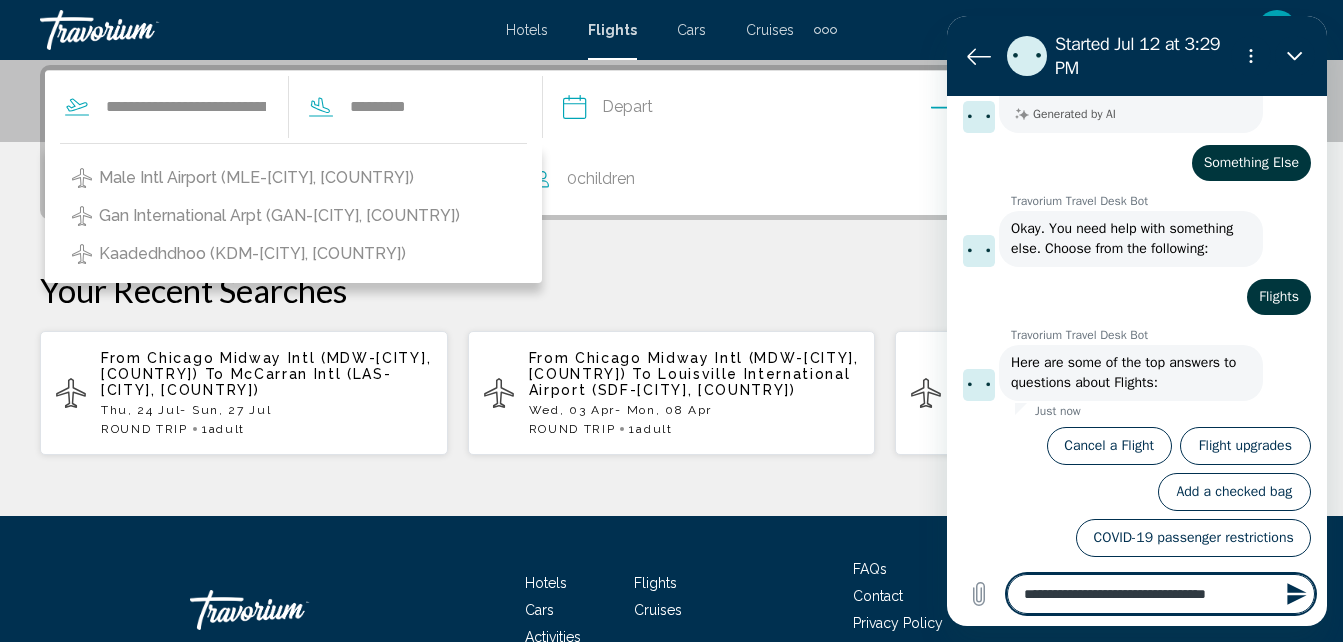 type on "**********" 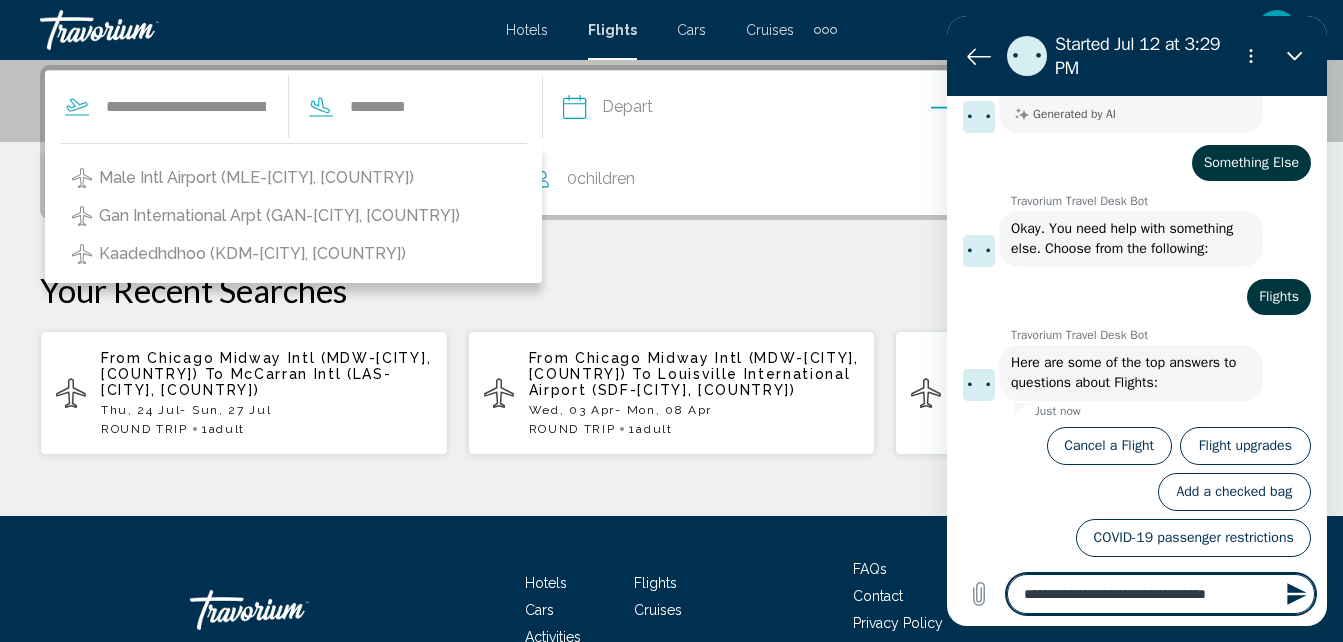type on "*" 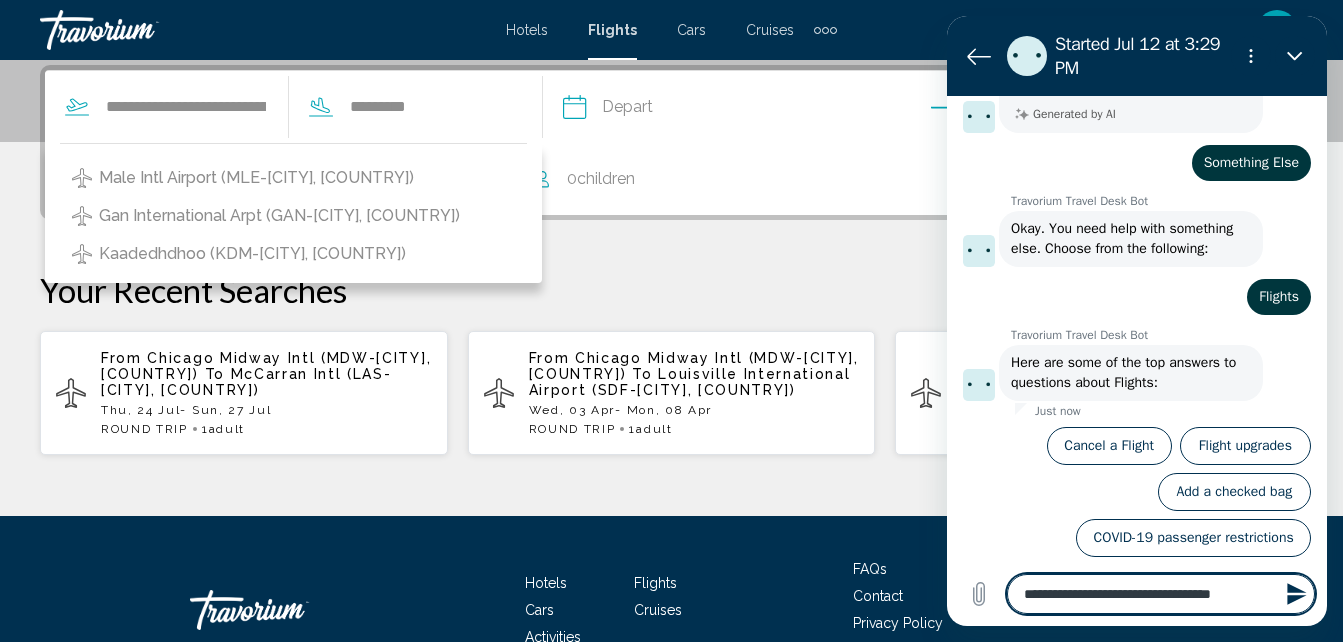 type on "**********" 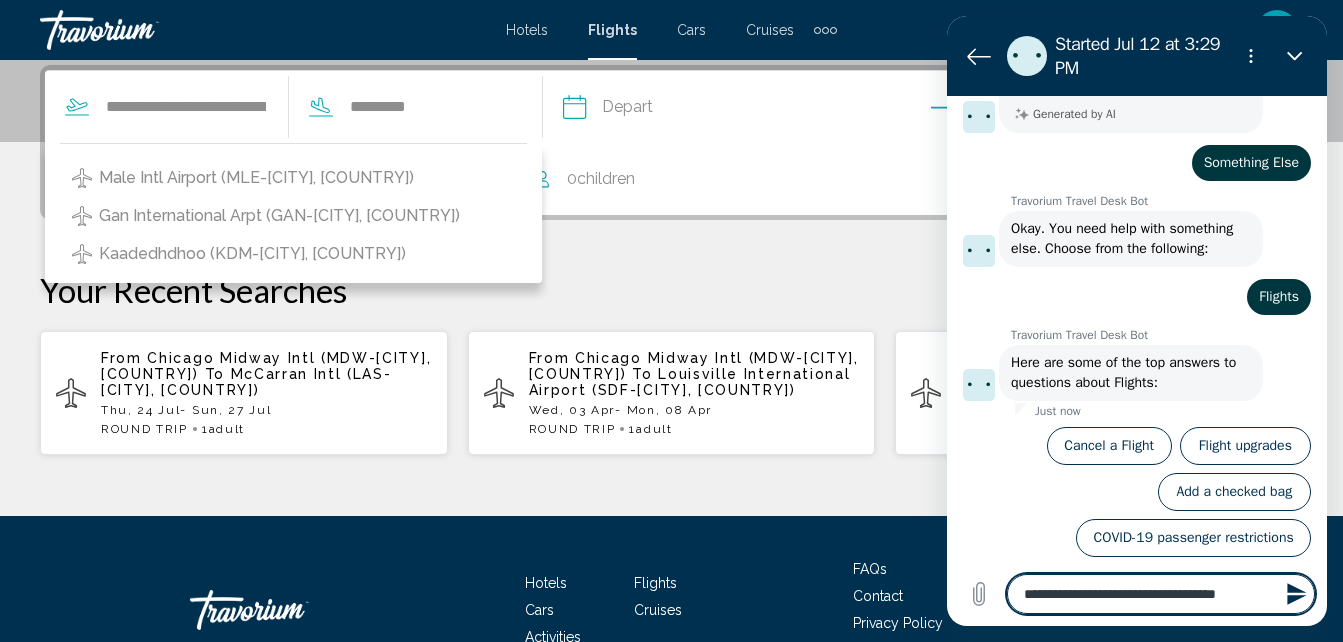 type on "**********" 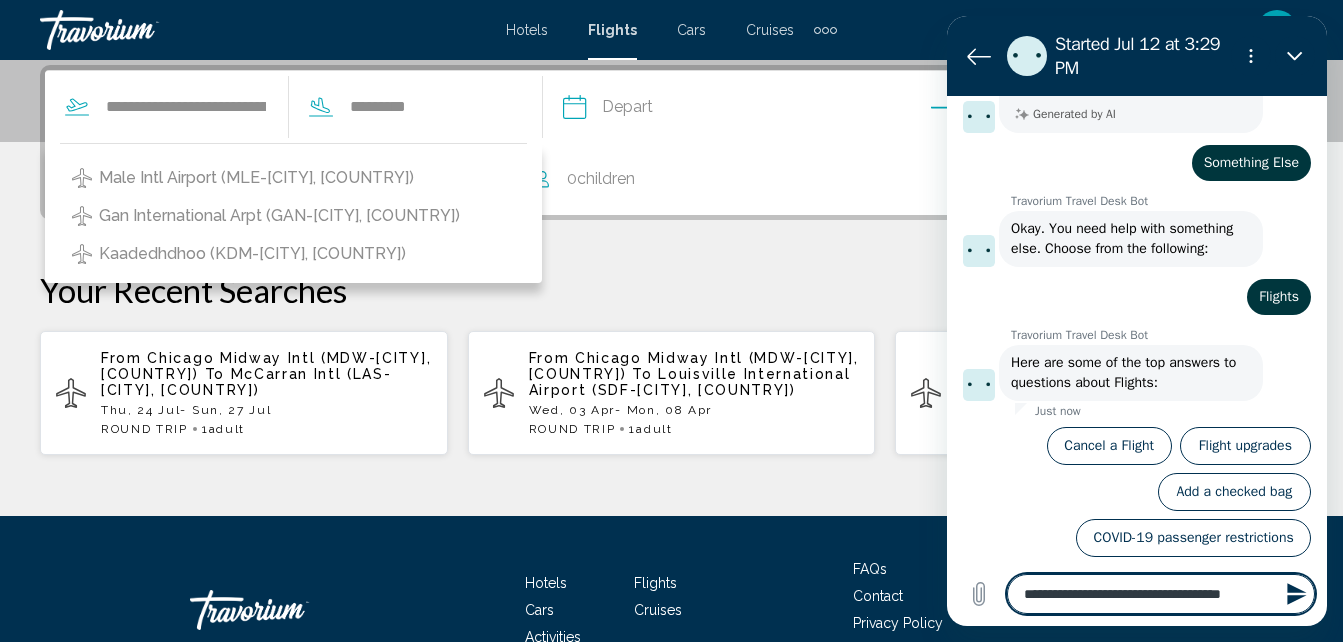 type on "**********" 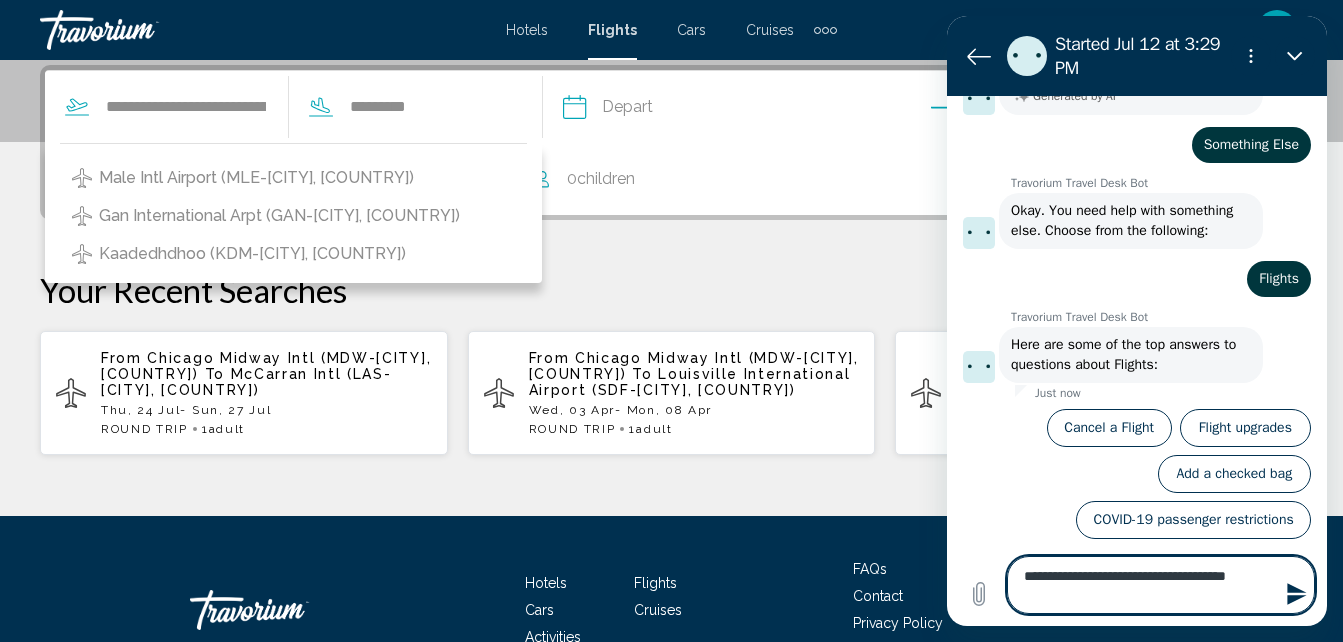type on "**********" 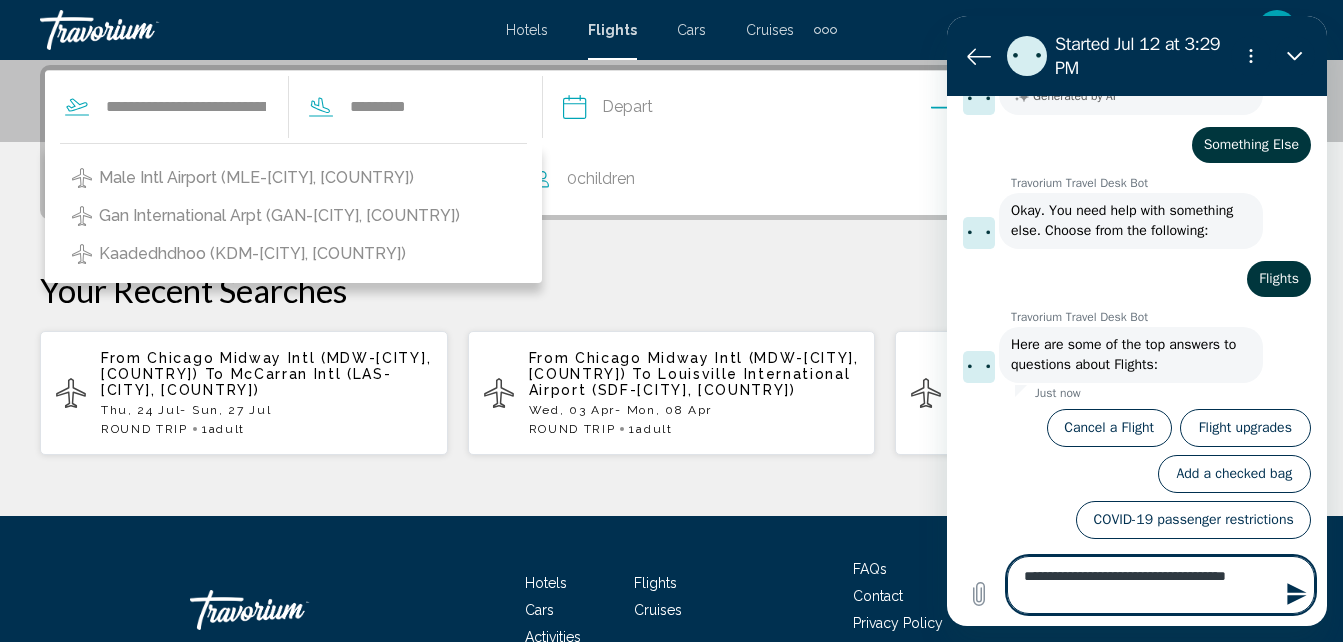 type on "*" 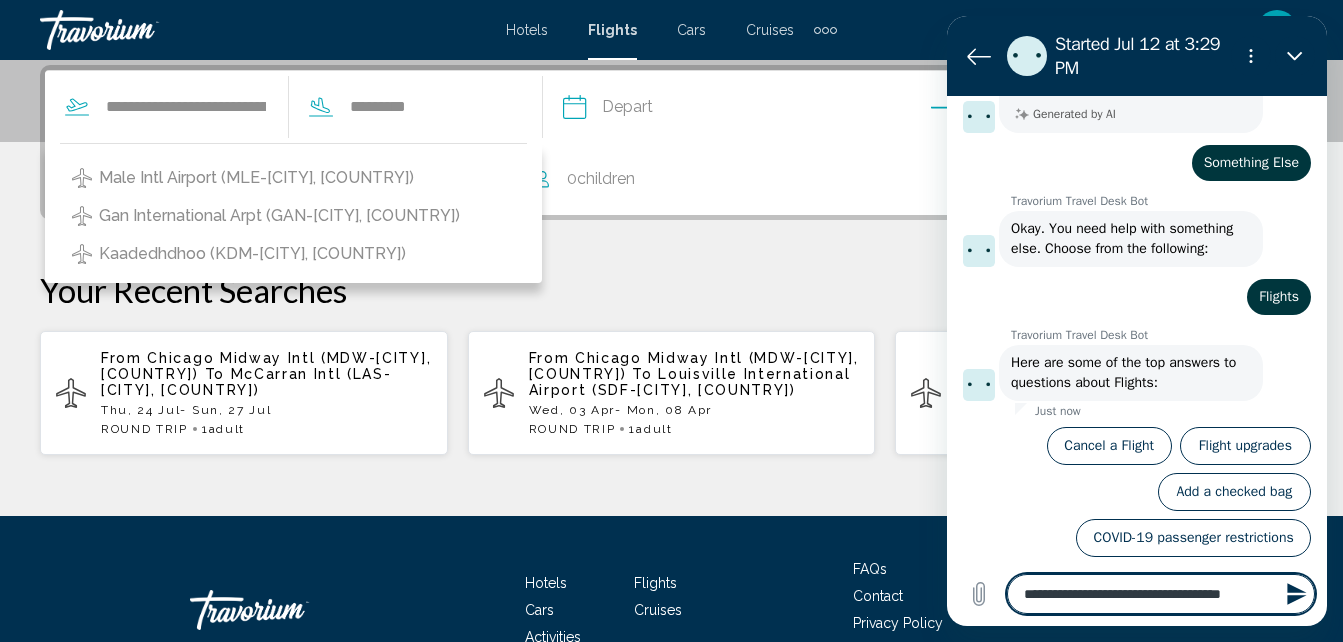 type on "**********" 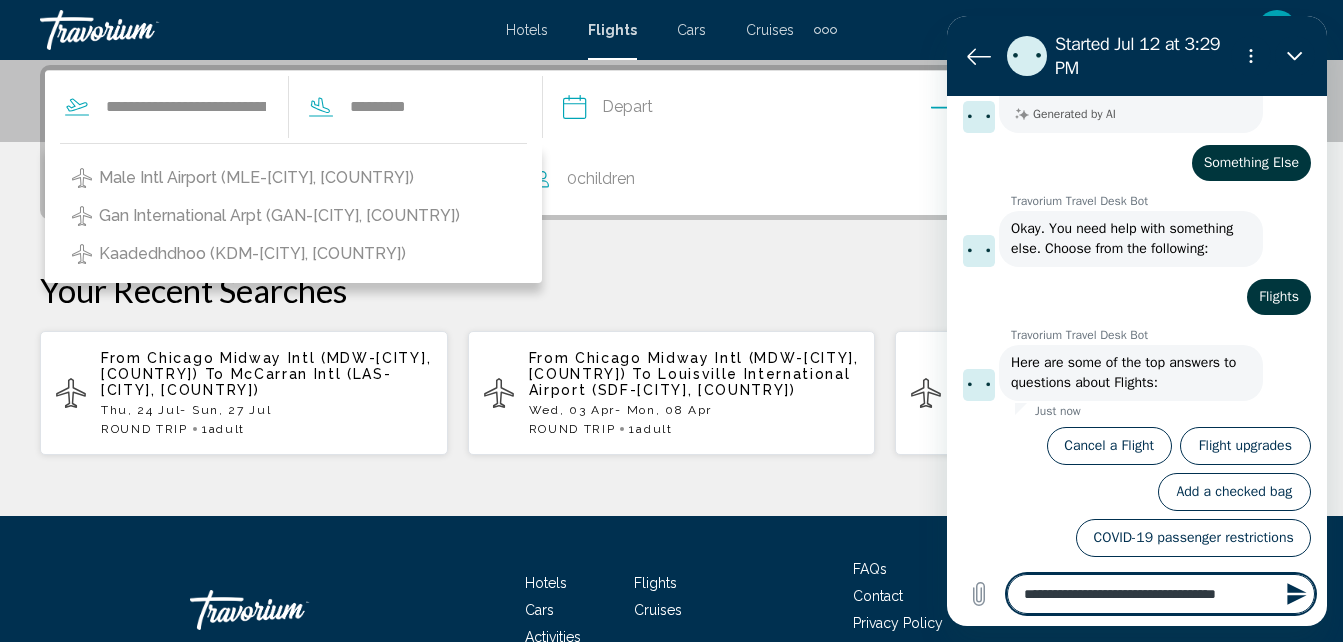 type on "**********" 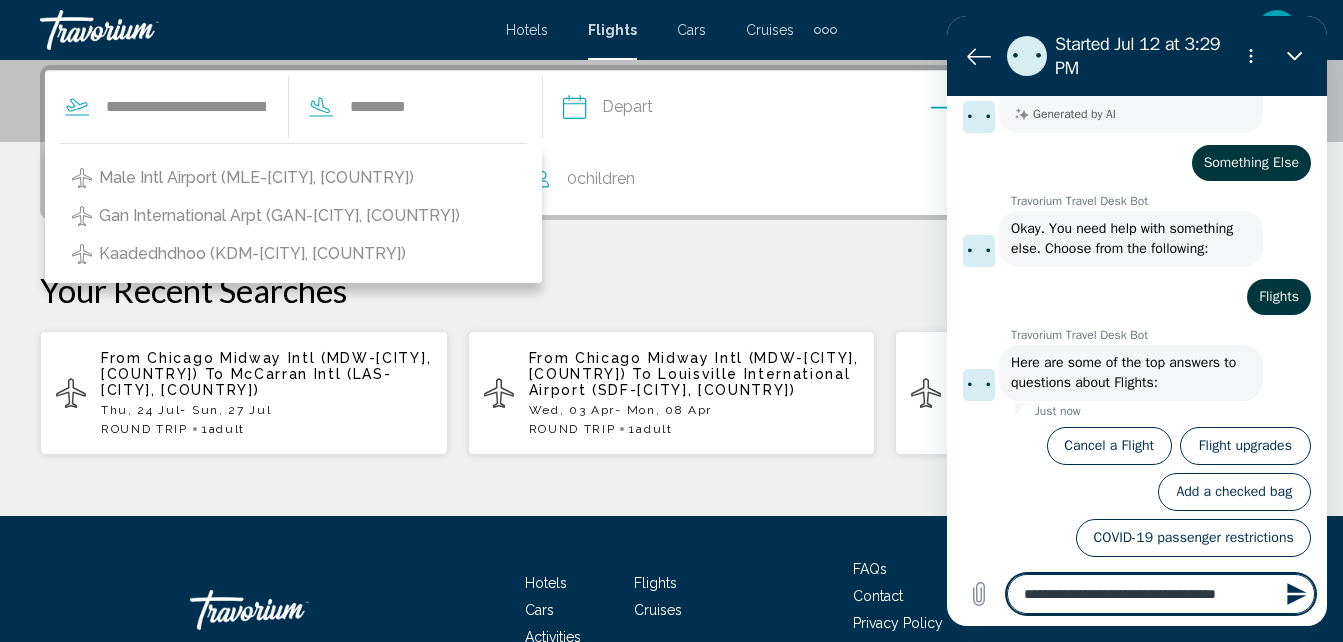 type on "*" 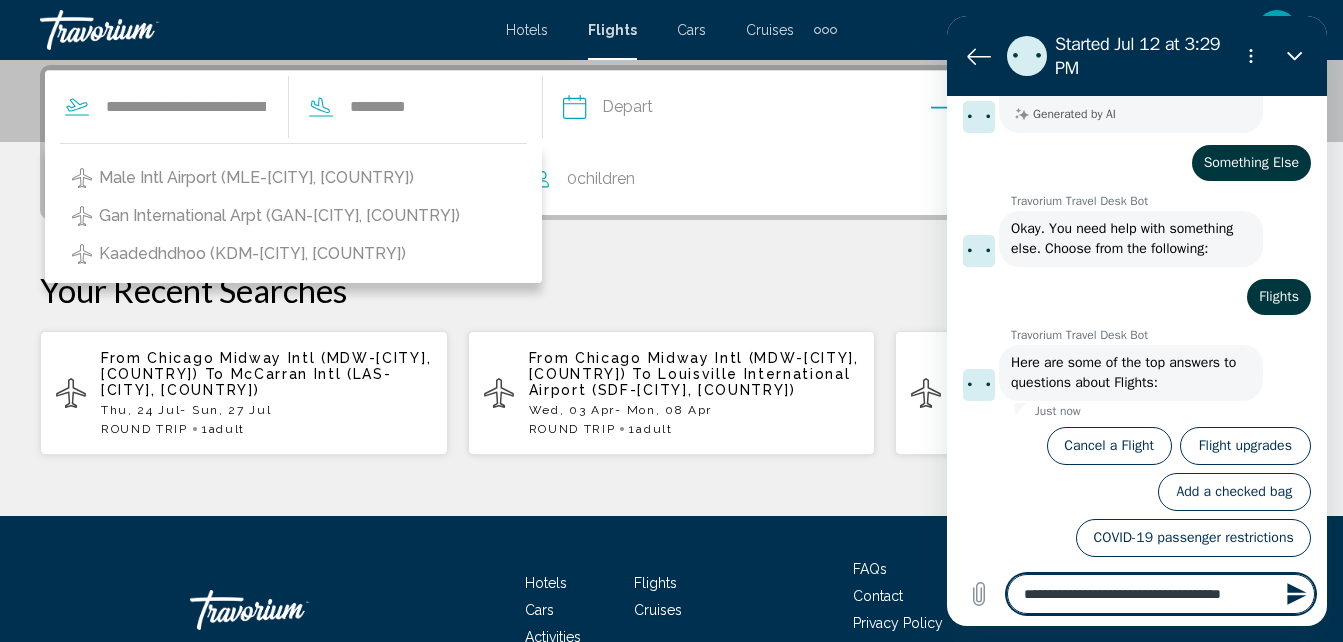 type on "**********" 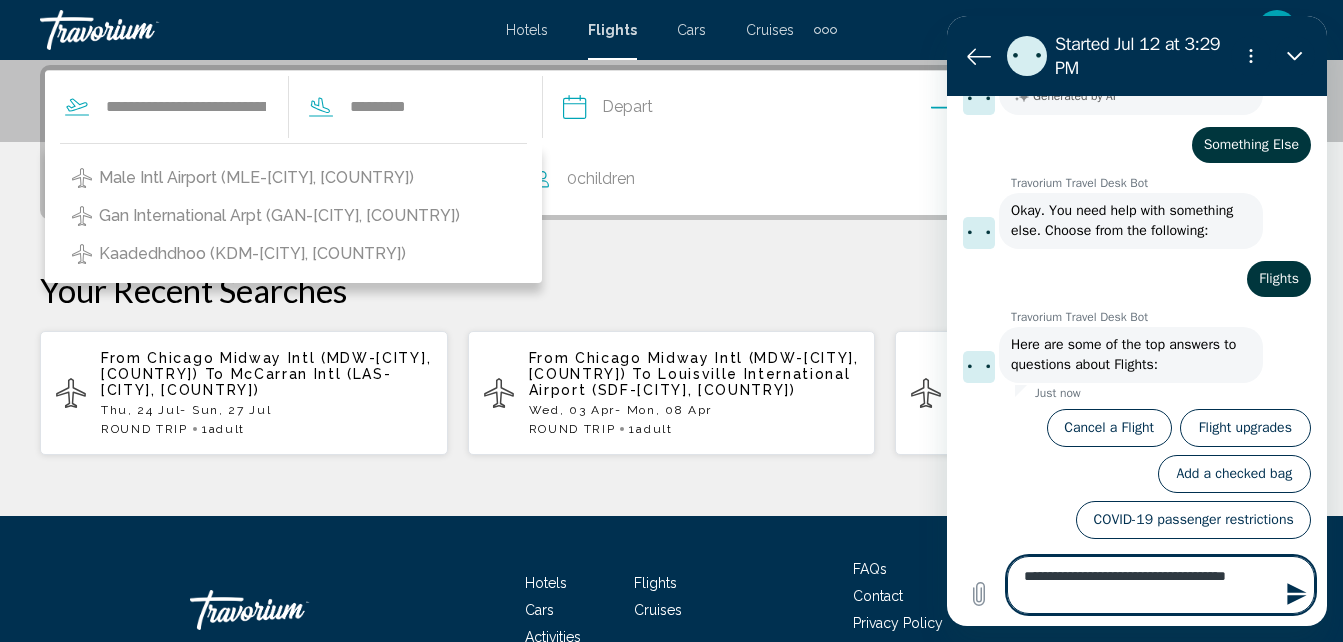 type on "**********" 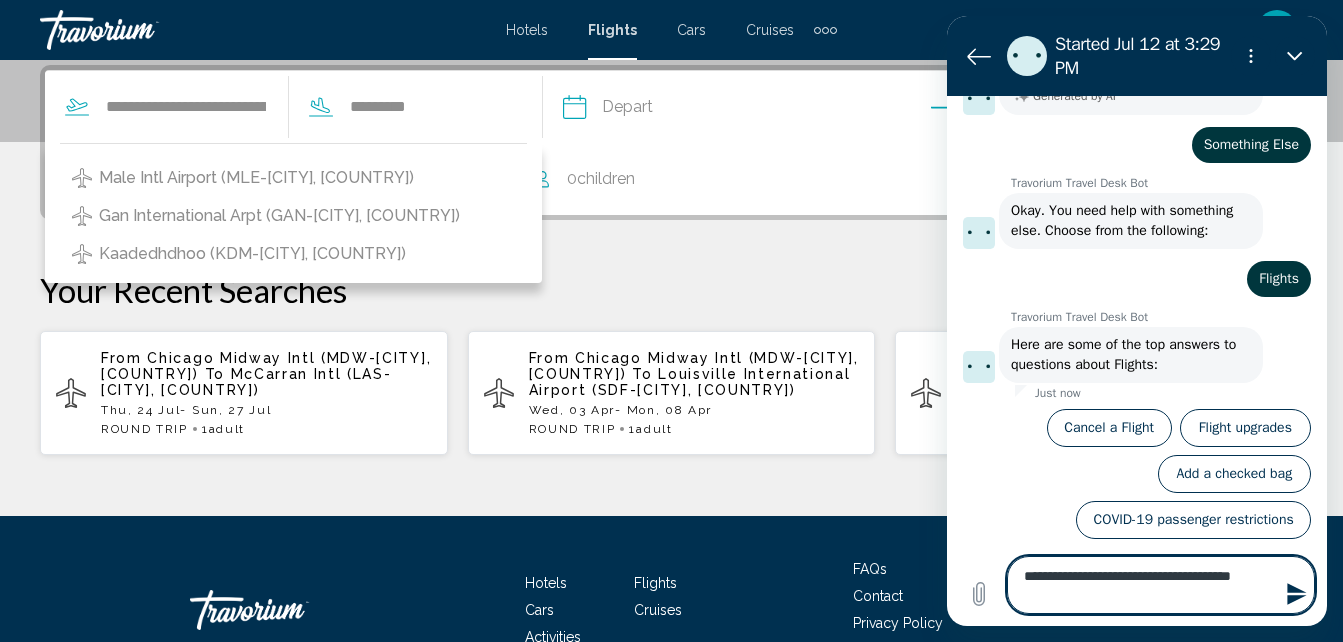 type on "**********" 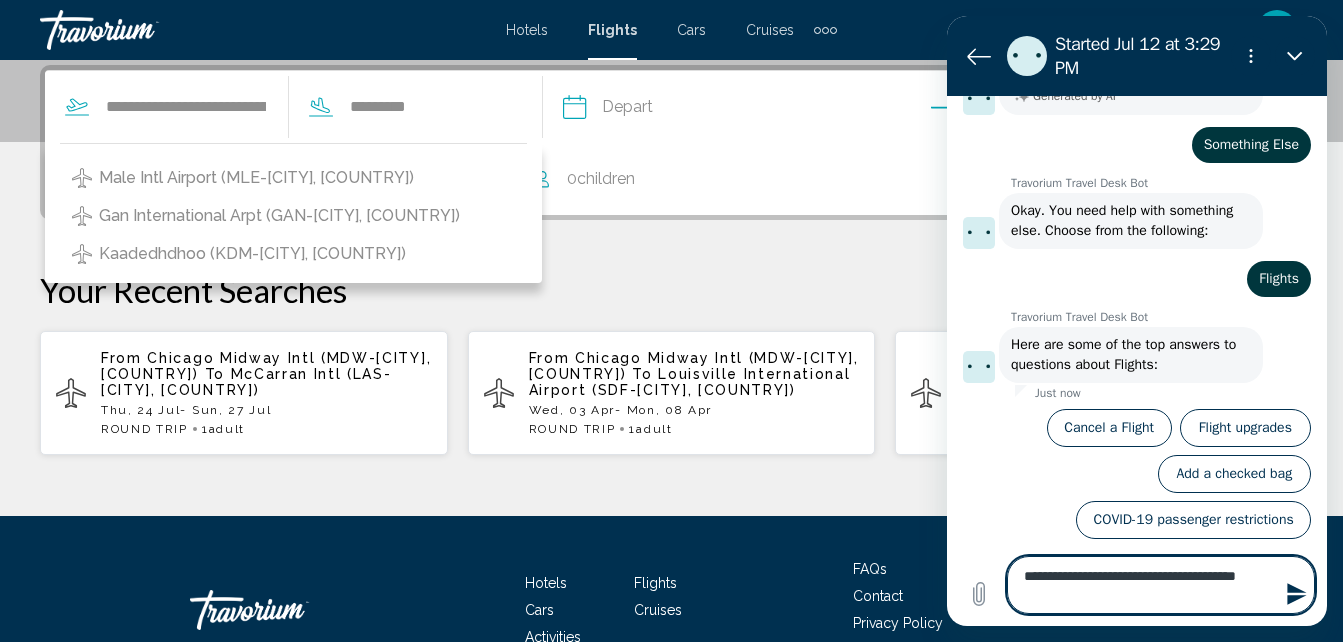 type on "**********" 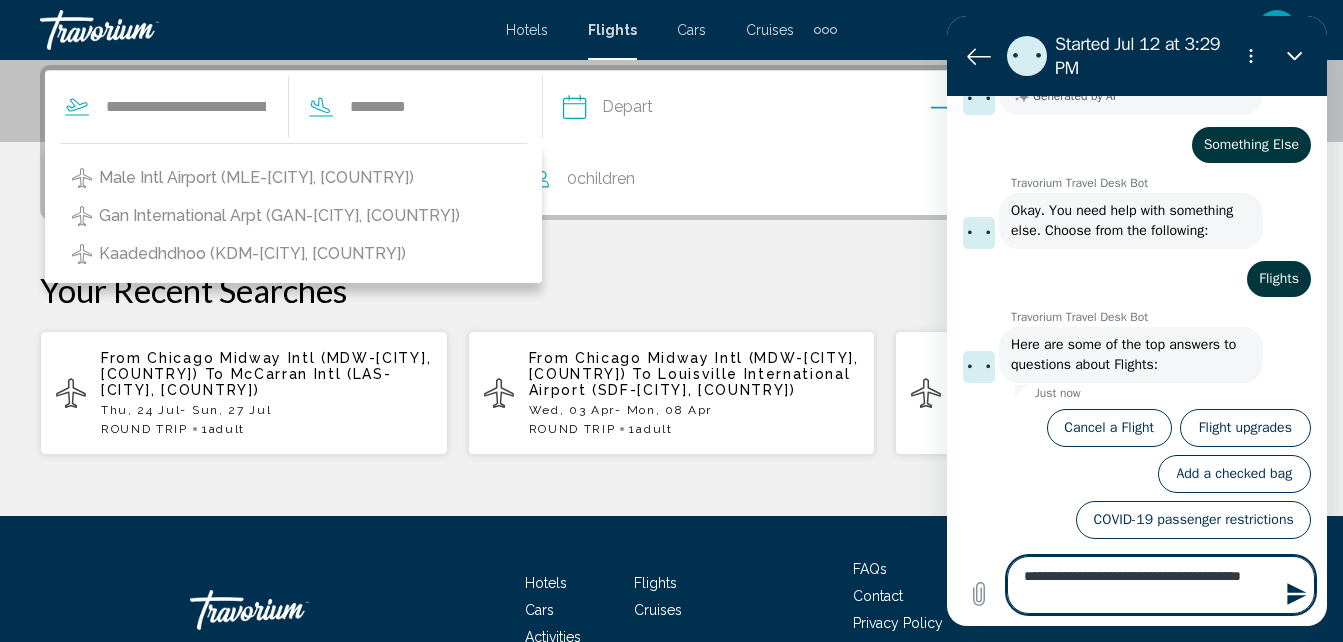 type on "**********" 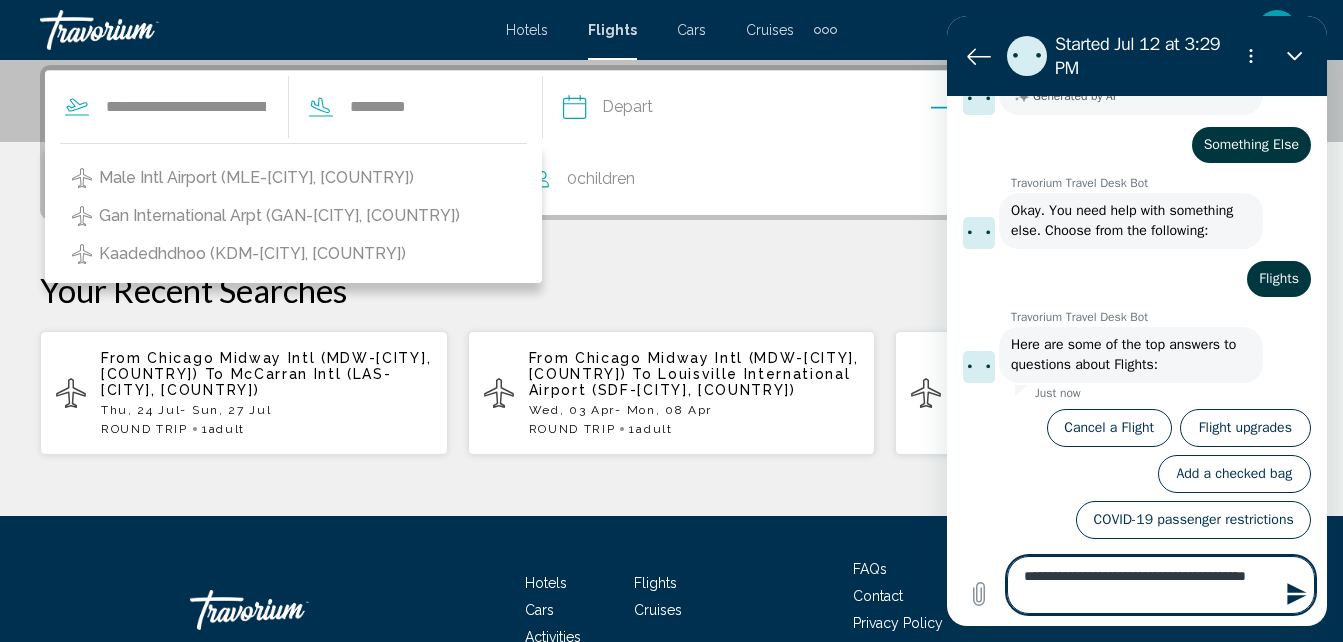 type on "**********" 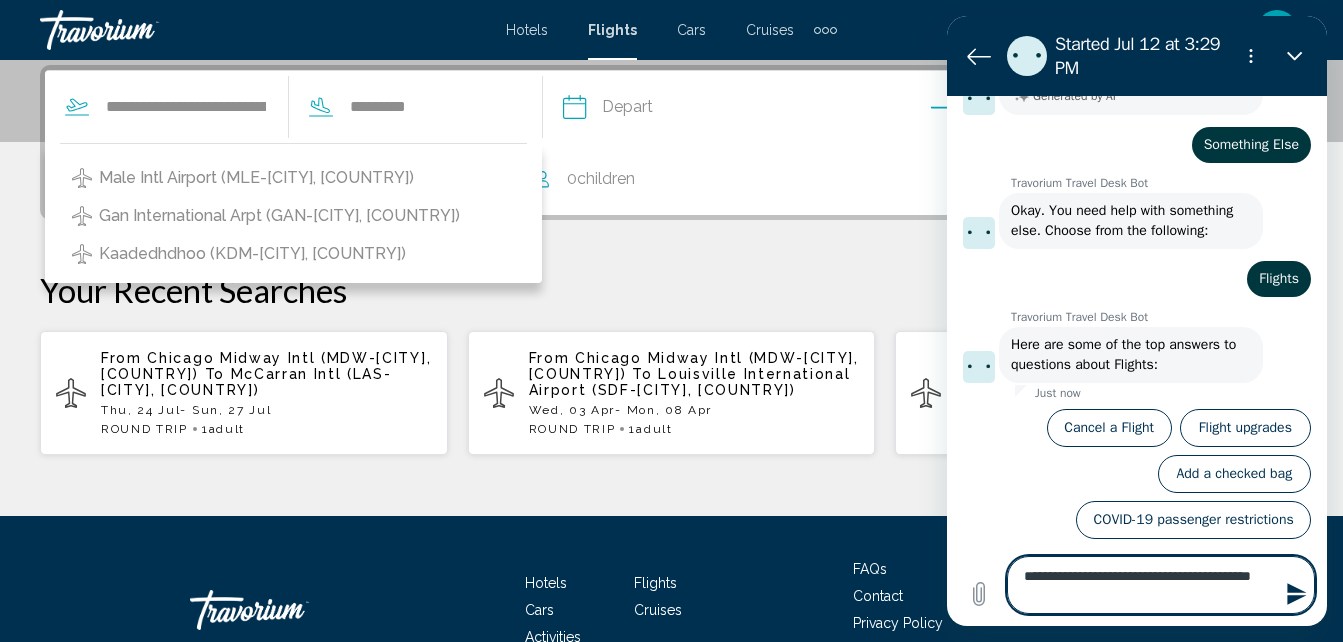 type on "**********" 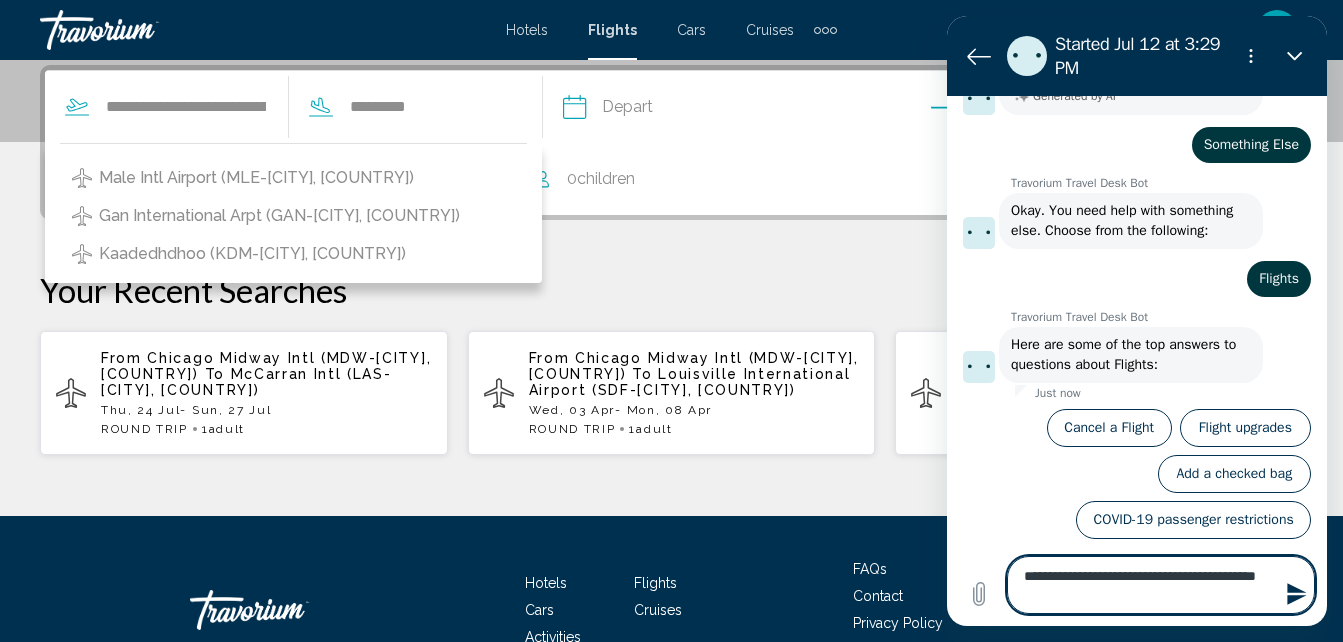 type on "**********" 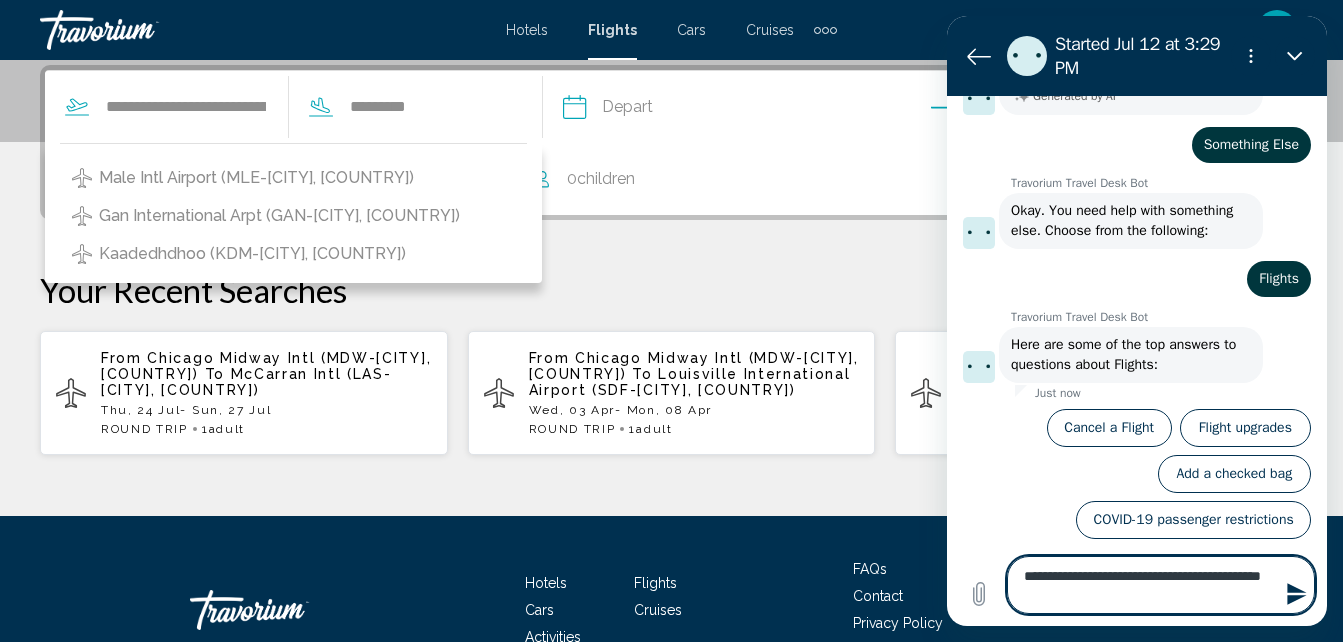 type on "**********" 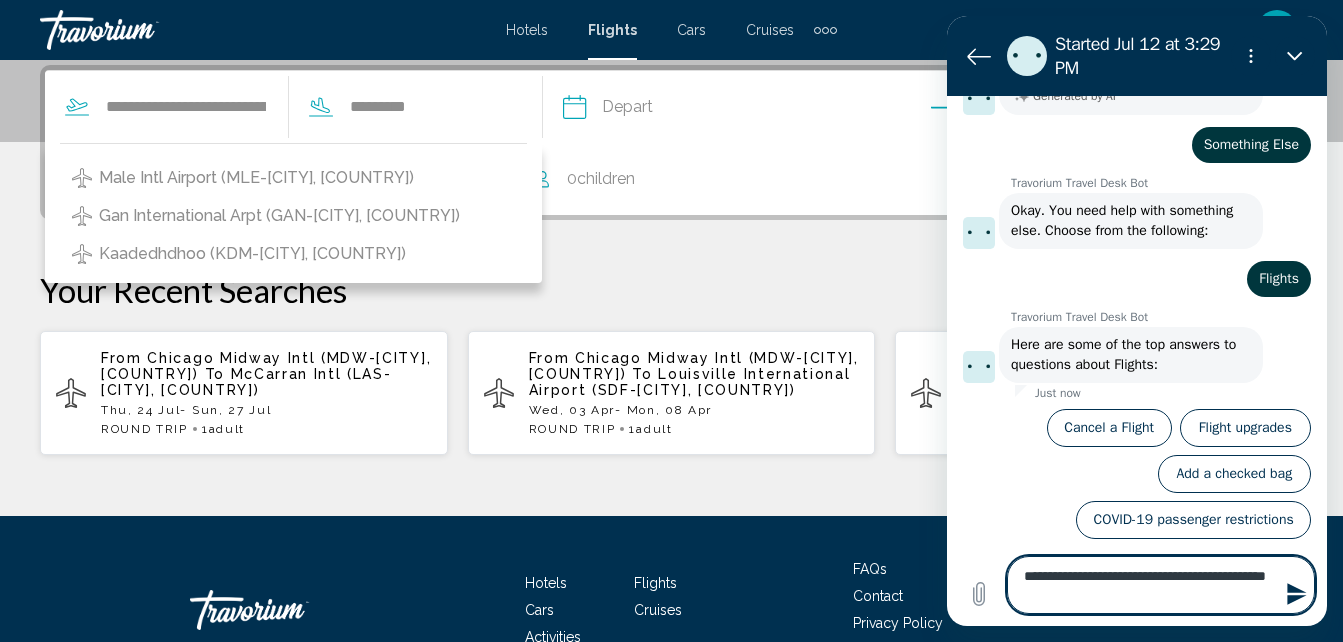 type on "**********" 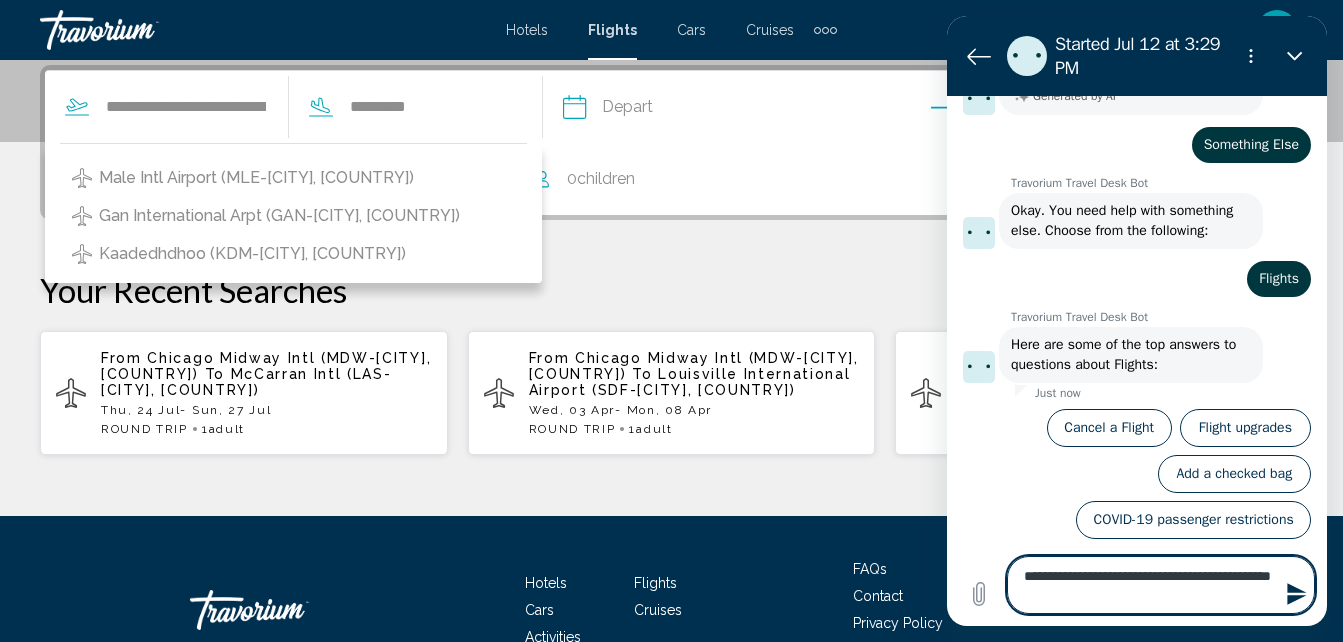 type on "**********" 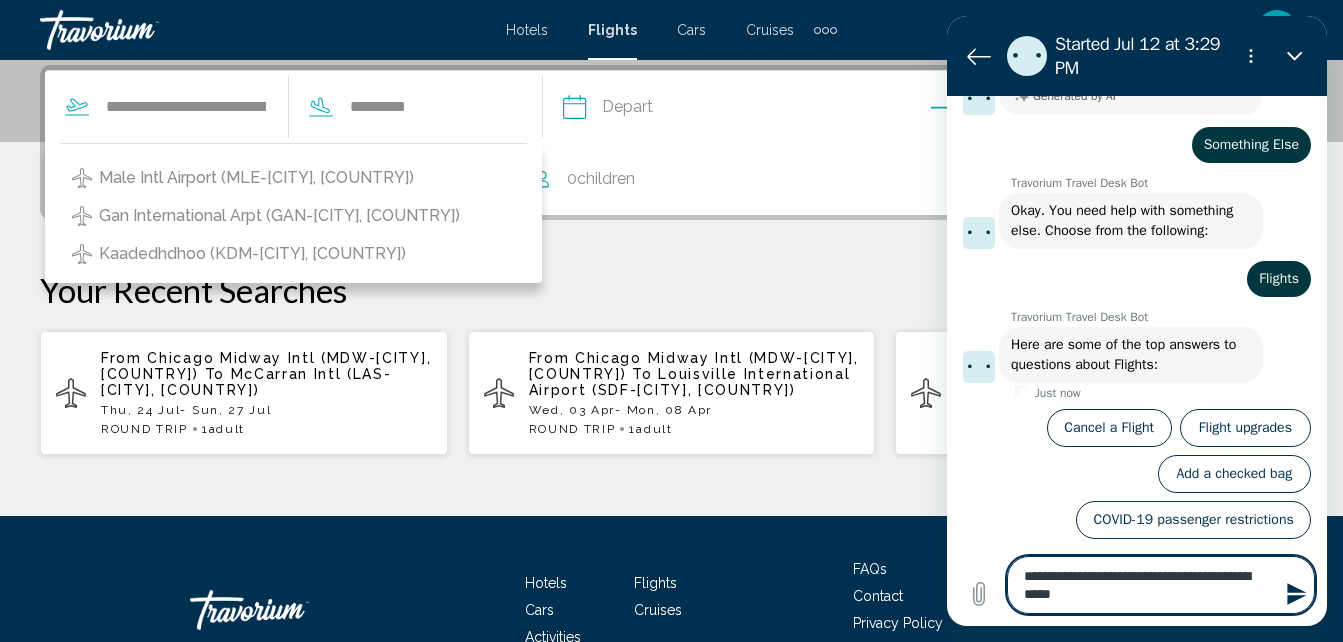 type on "**********" 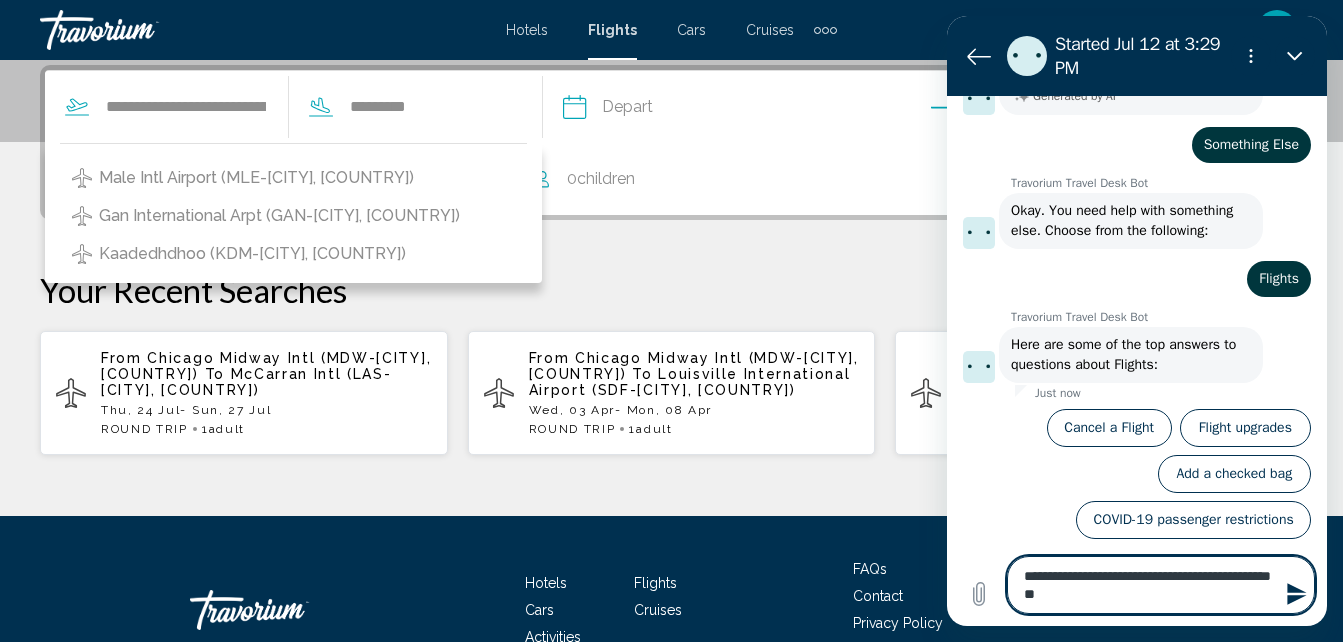 type on "**********" 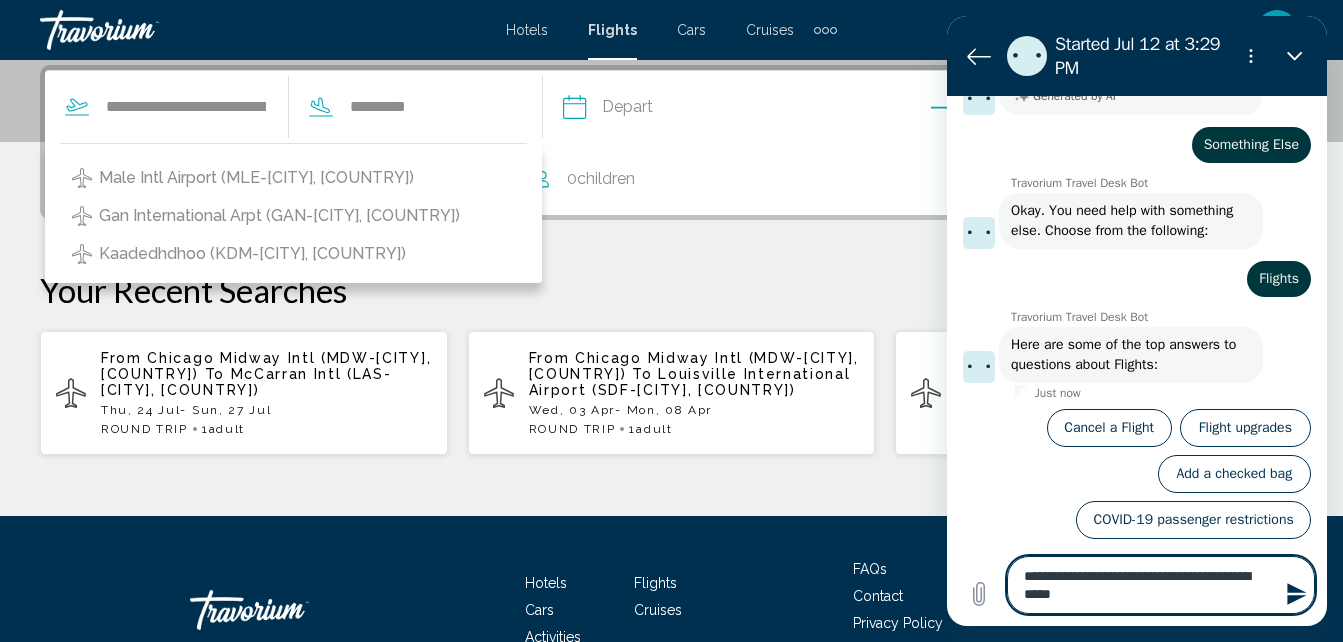 type on "**********" 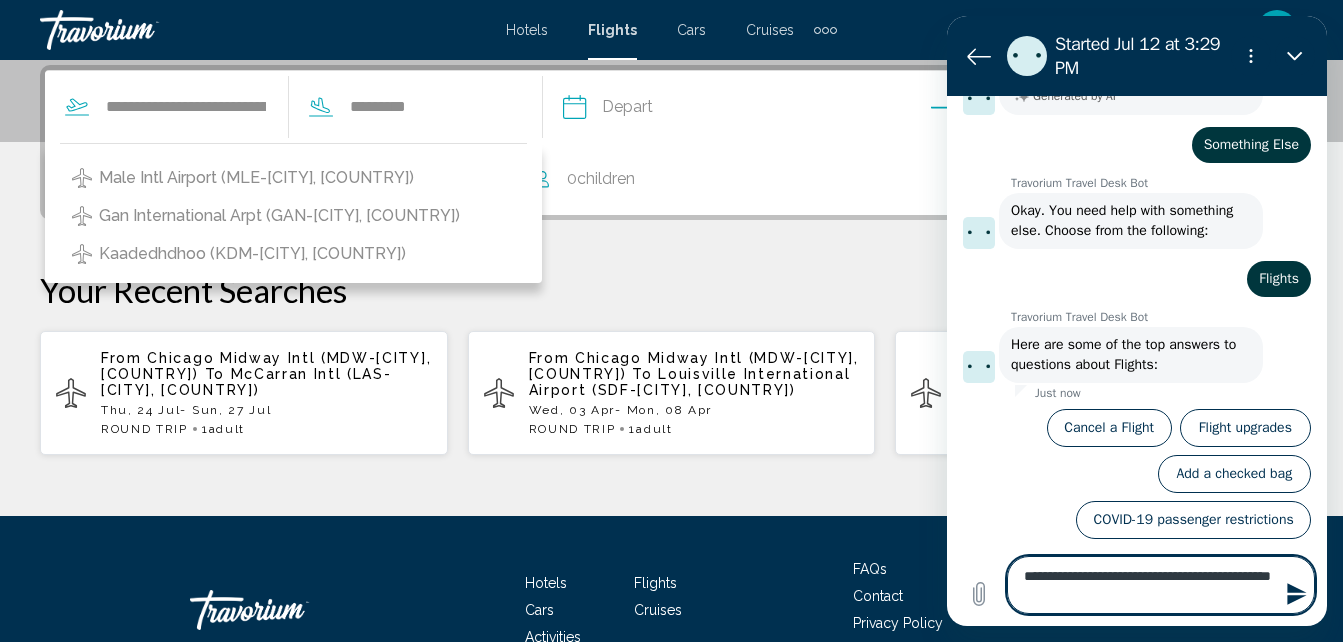 type on "**********" 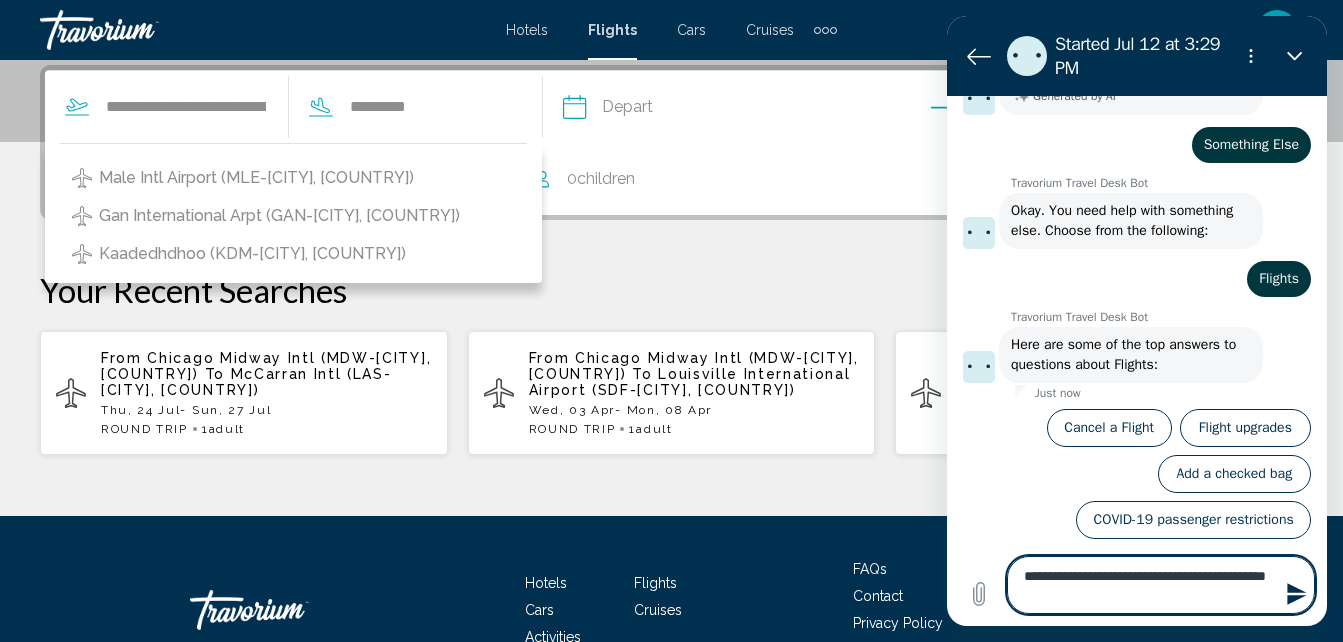 type on "**********" 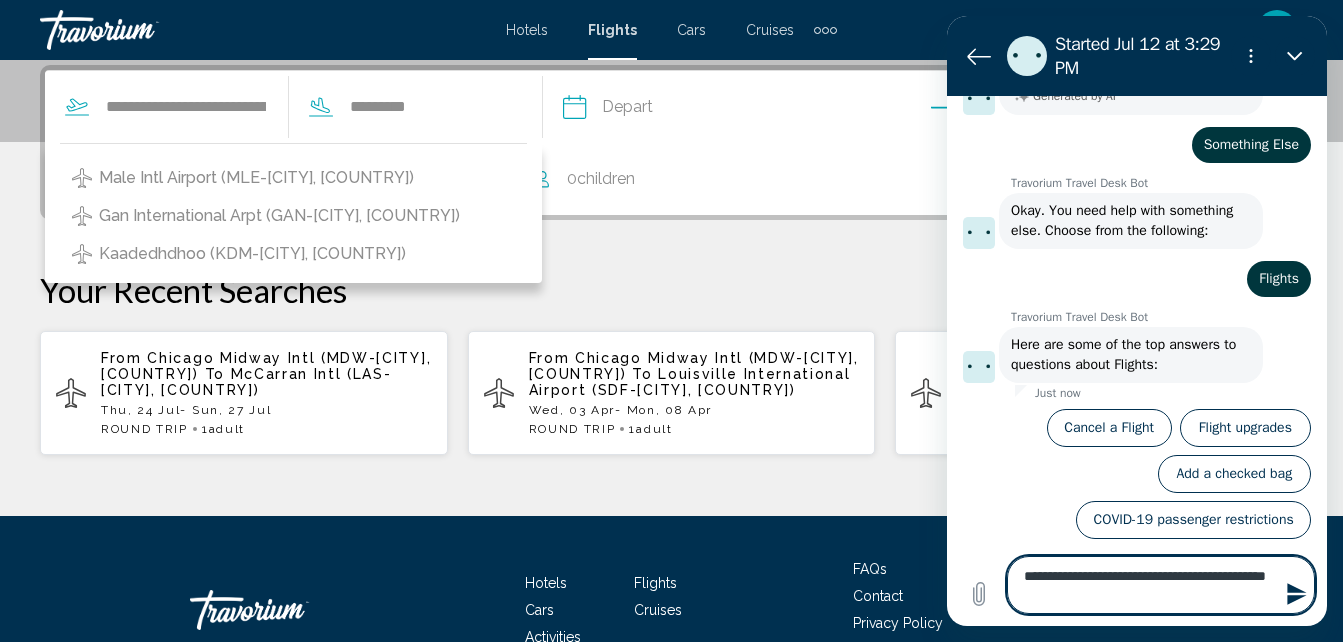type on "*" 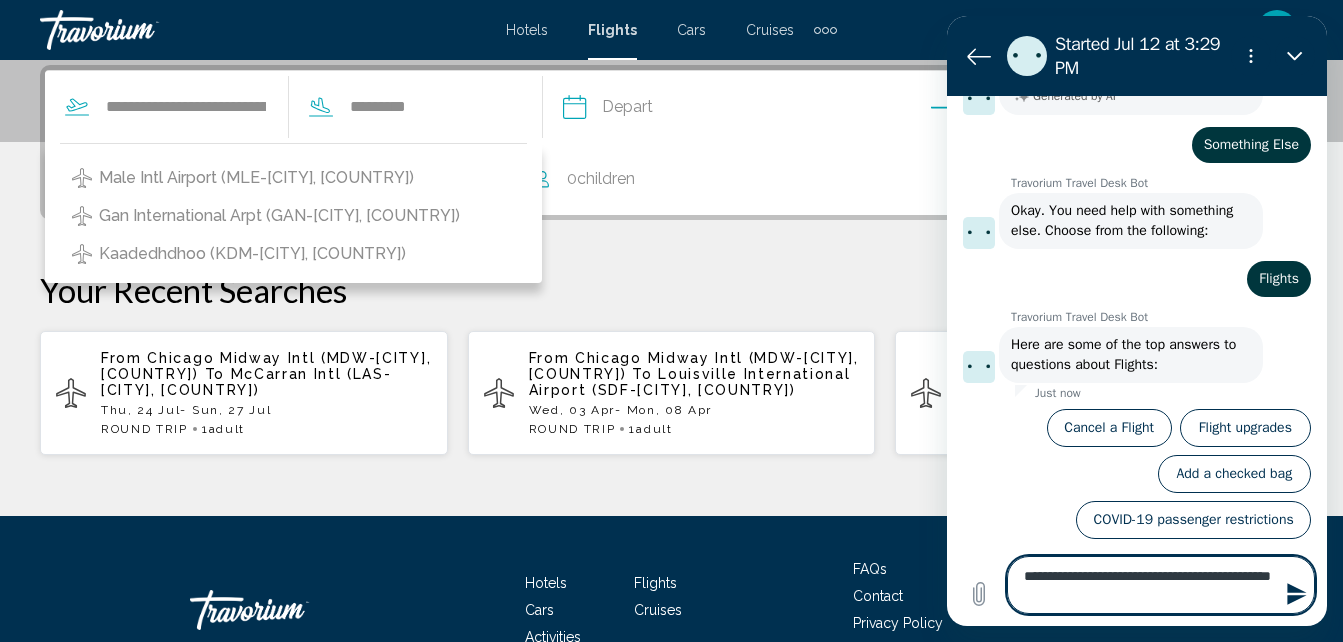 type on "**********" 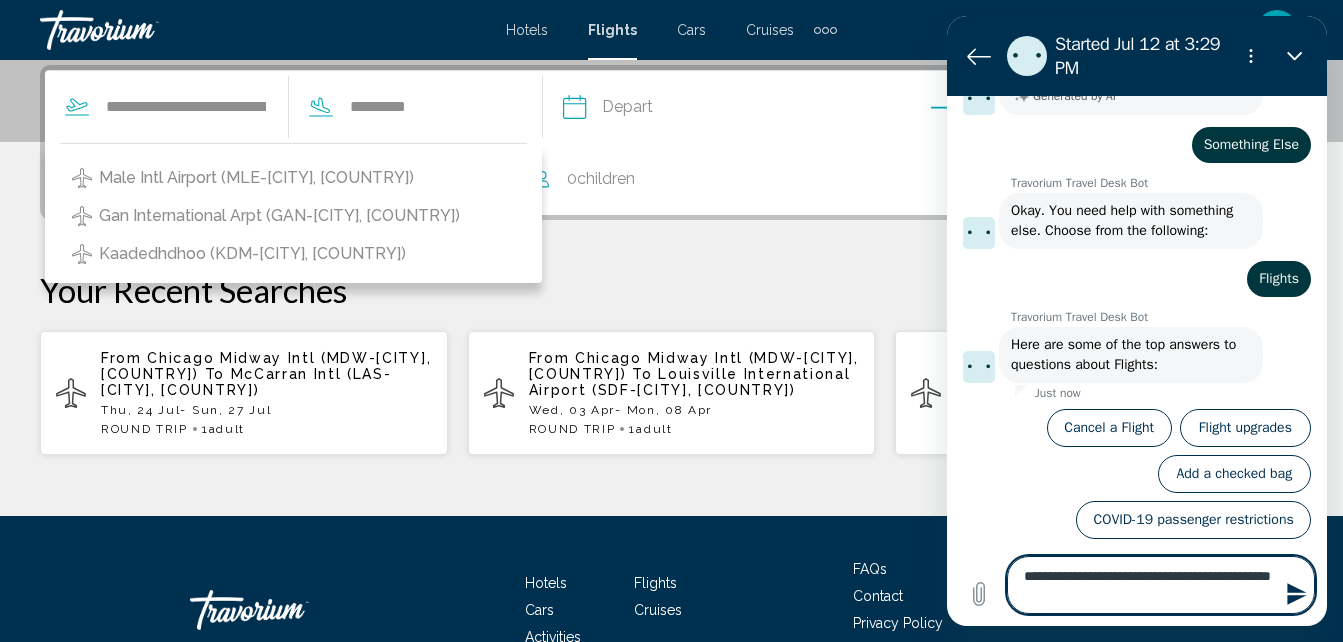 type on "**********" 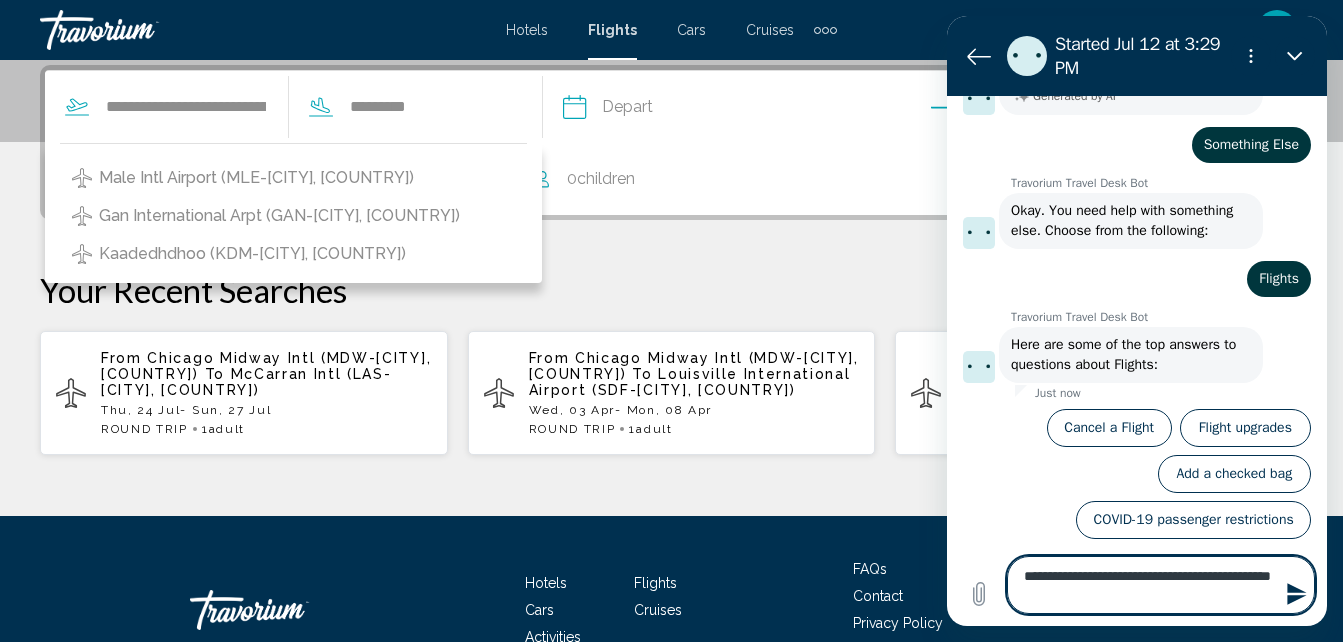 type on "*" 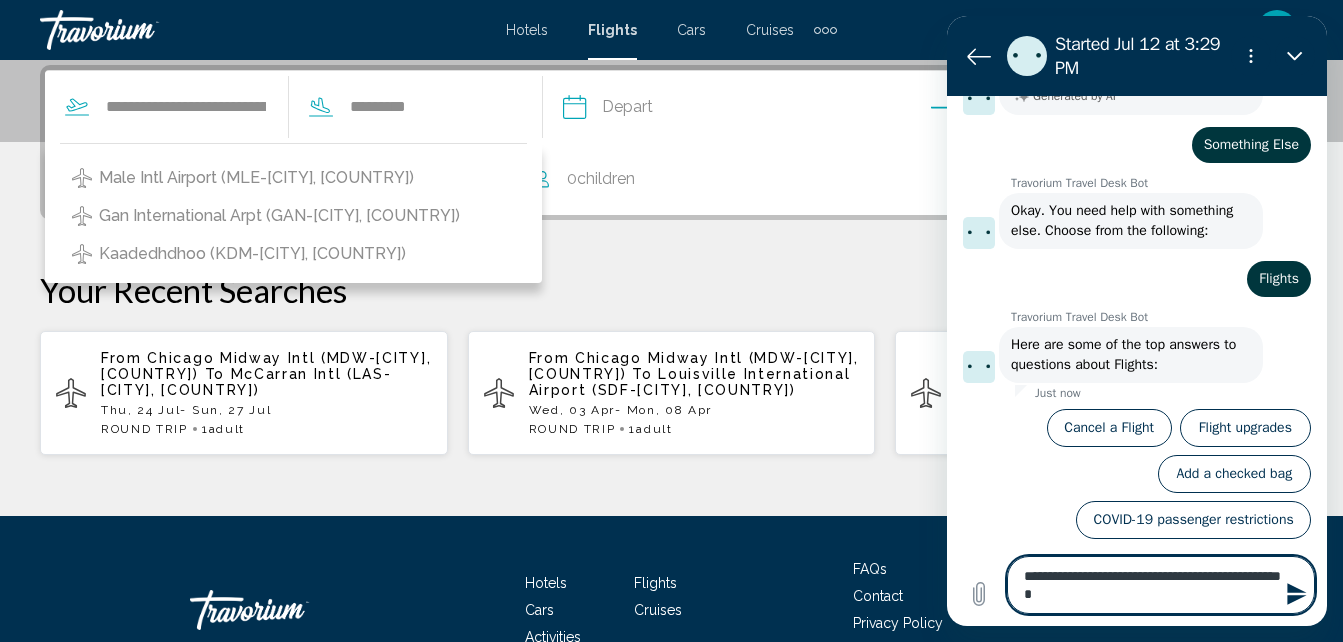 type on "**********" 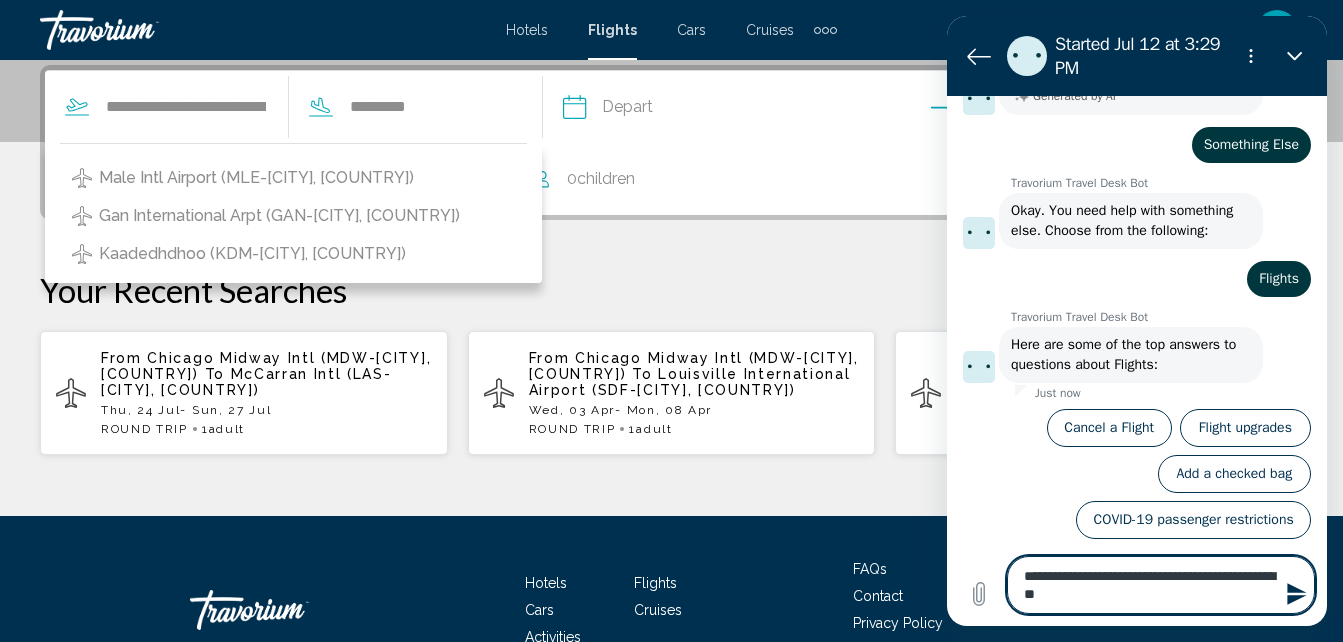 type on "**********" 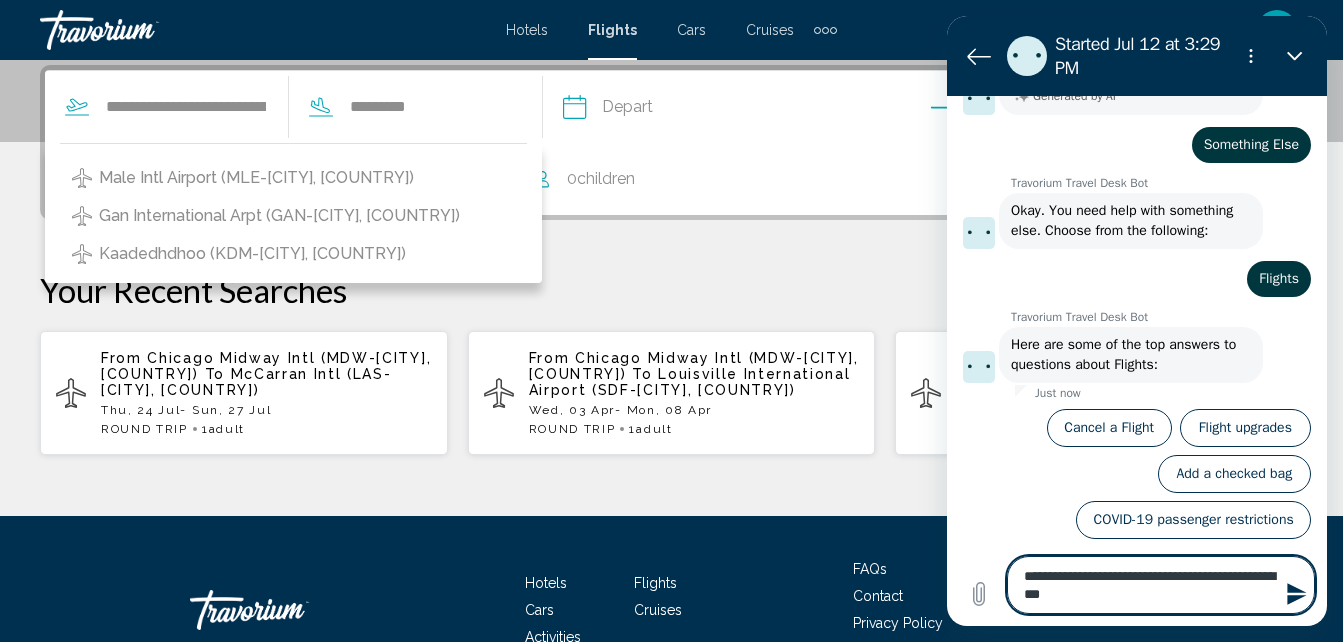 type on "**********" 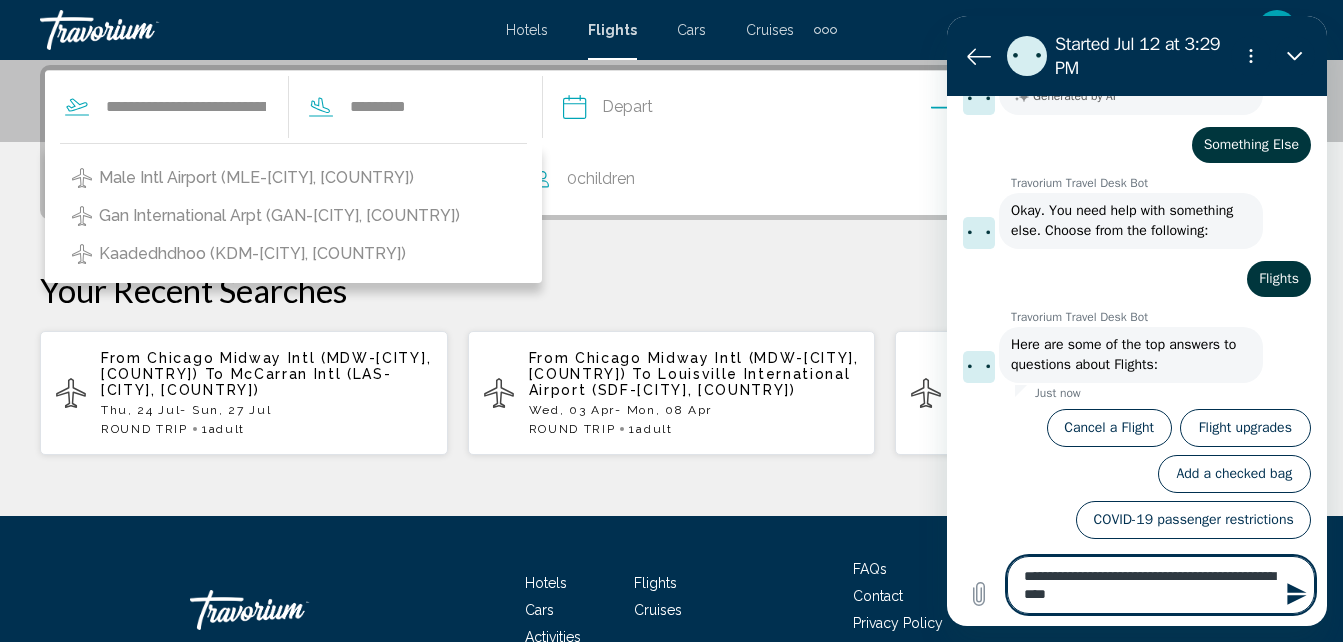 type on "**********" 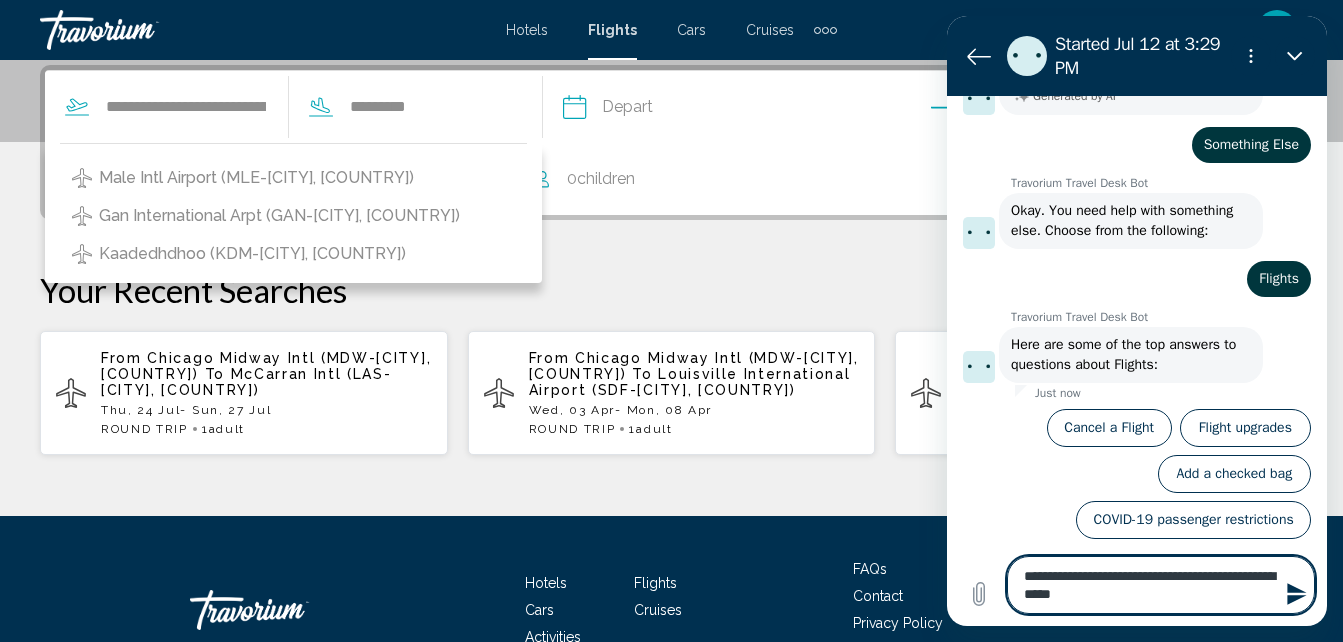 type on "**********" 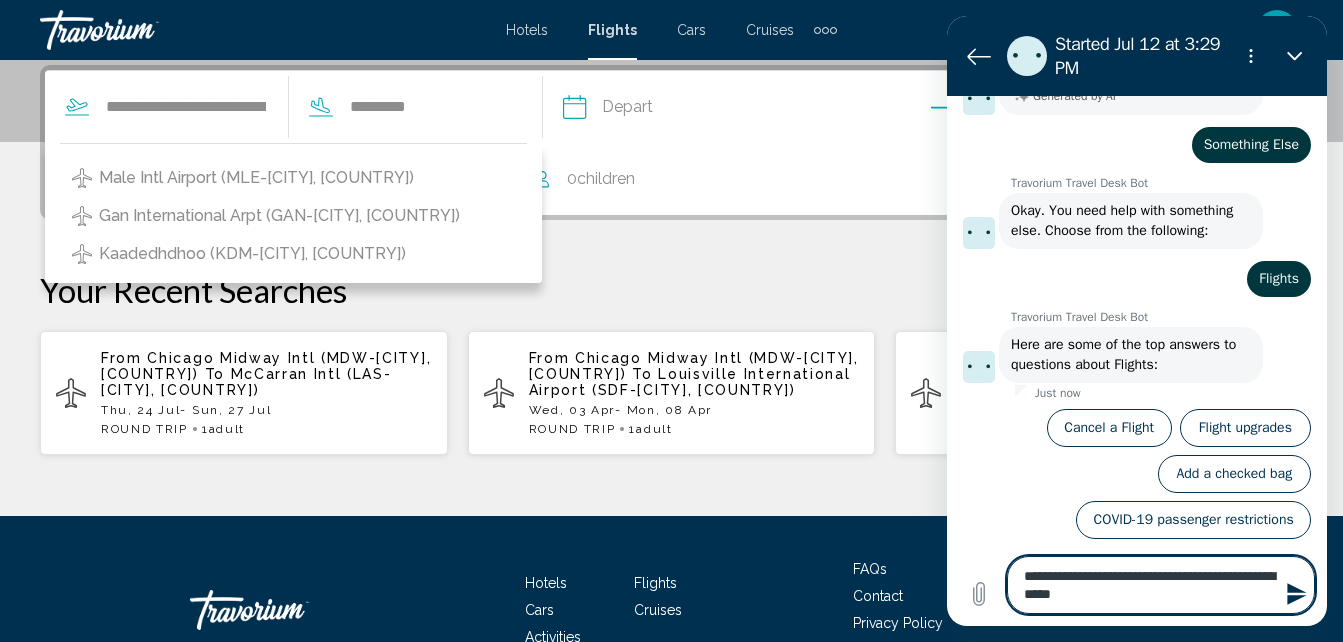 type on "*" 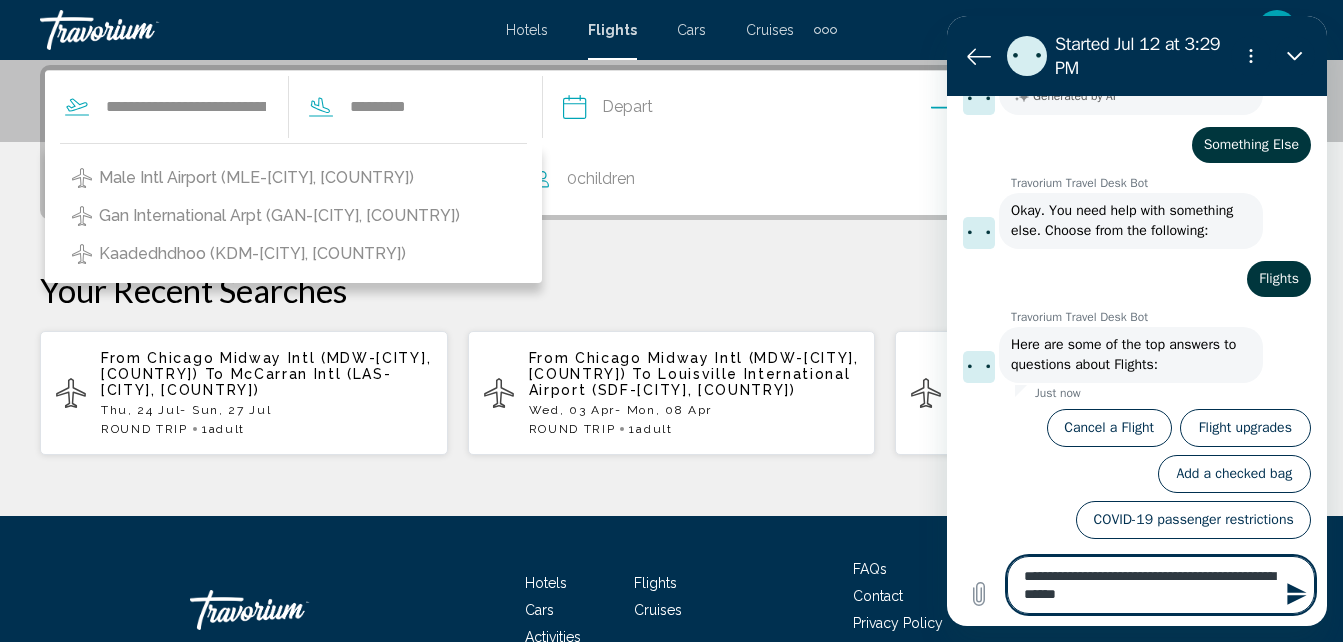 type on "**********" 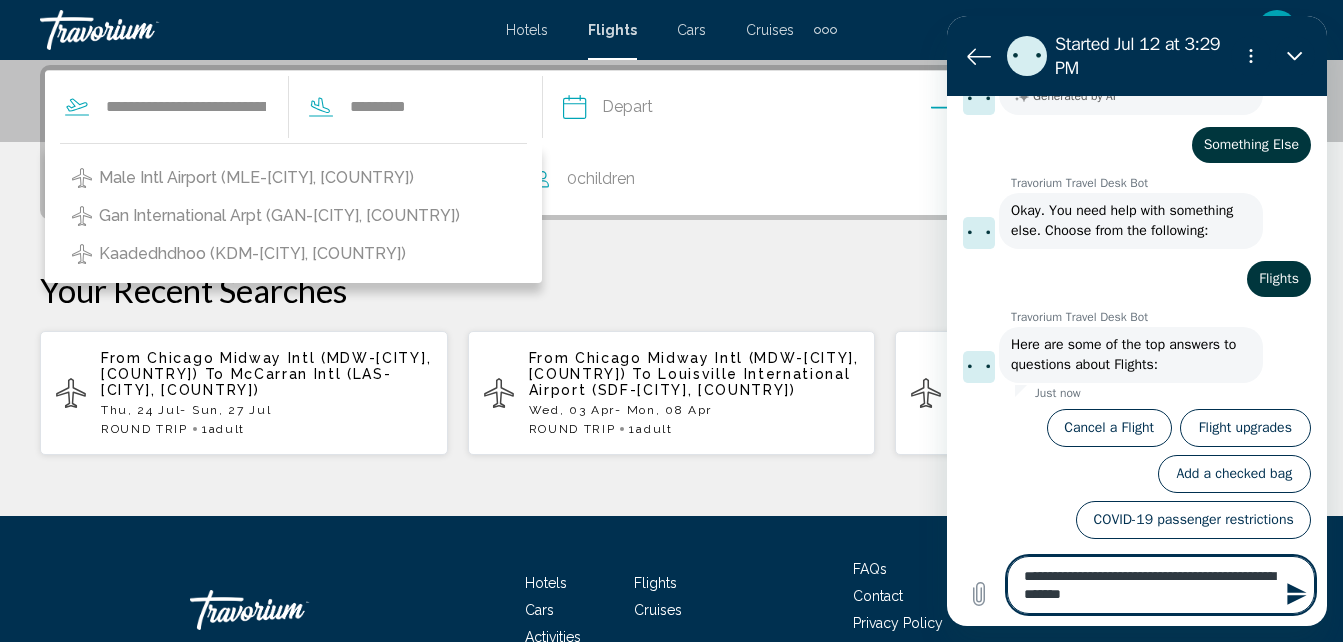 type on "**********" 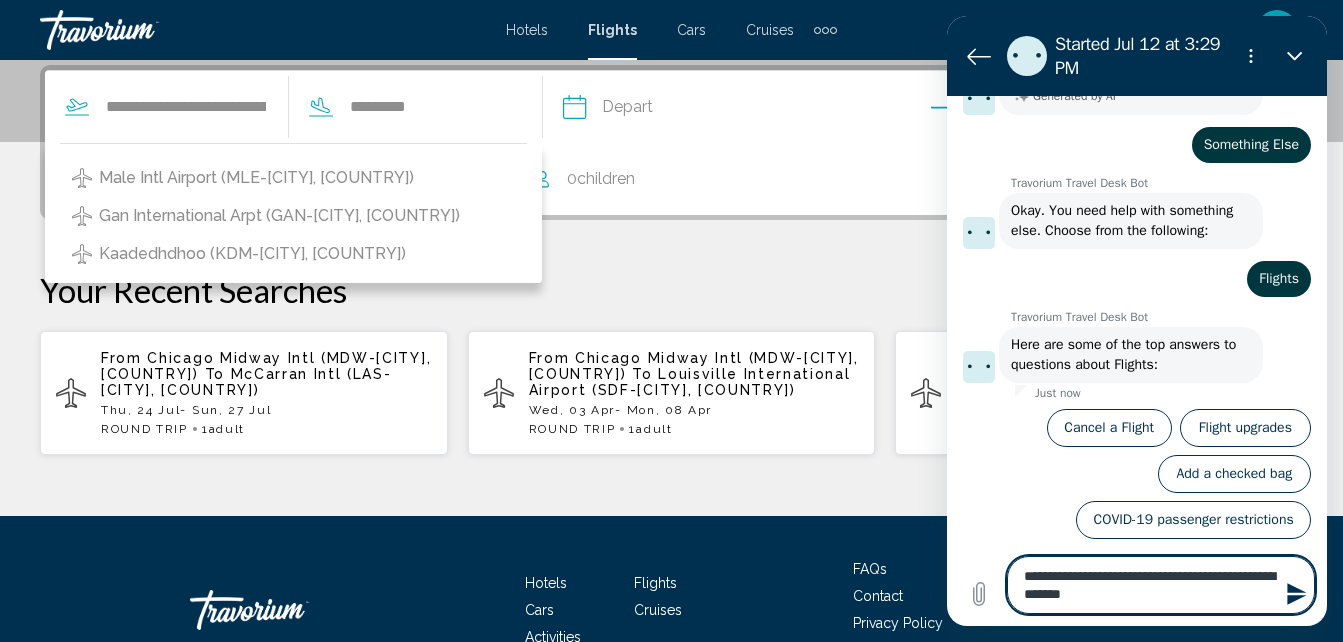 type on "*" 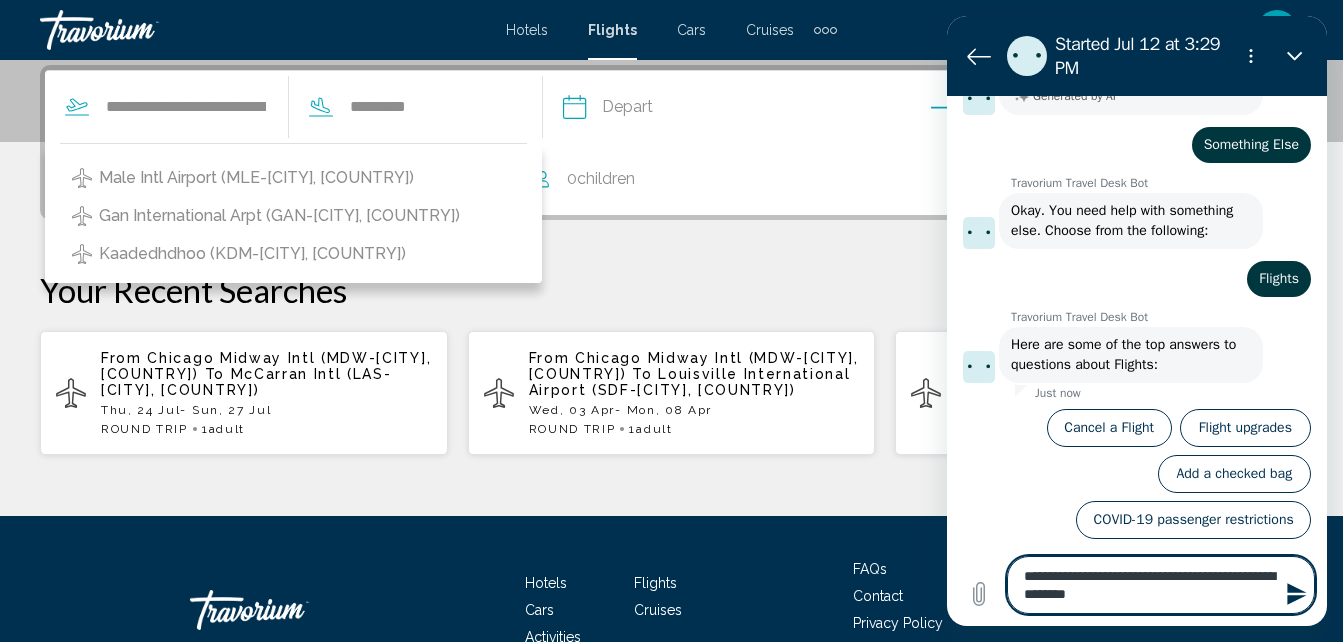 type on "**********" 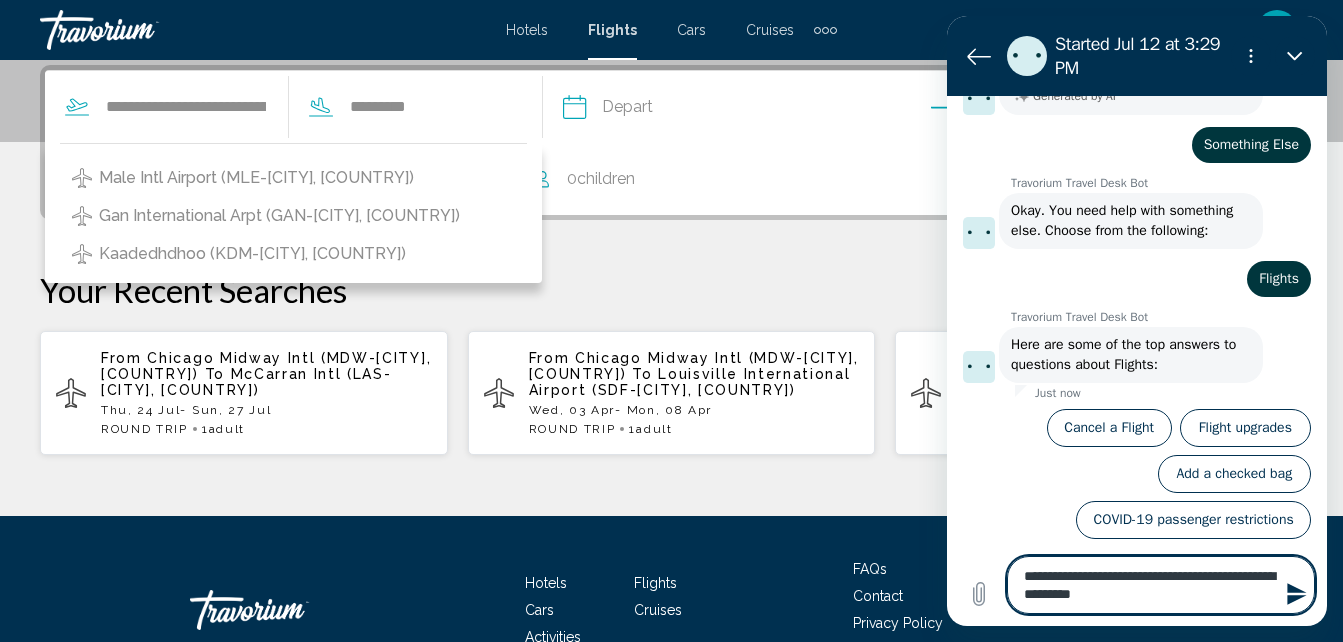 type on "**********" 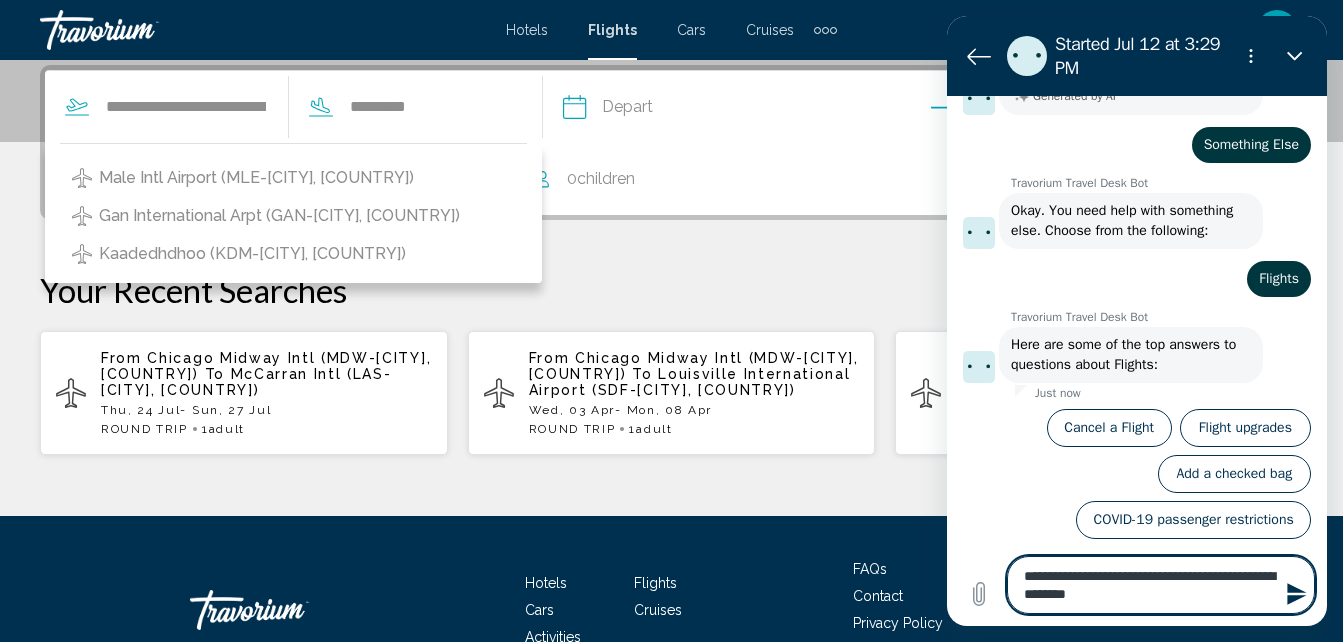 type on "**********" 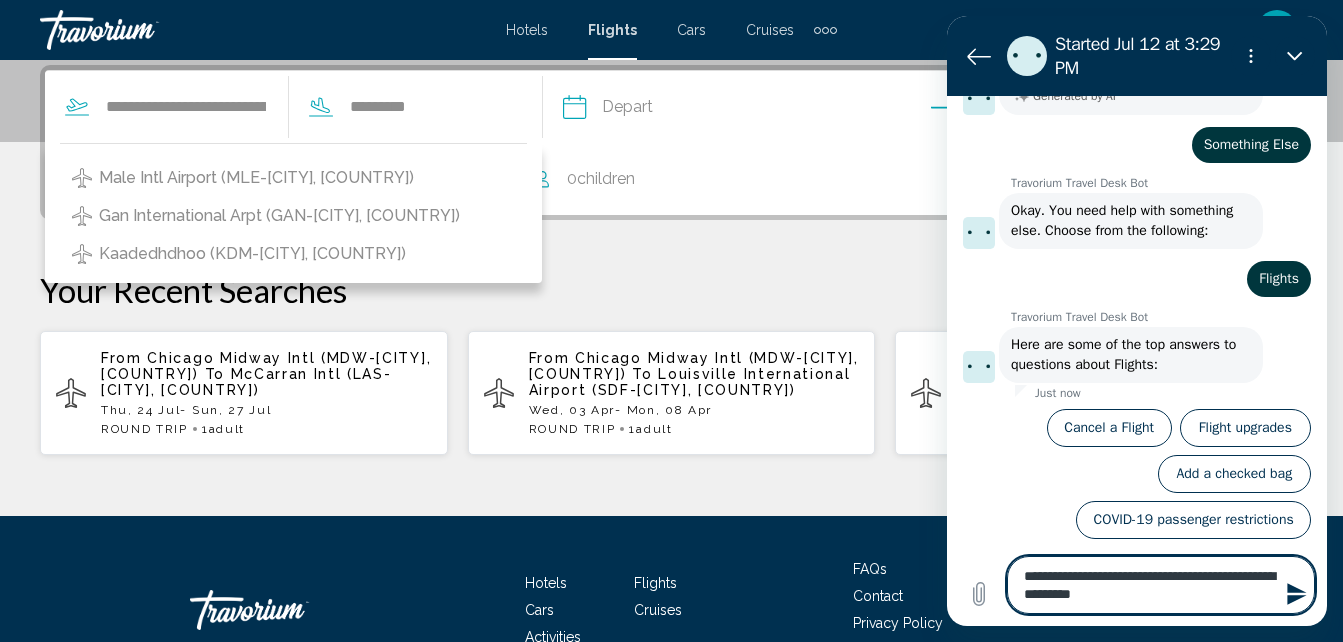 type on "**********" 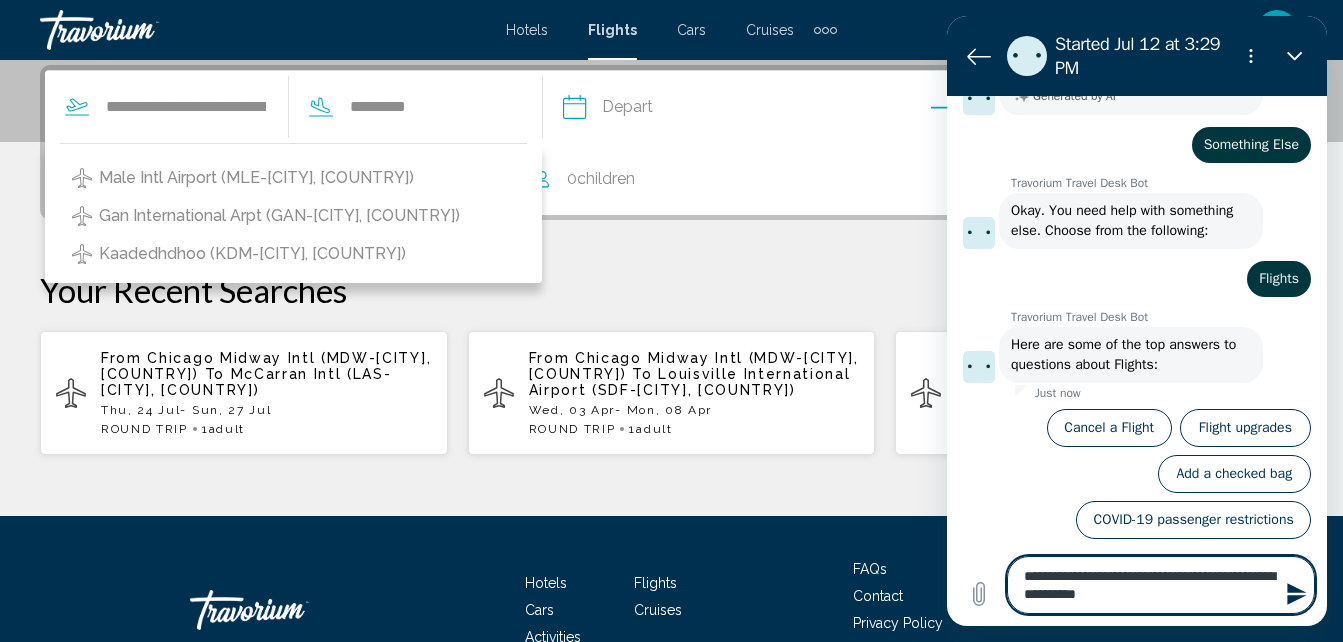 type on "**********" 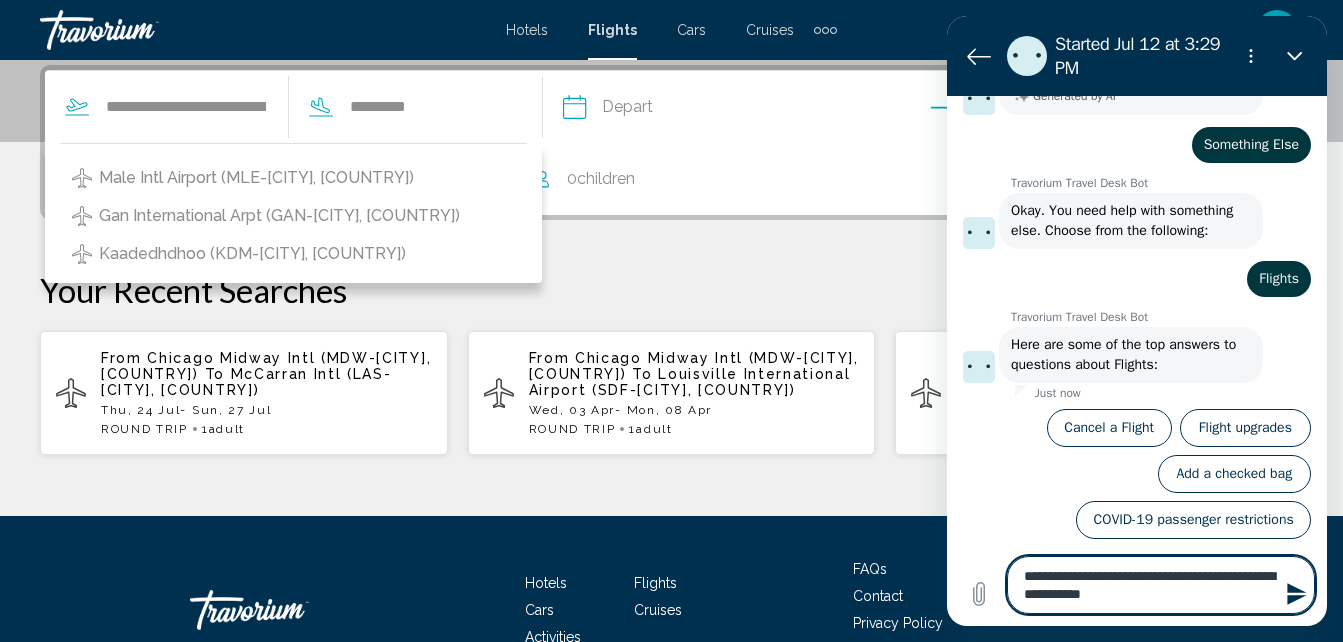 type on "**********" 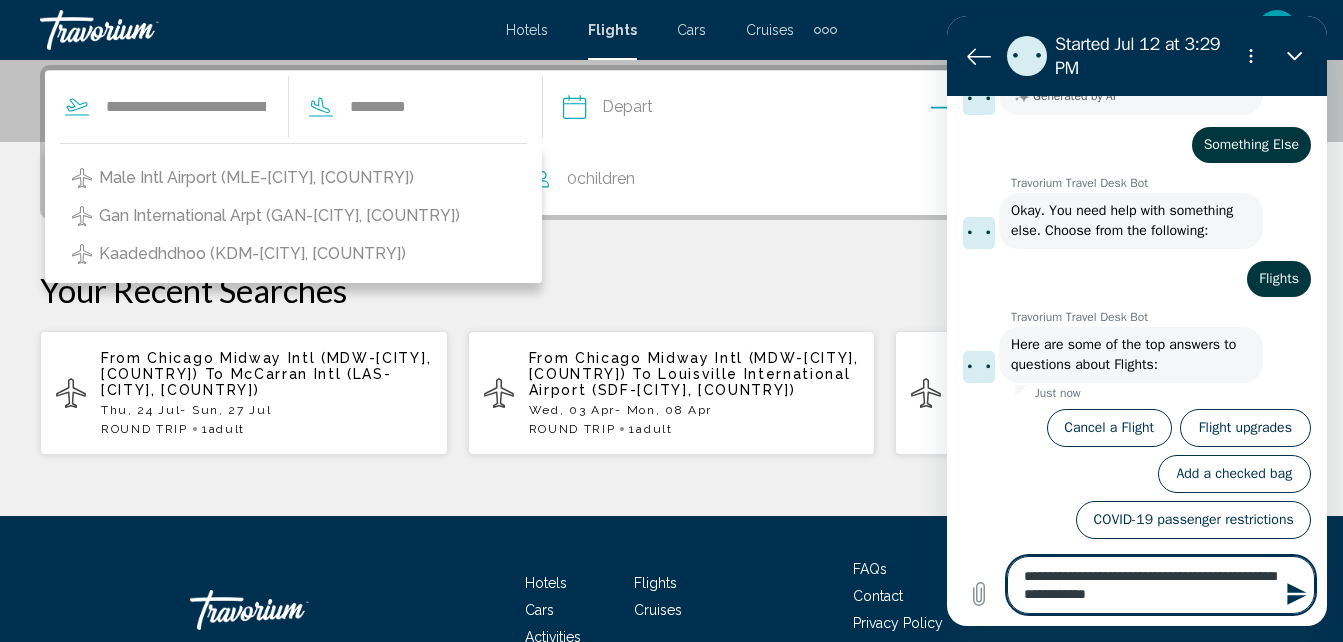 type on "**********" 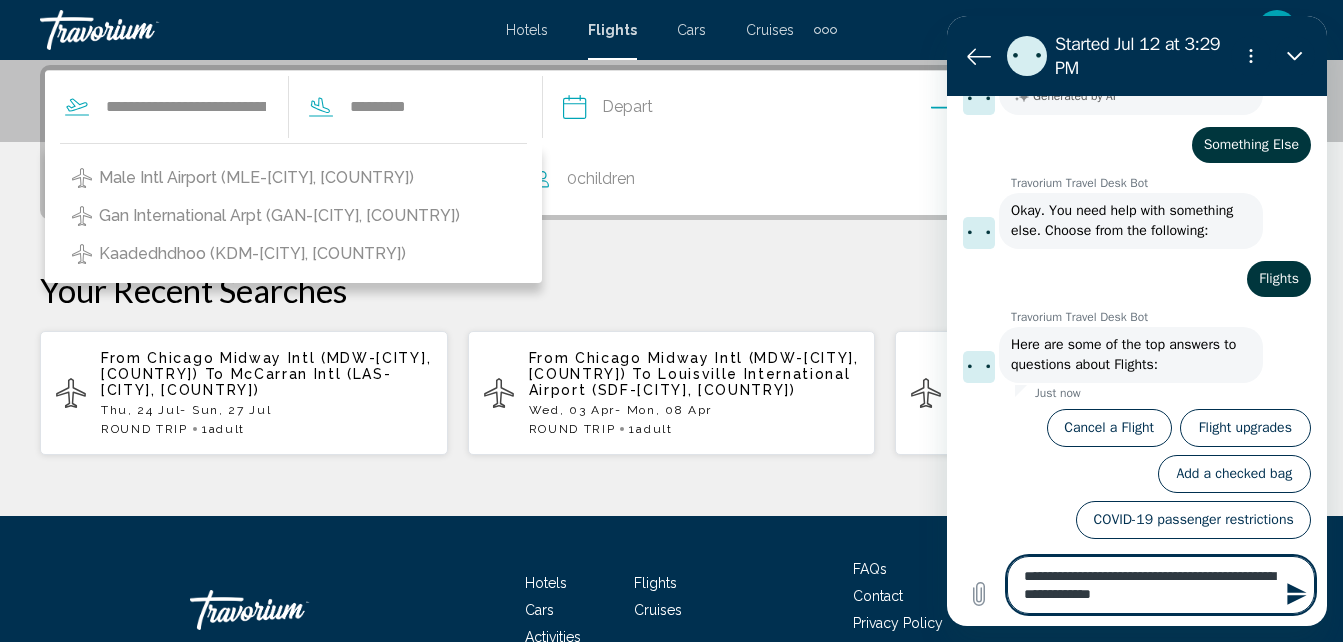 type 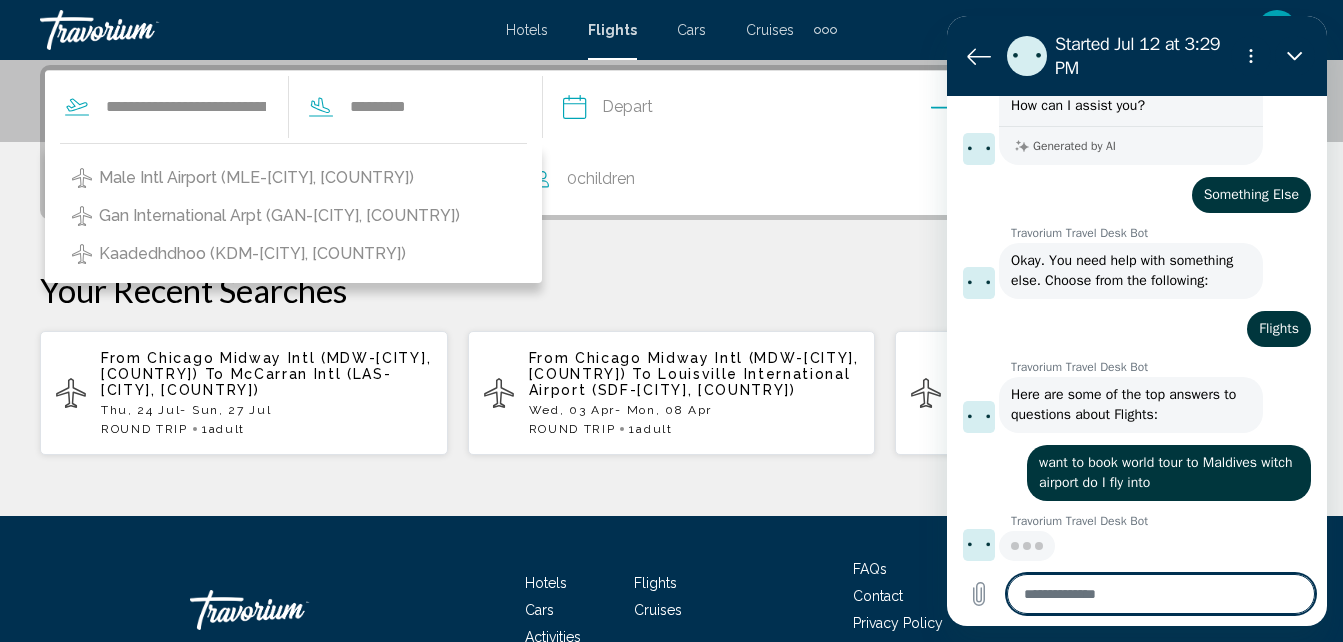 scroll, scrollTop: 126, scrollLeft: 0, axis: vertical 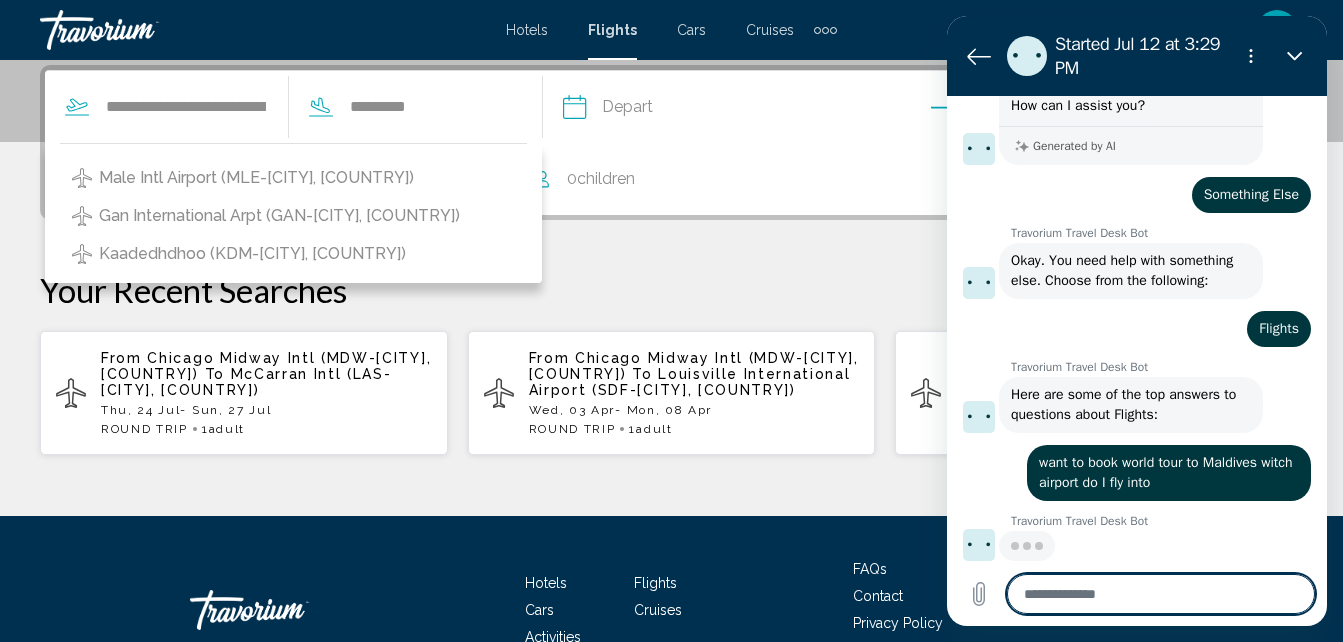 type on "*" 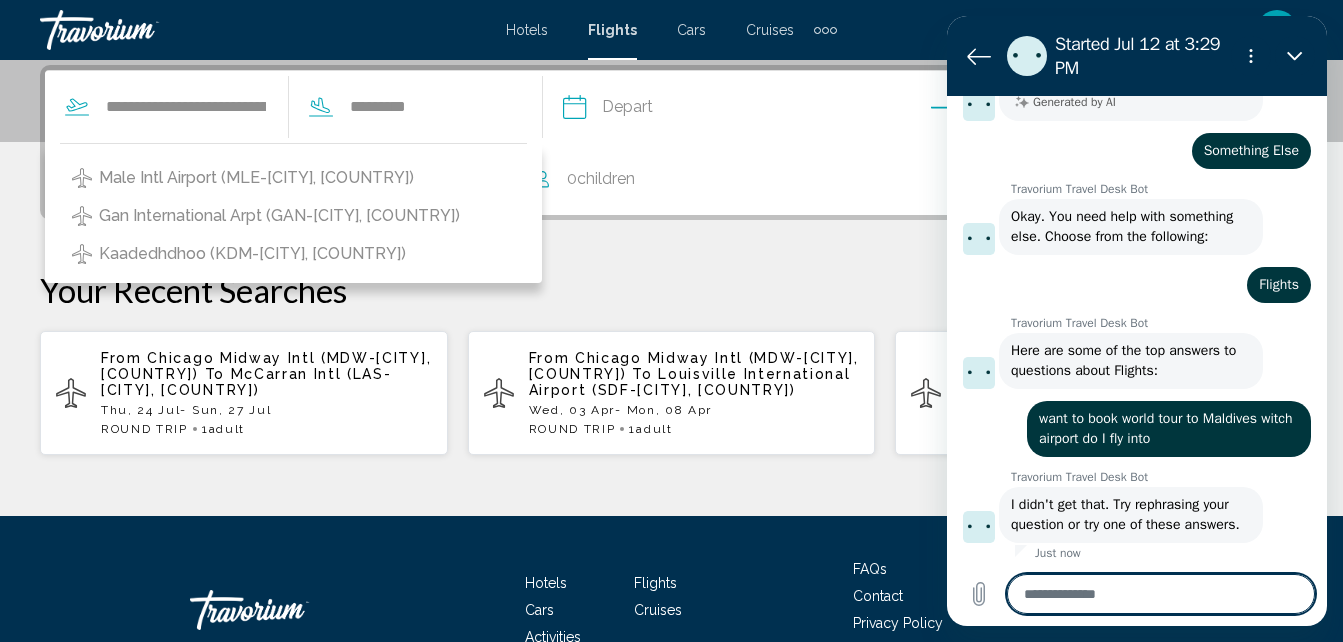 scroll, scrollTop: 194, scrollLeft: 0, axis: vertical 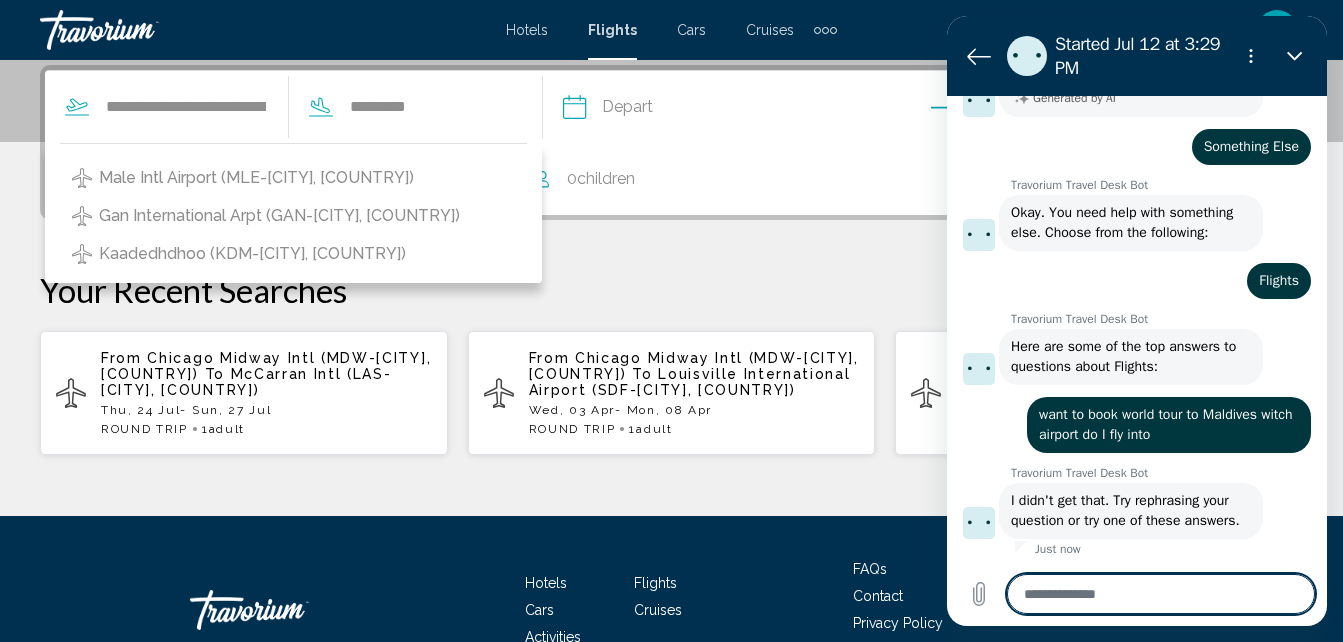 type on "*" 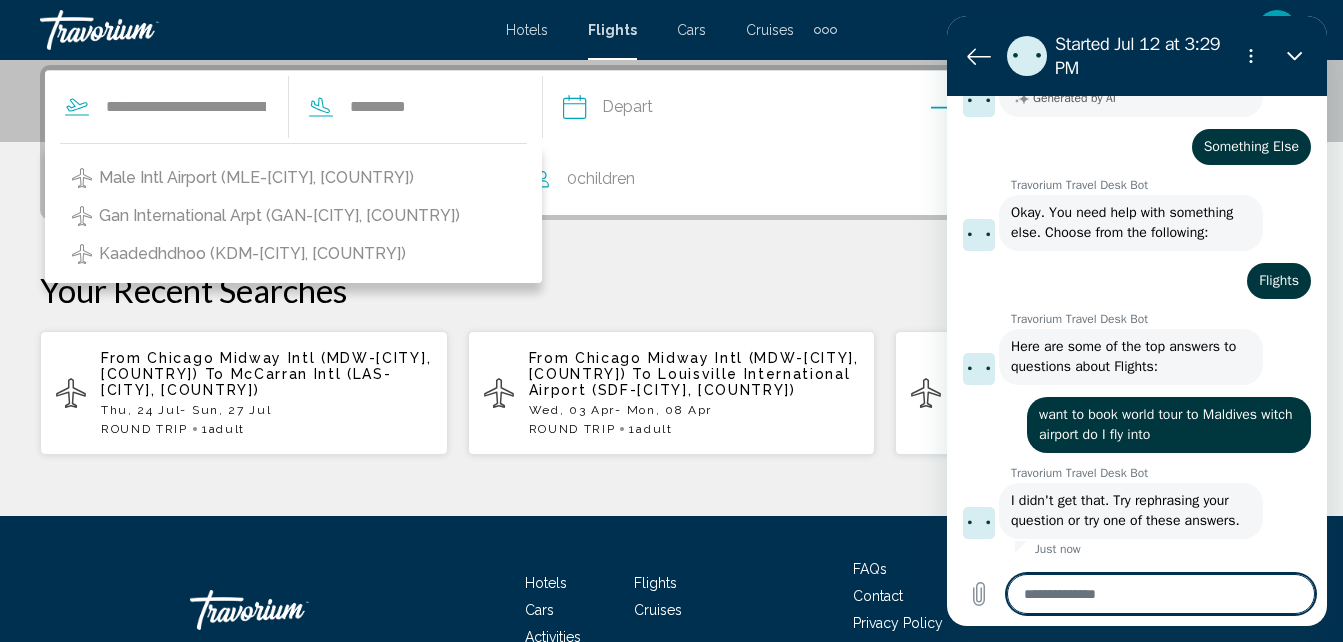type on "*" 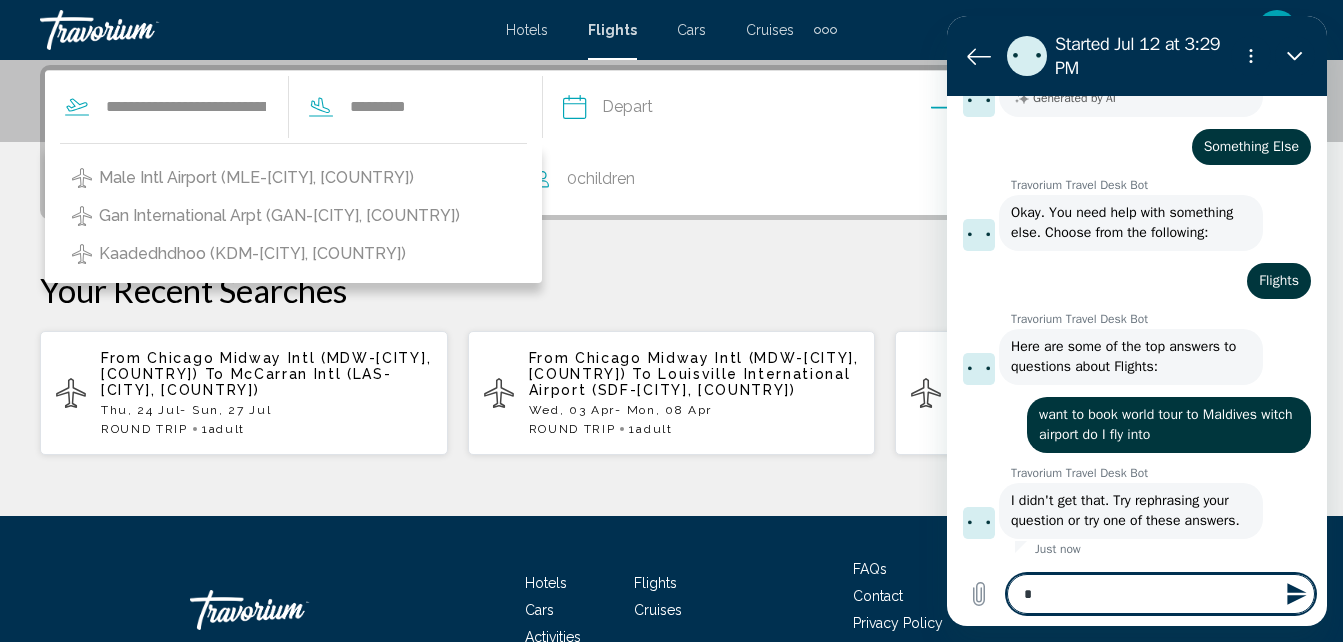 type 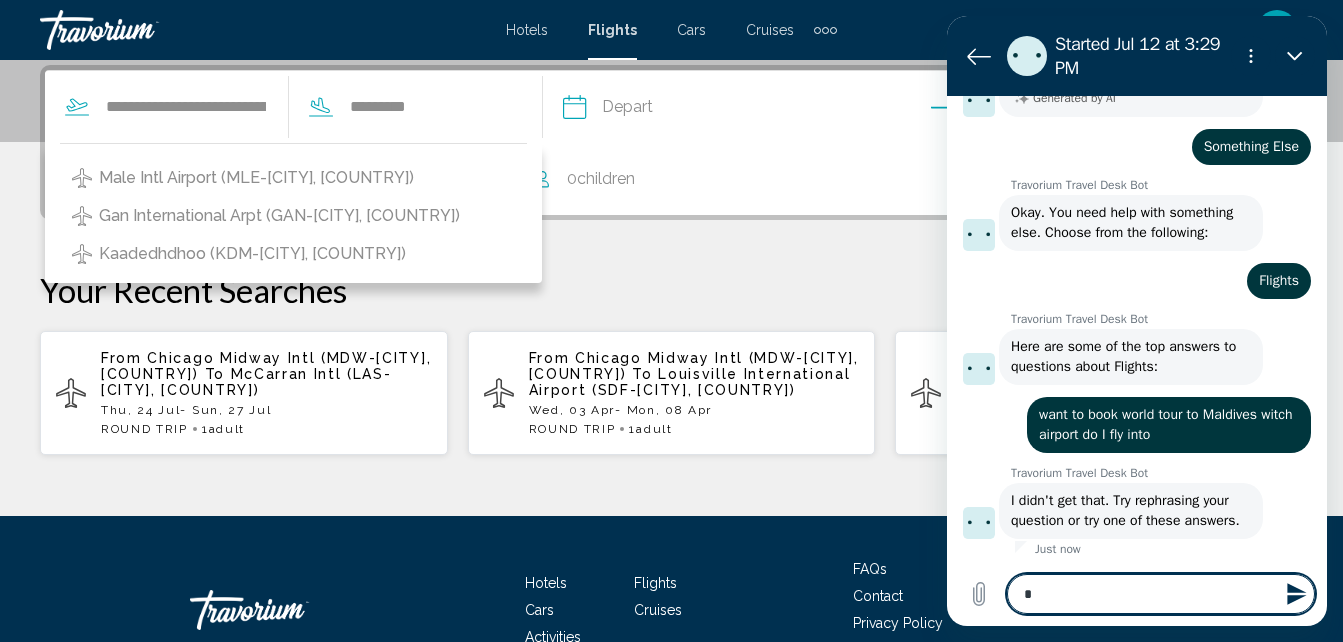 type on "*" 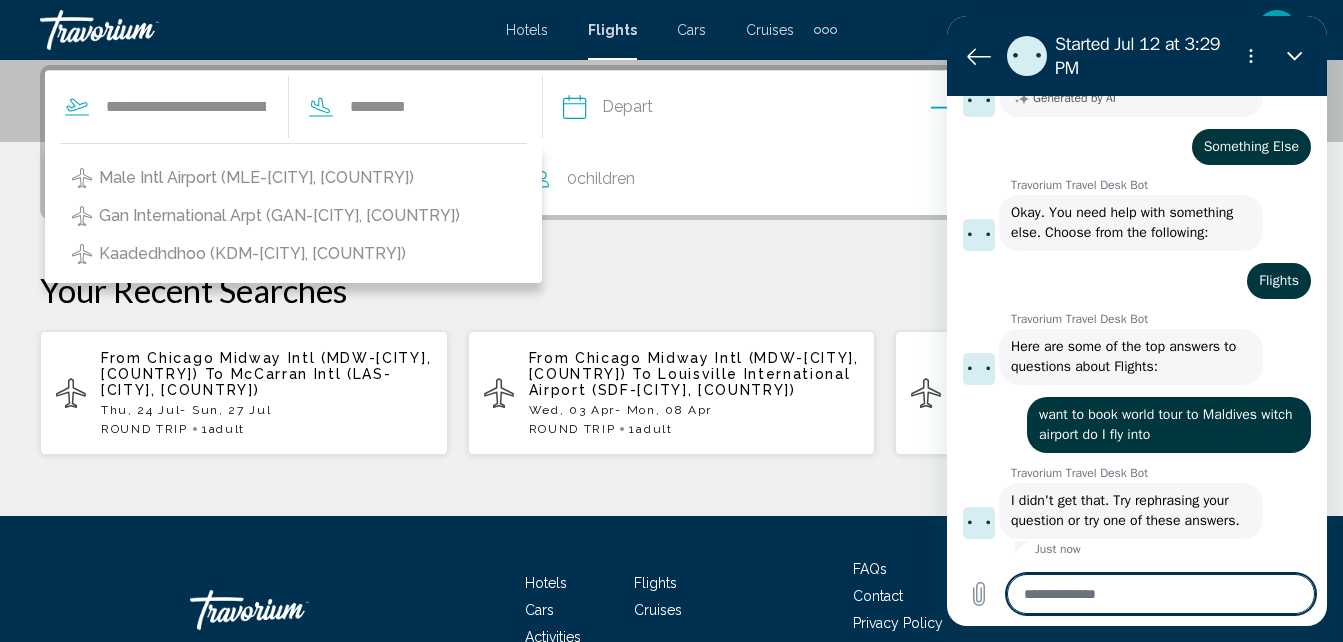 type on "*" 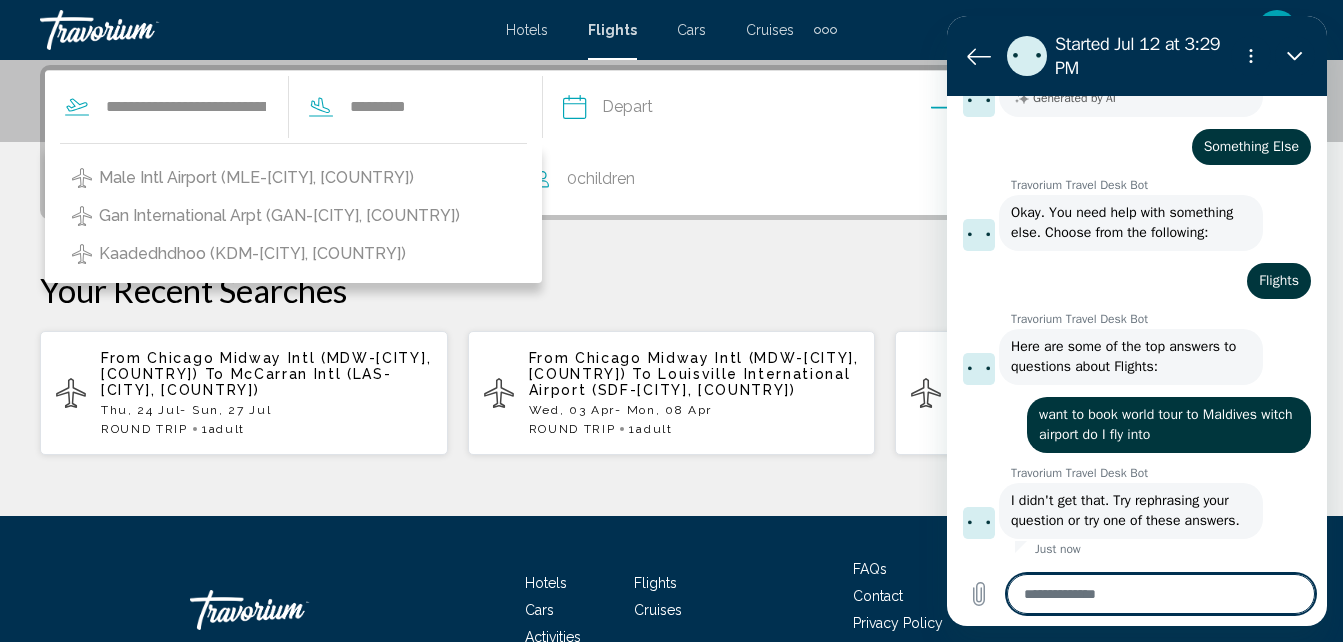 type on "*" 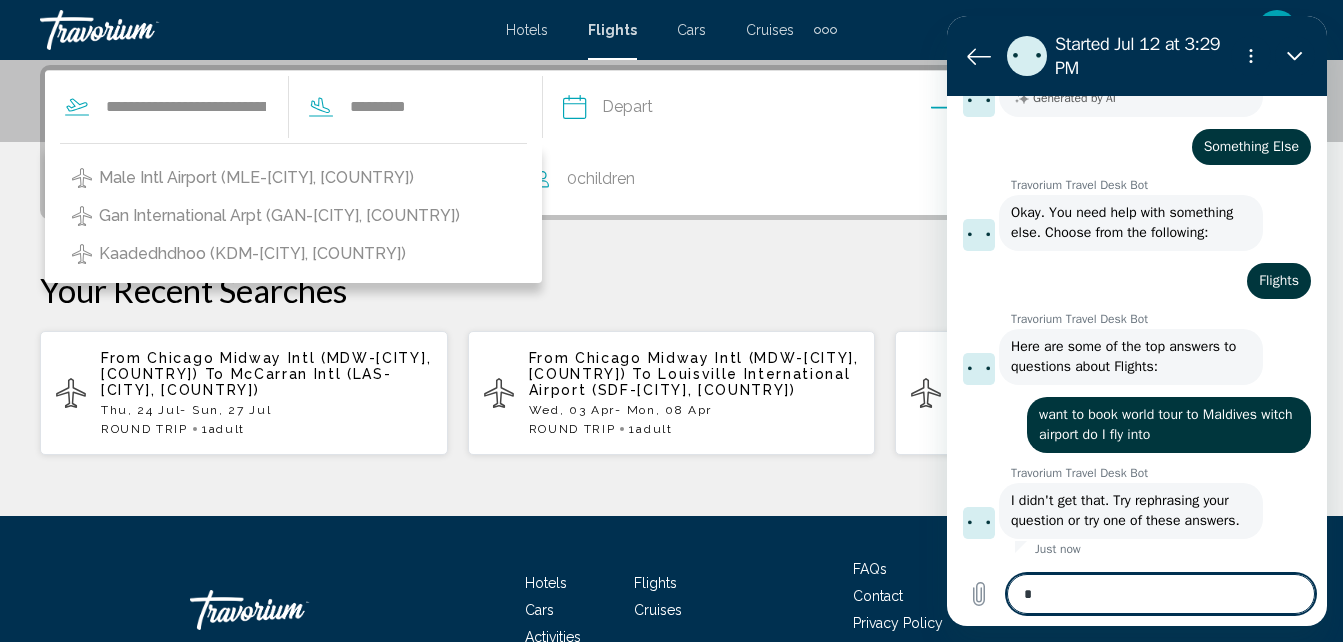 type on "**" 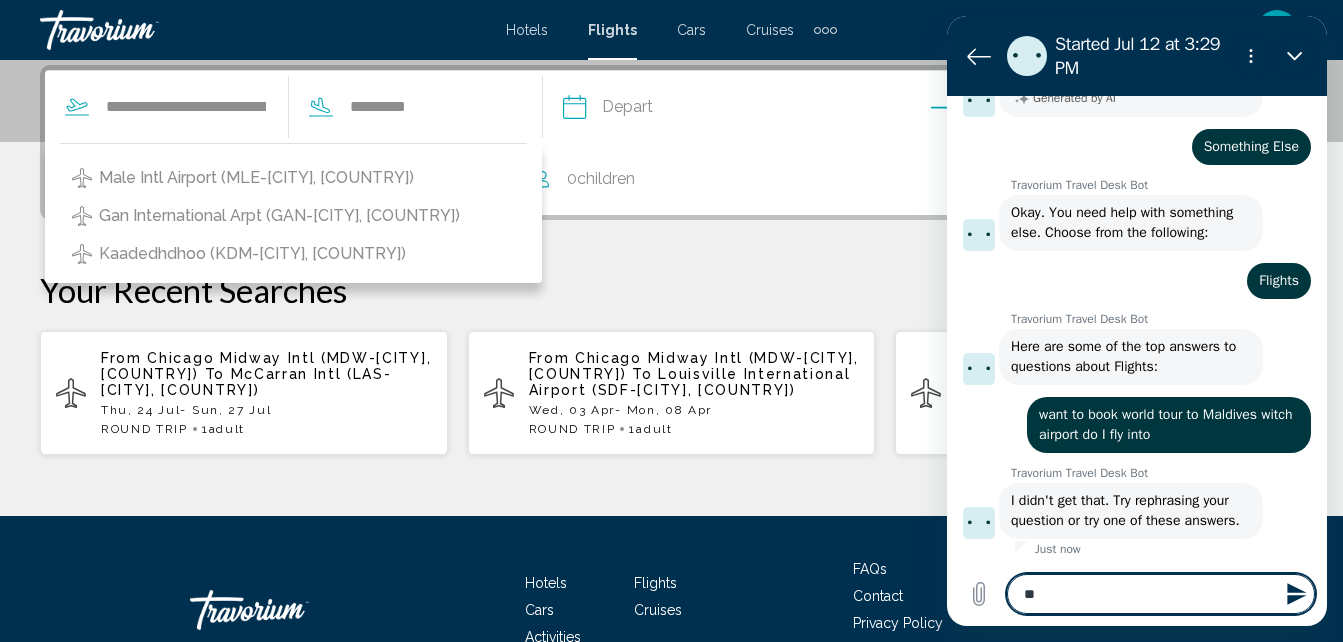 type on "***" 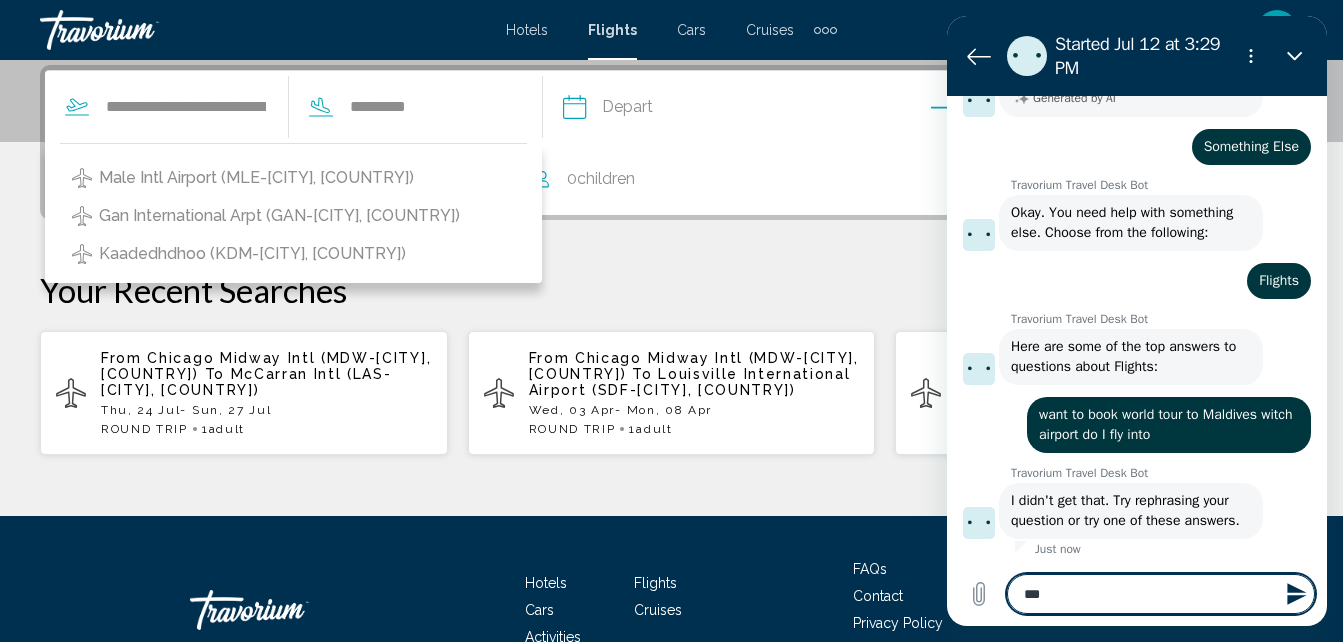 type on "***" 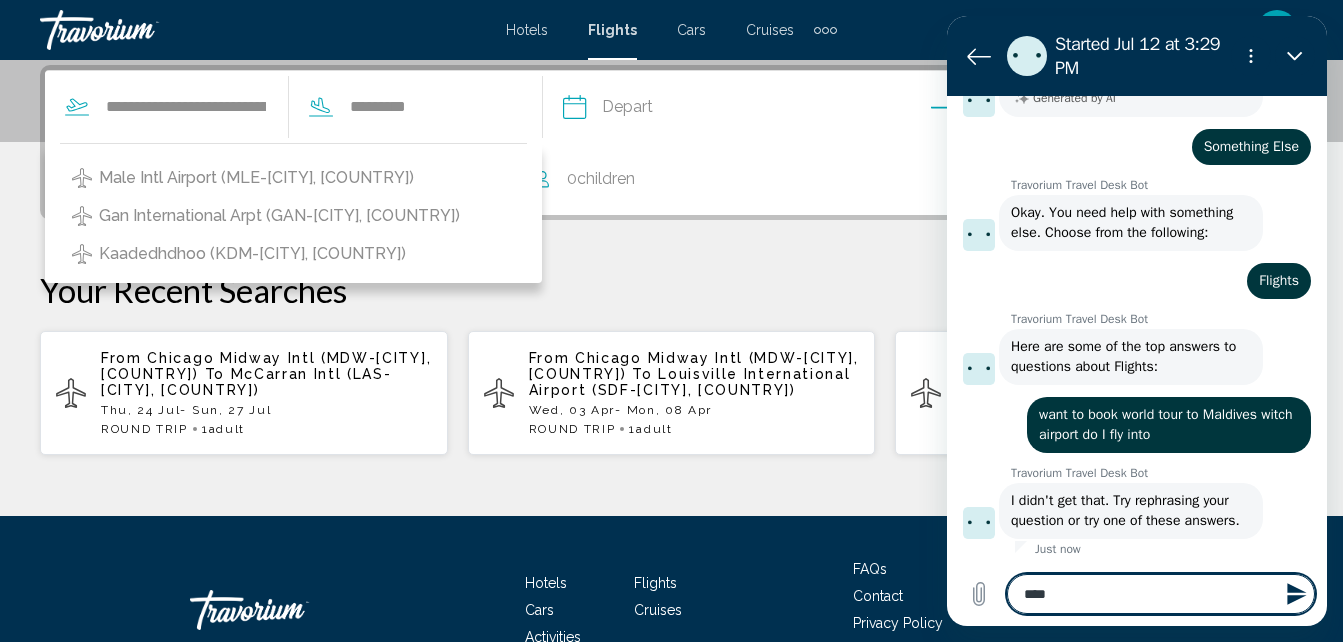 type on "*****" 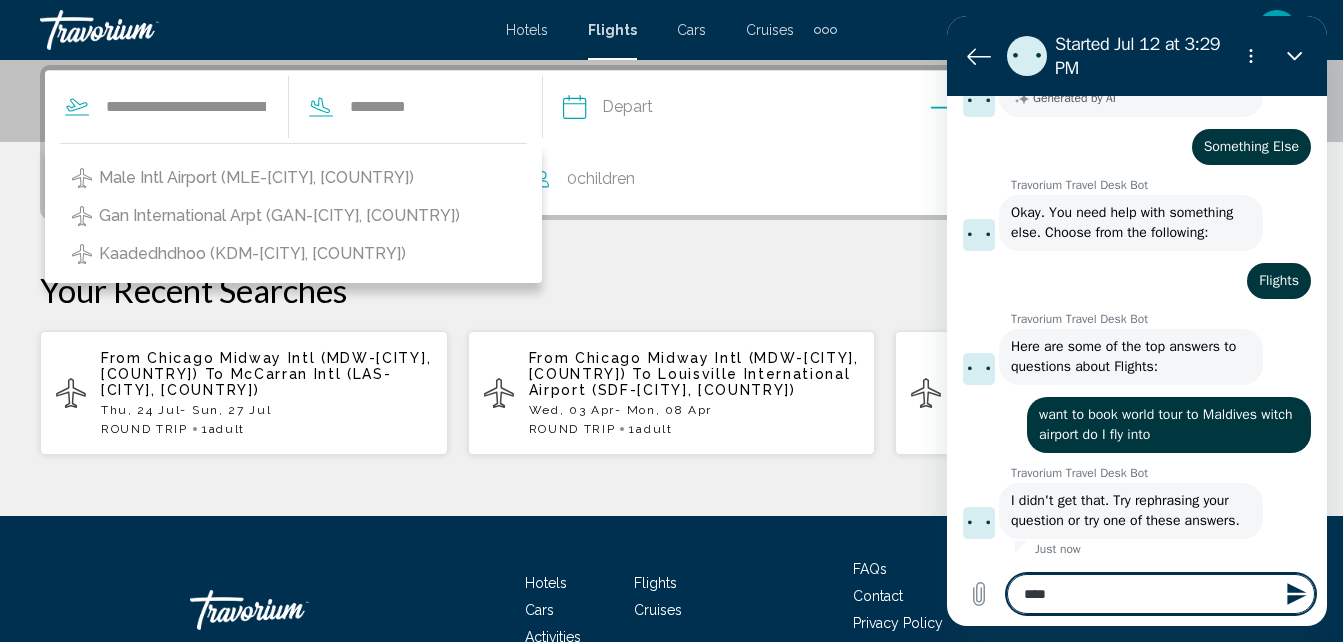 type on "*" 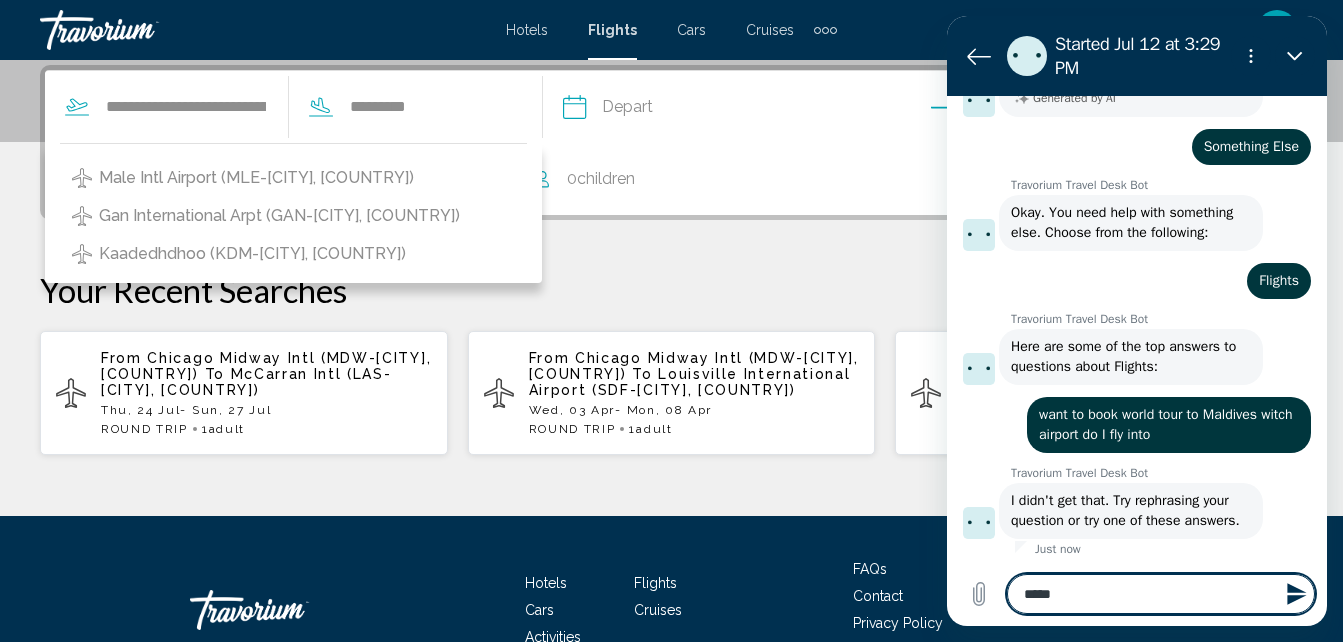 type on "******" 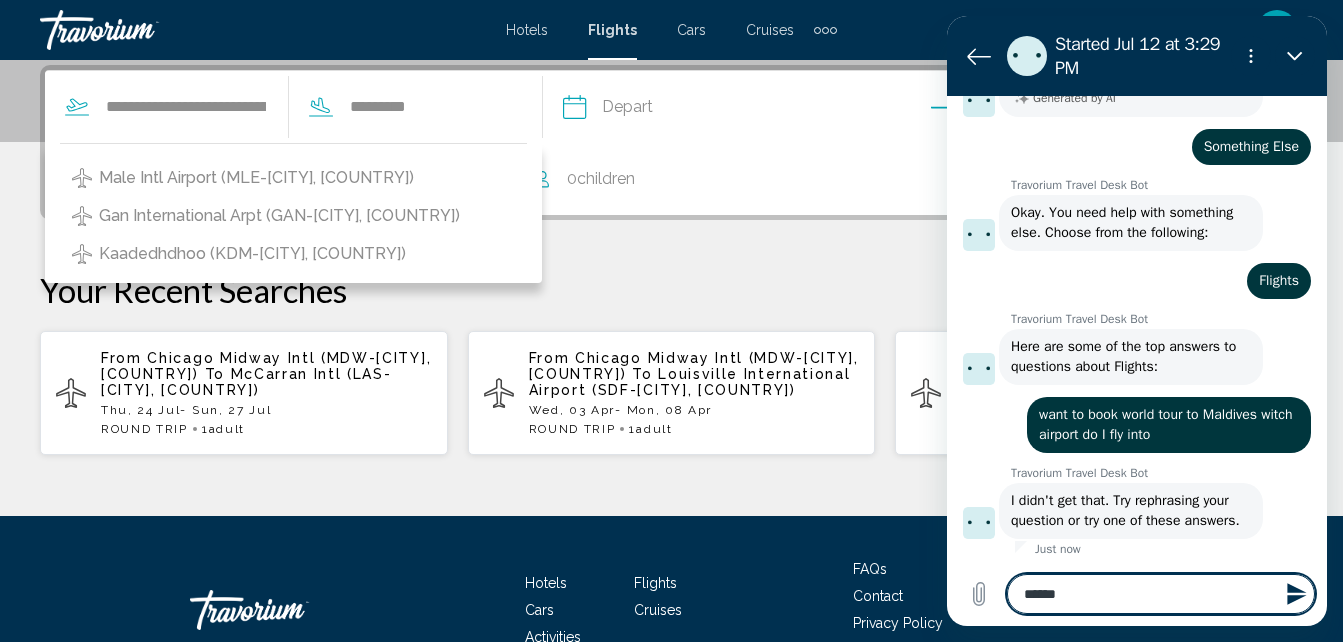 type on "*******" 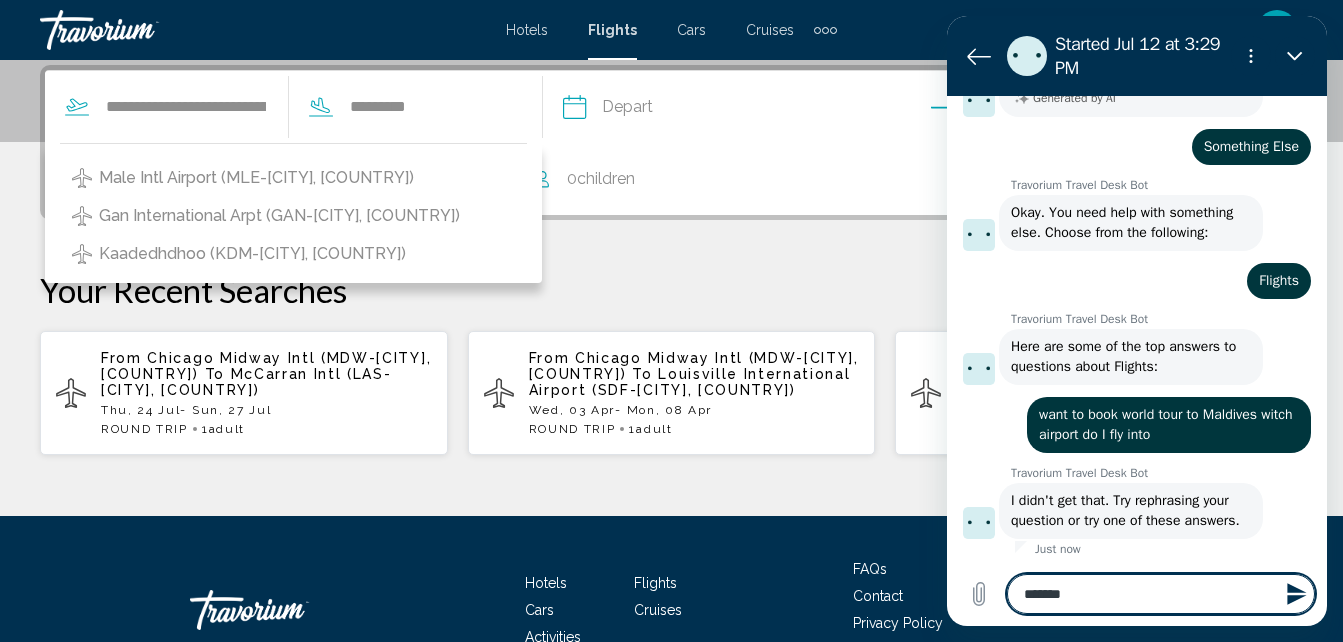 type on "********" 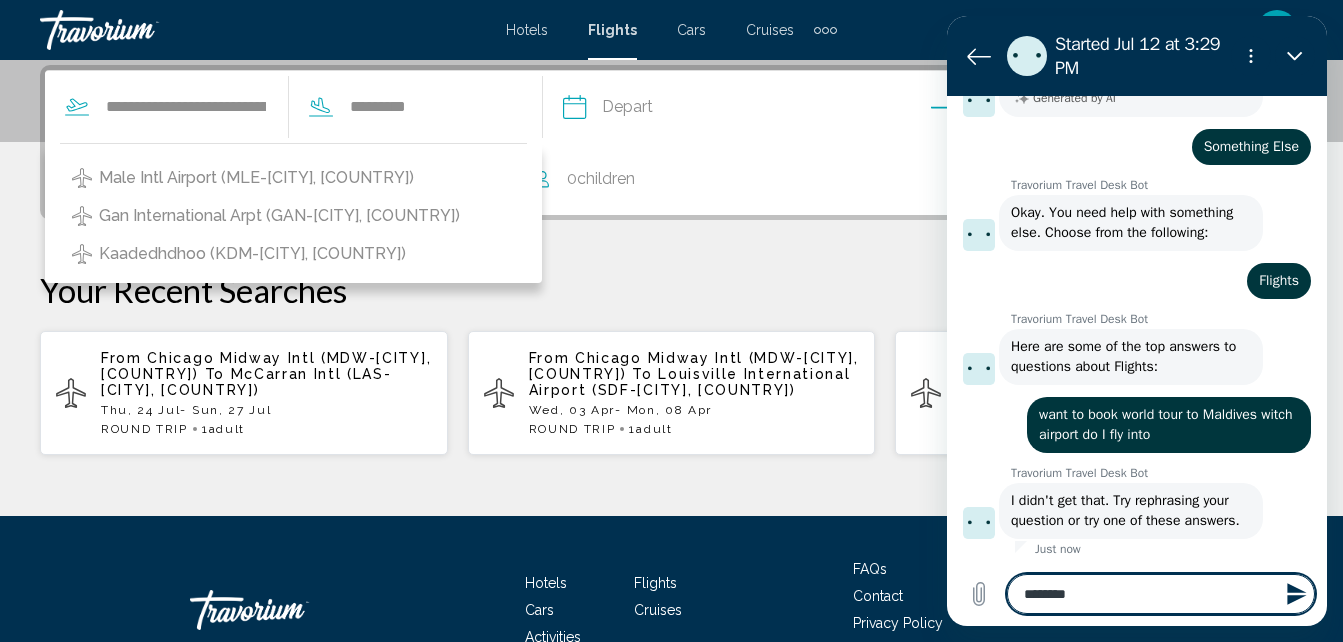 type on "*********" 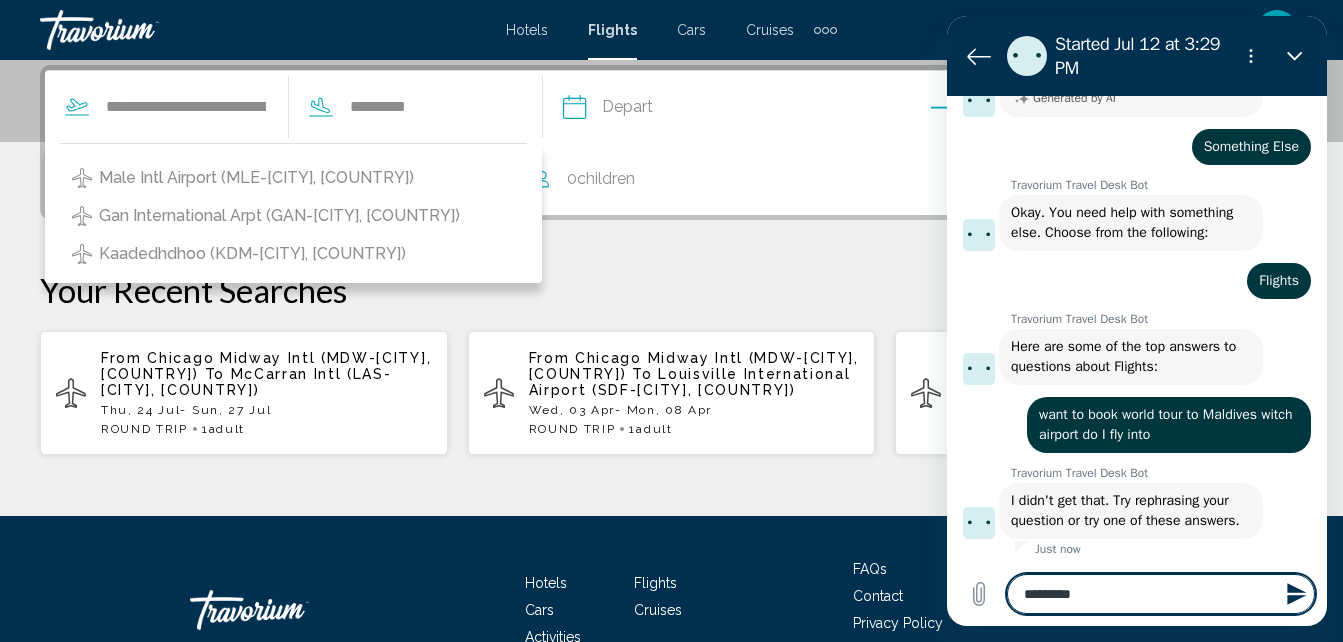 type on "*********" 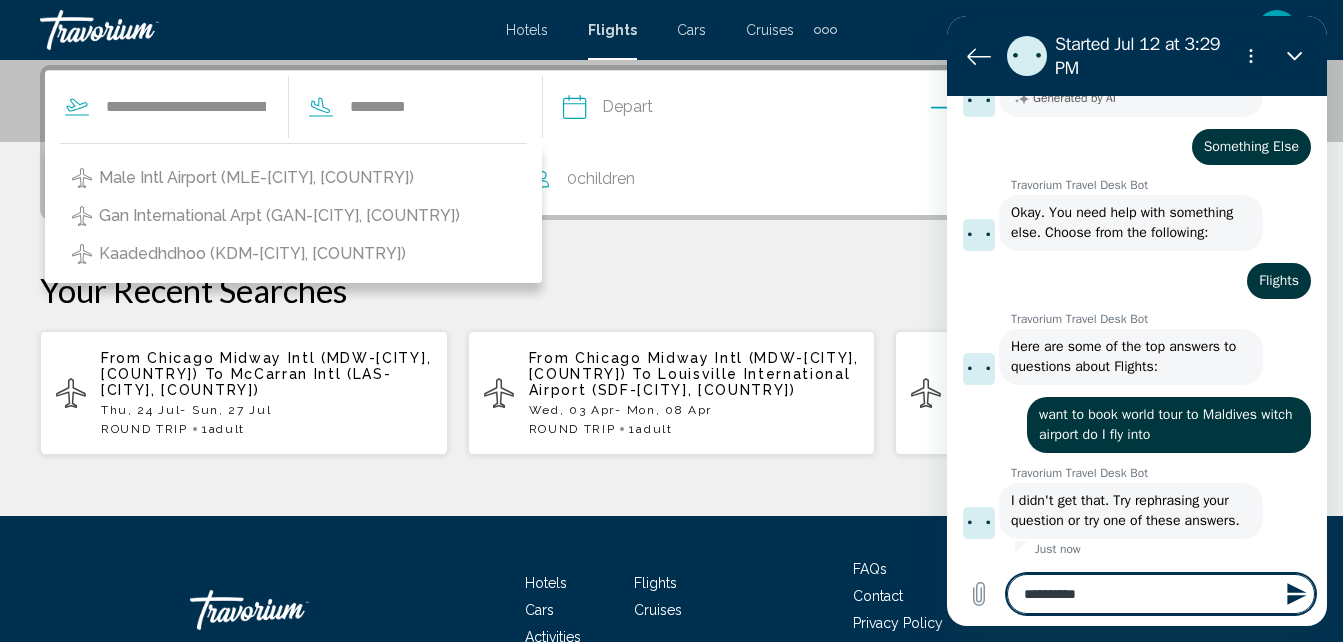 type on "**********" 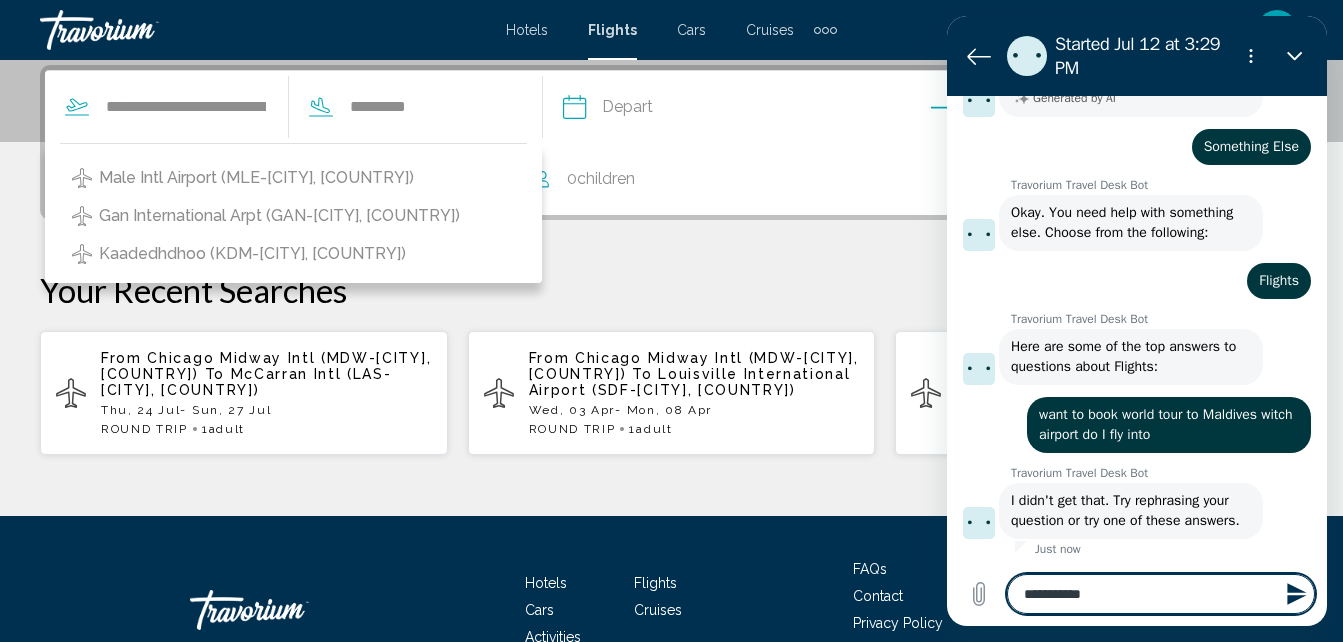type on "**********" 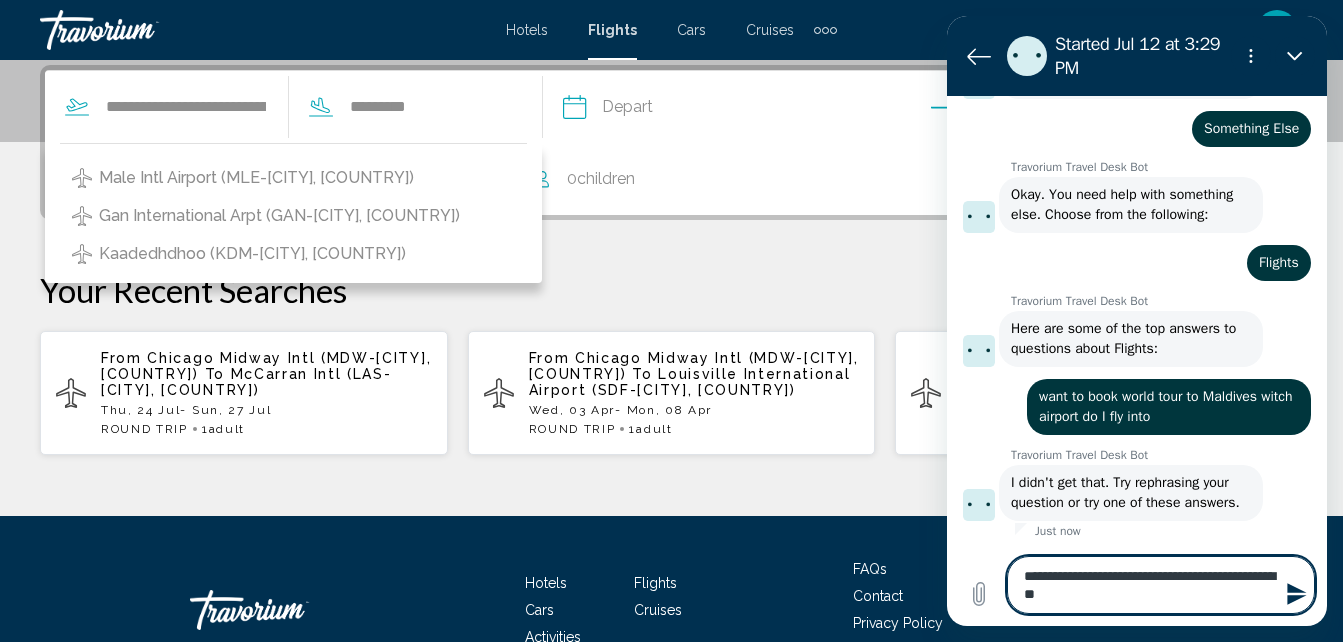 drag, startPoint x: 1171, startPoint y: 596, endPoint x: 1139, endPoint y: 604, distance: 32.984844 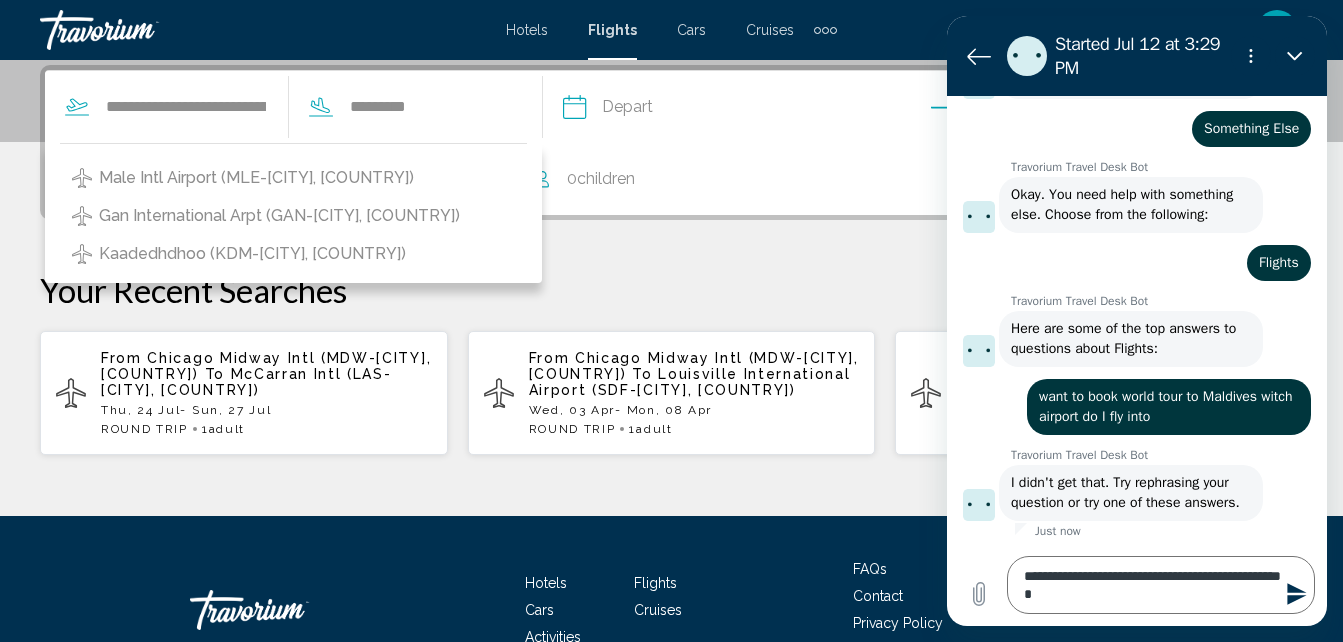 click 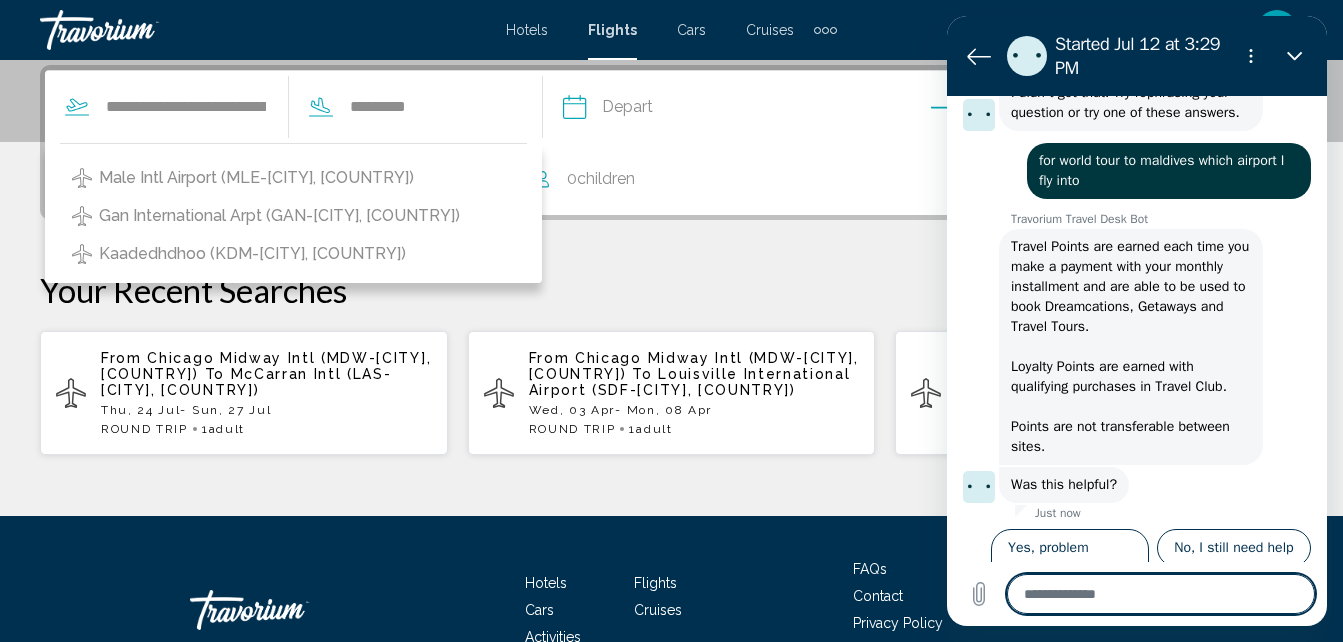 scroll, scrollTop: 612, scrollLeft: 0, axis: vertical 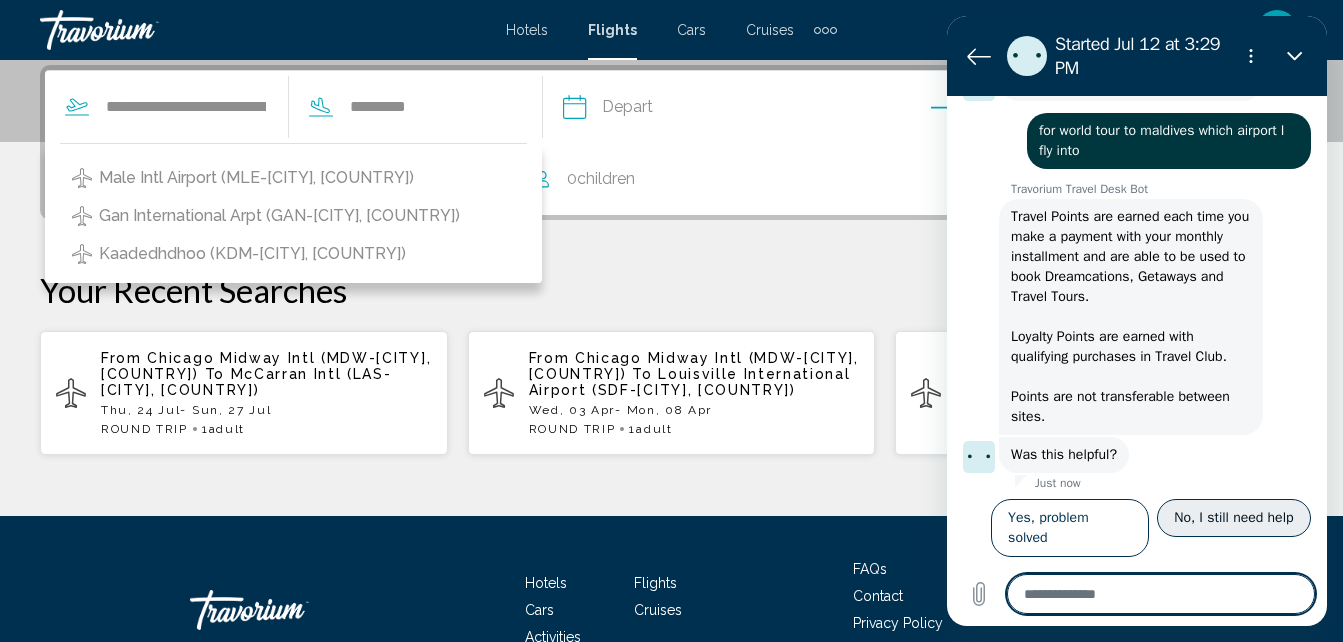 click on "No, I still need help" at bounding box center [1234, 518] 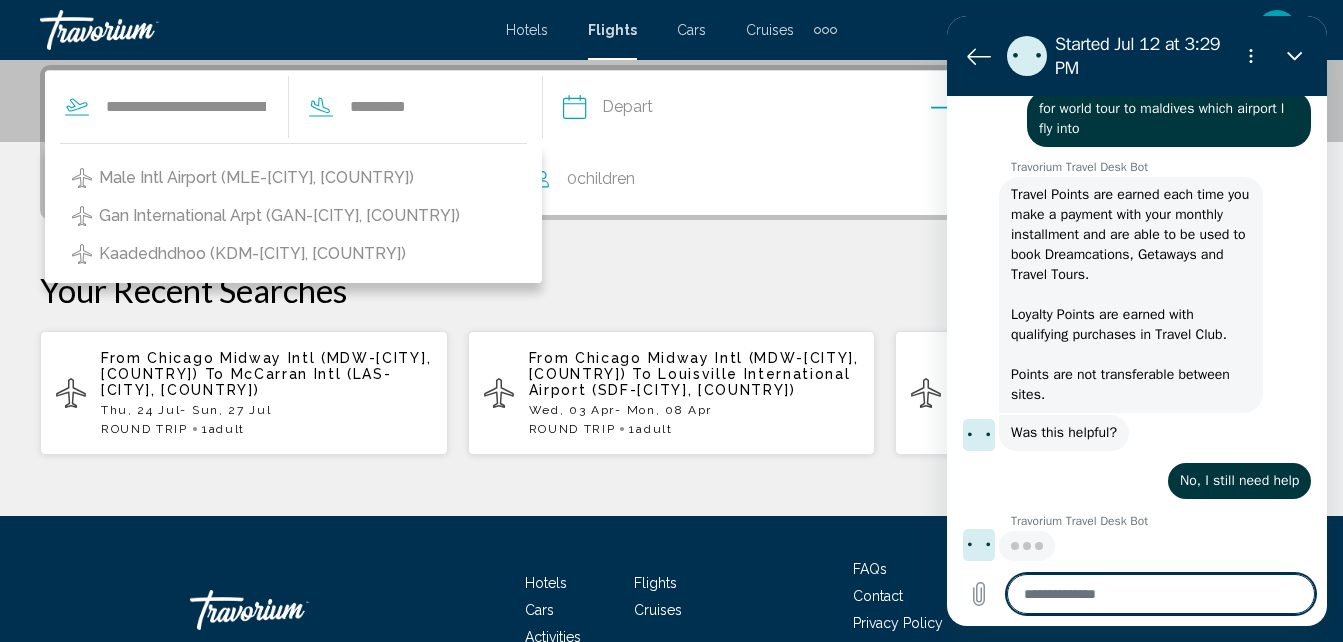scroll, scrollTop: 652, scrollLeft: 0, axis: vertical 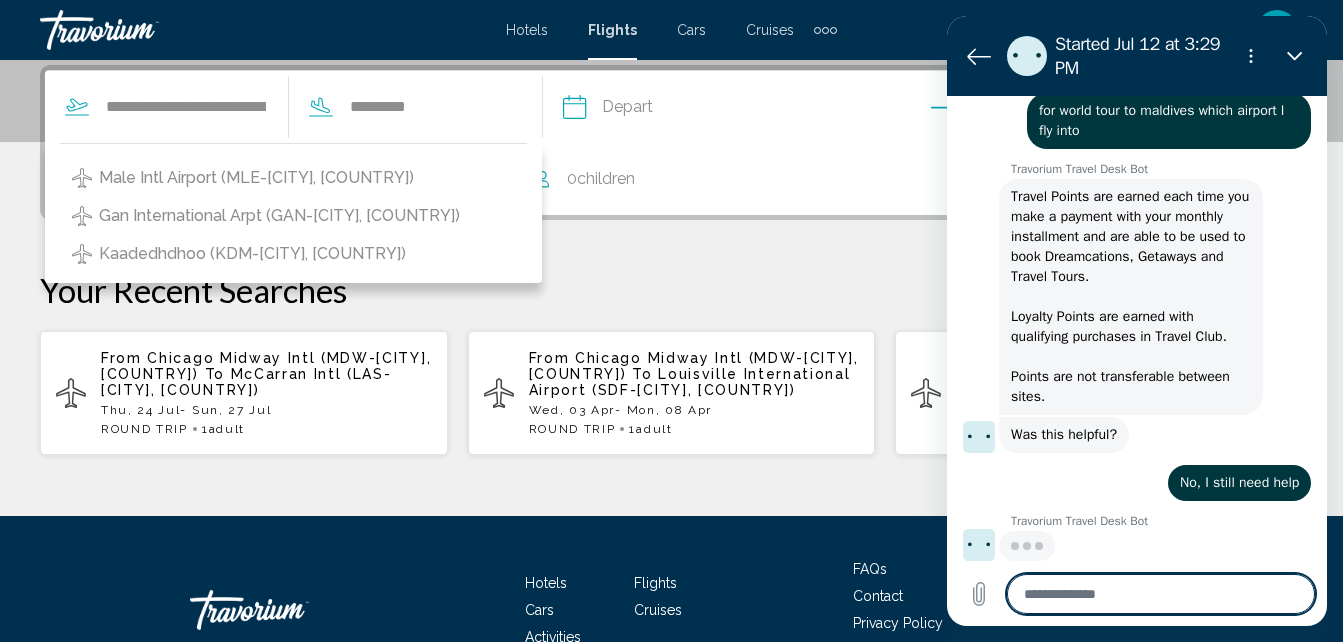 click at bounding box center (1161, 594) 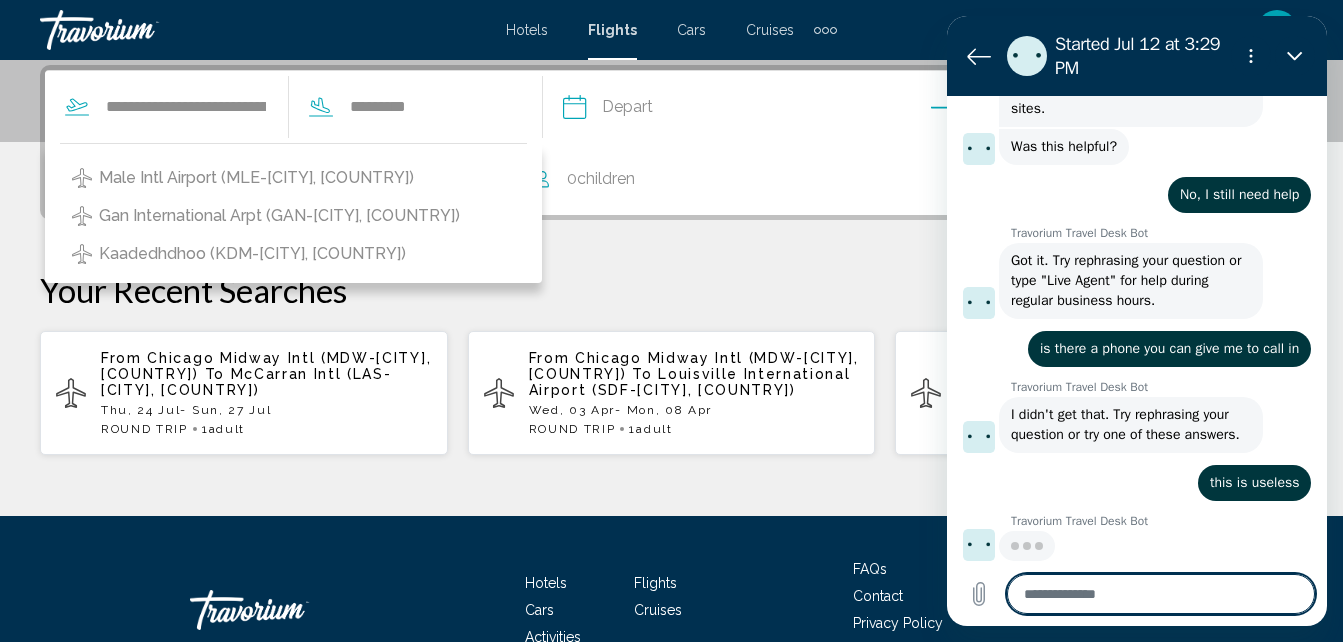scroll, scrollTop: 980, scrollLeft: 0, axis: vertical 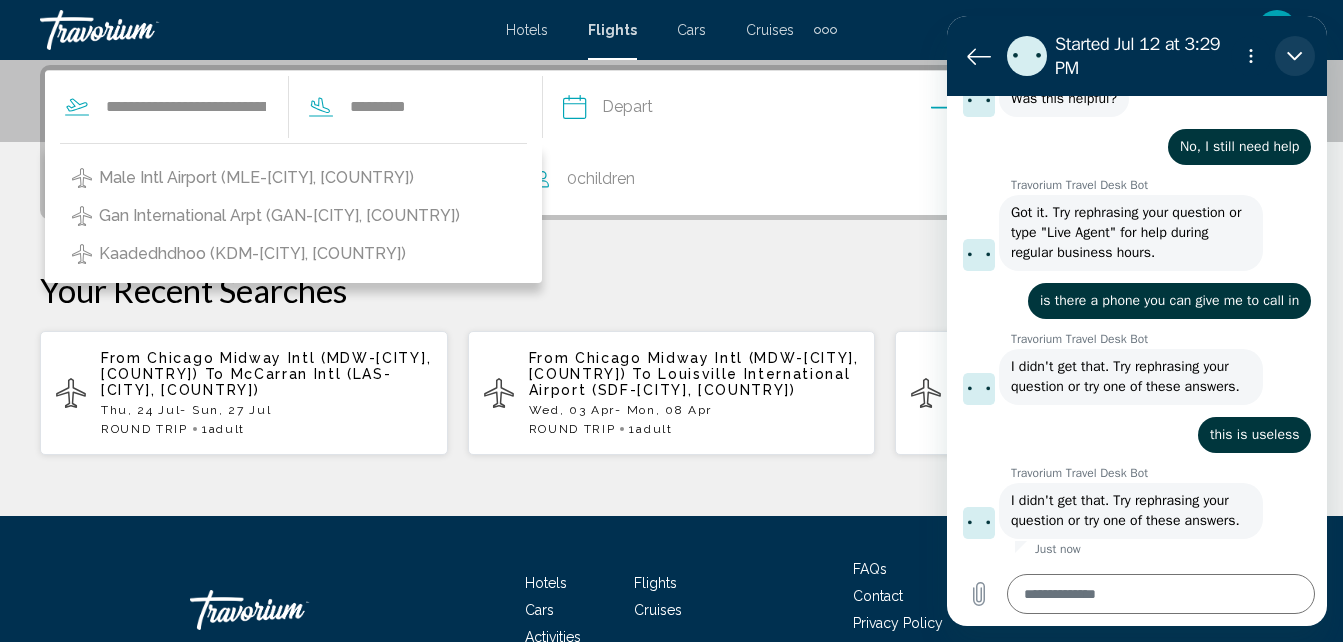click 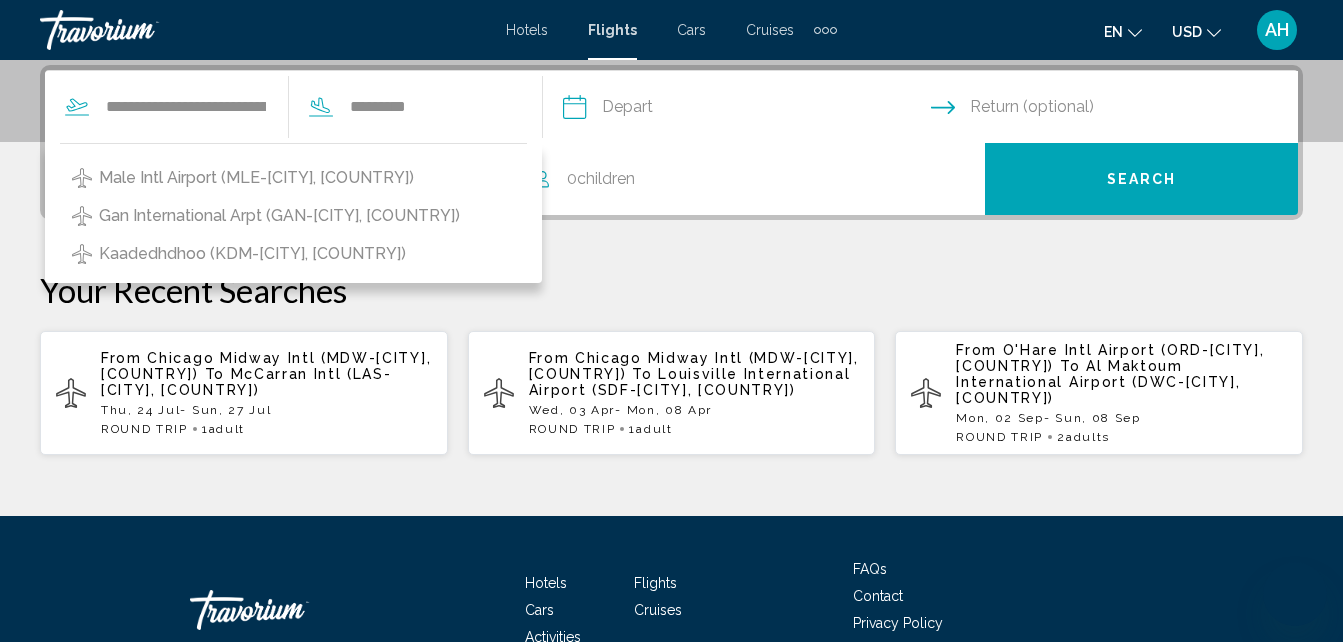 scroll, scrollTop: 1032, scrollLeft: 0, axis: vertical 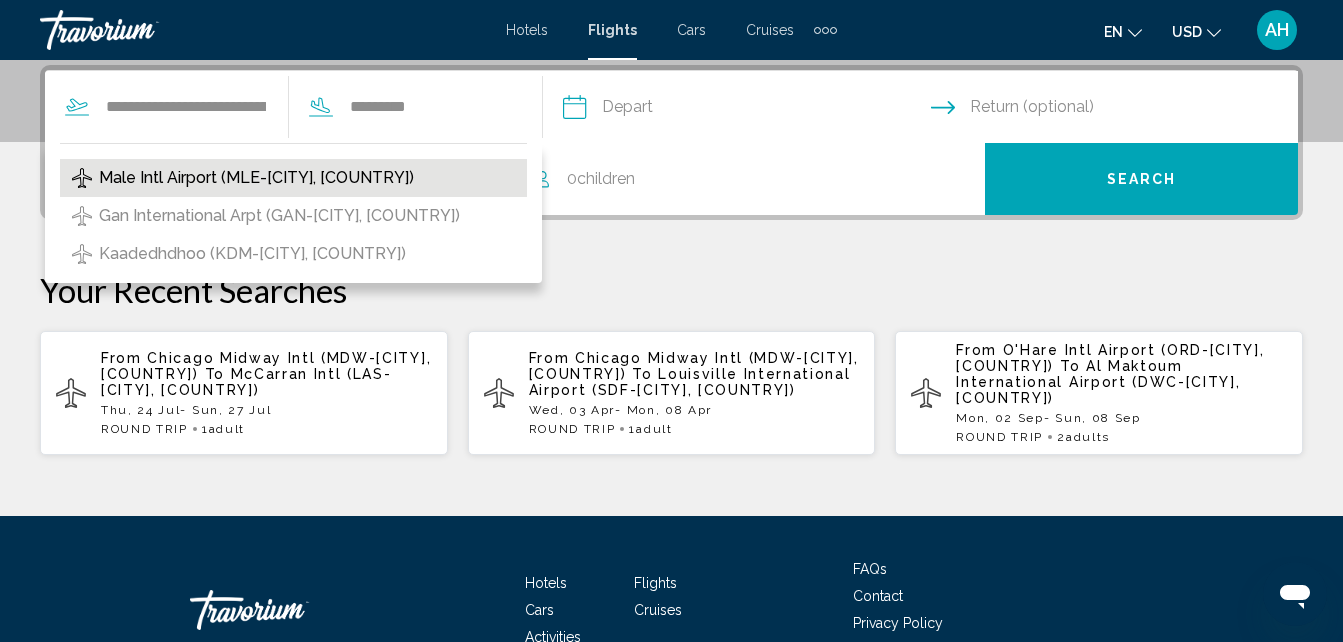 click on "Male Intl Airport (MLE-[CITY], [COUNTRY])" at bounding box center [256, 178] 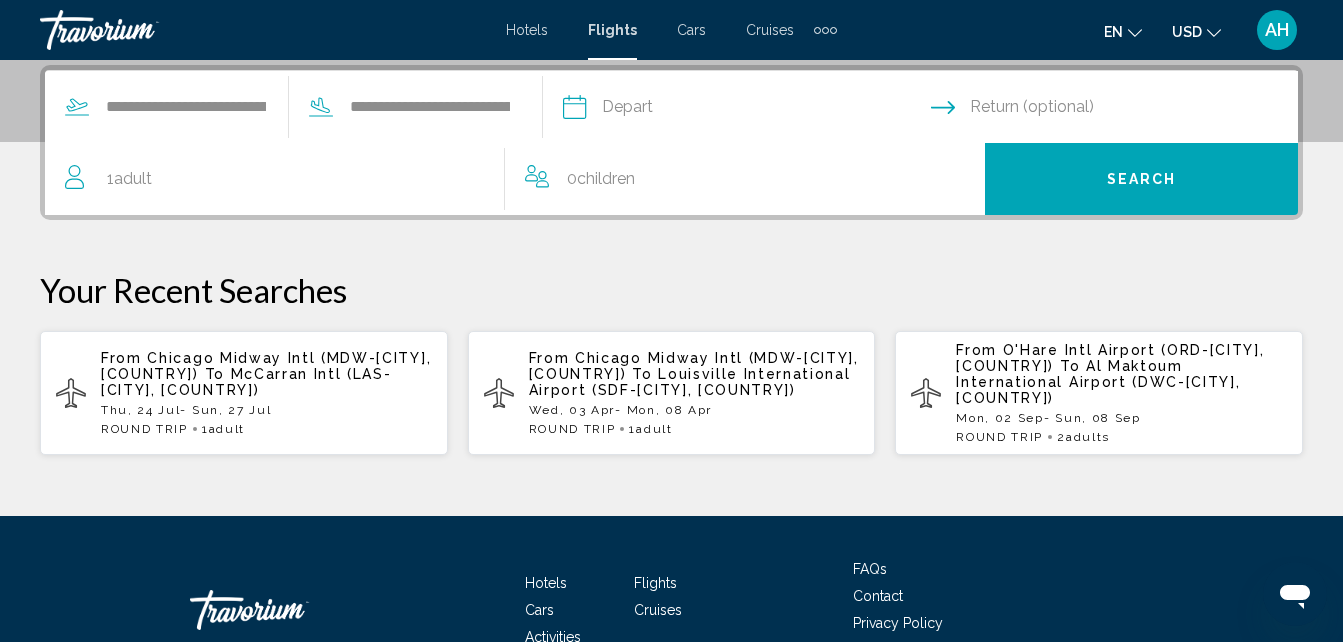click at bounding box center [746, 110] 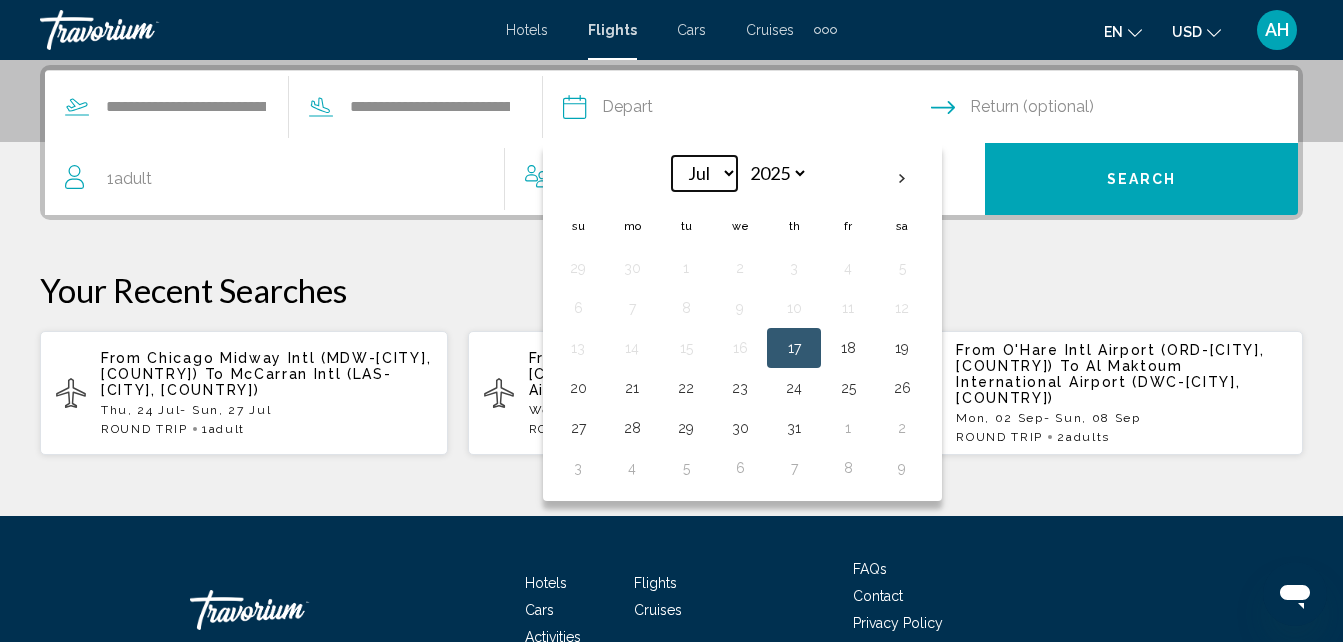click on "*** *** *** *** *** *** *** *** *** *** *** ***" at bounding box center [704, 173] 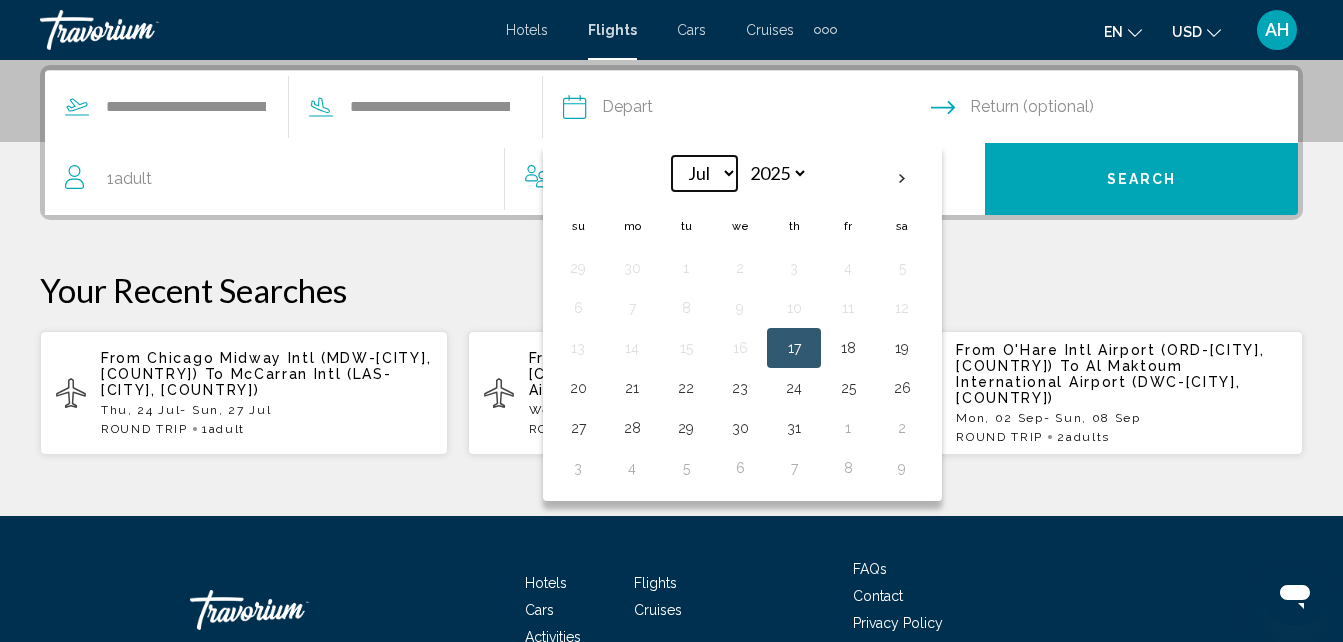 click on "*** *** *** *** *** *** *** *** *** *** *** ***" at bounding box center [704, 173] 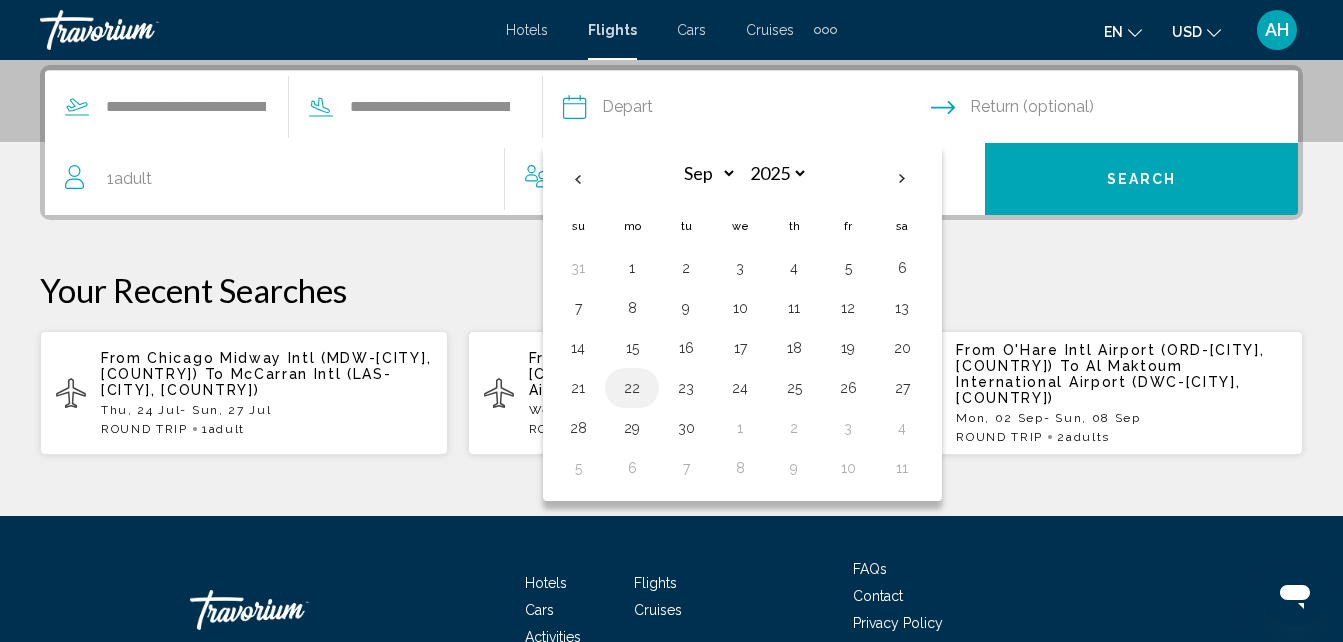 click on "22" at bounding box center (632, 388) 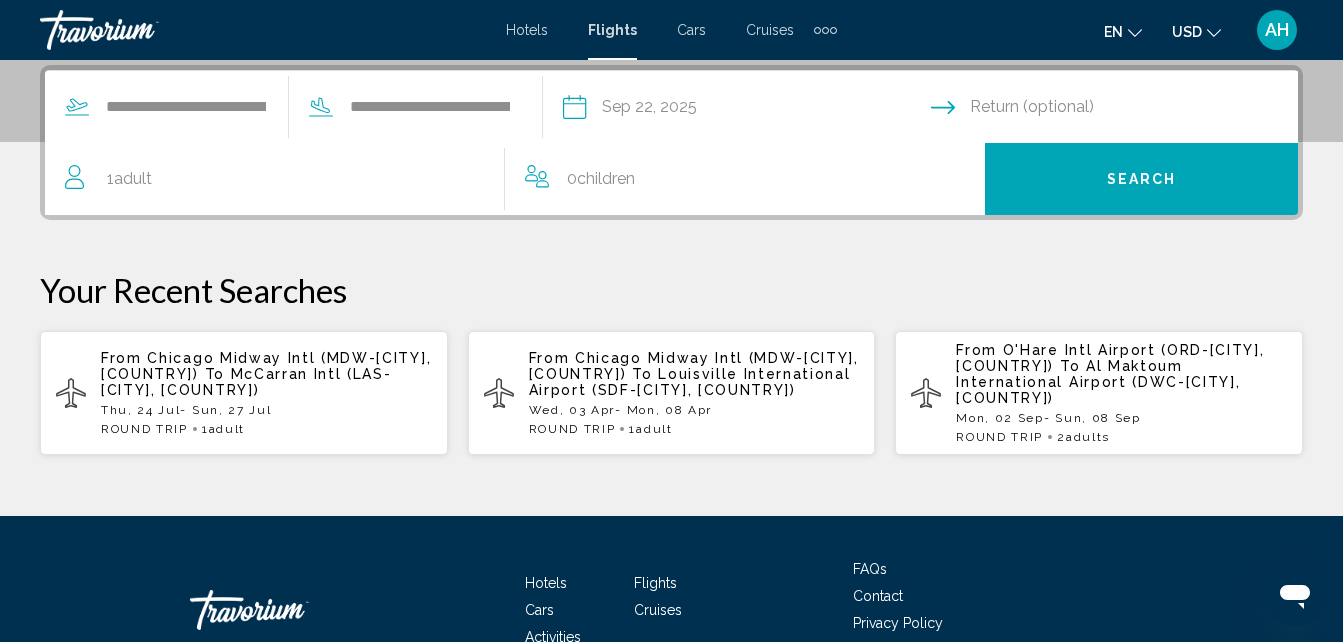 click at bounding box center [1119, 110] 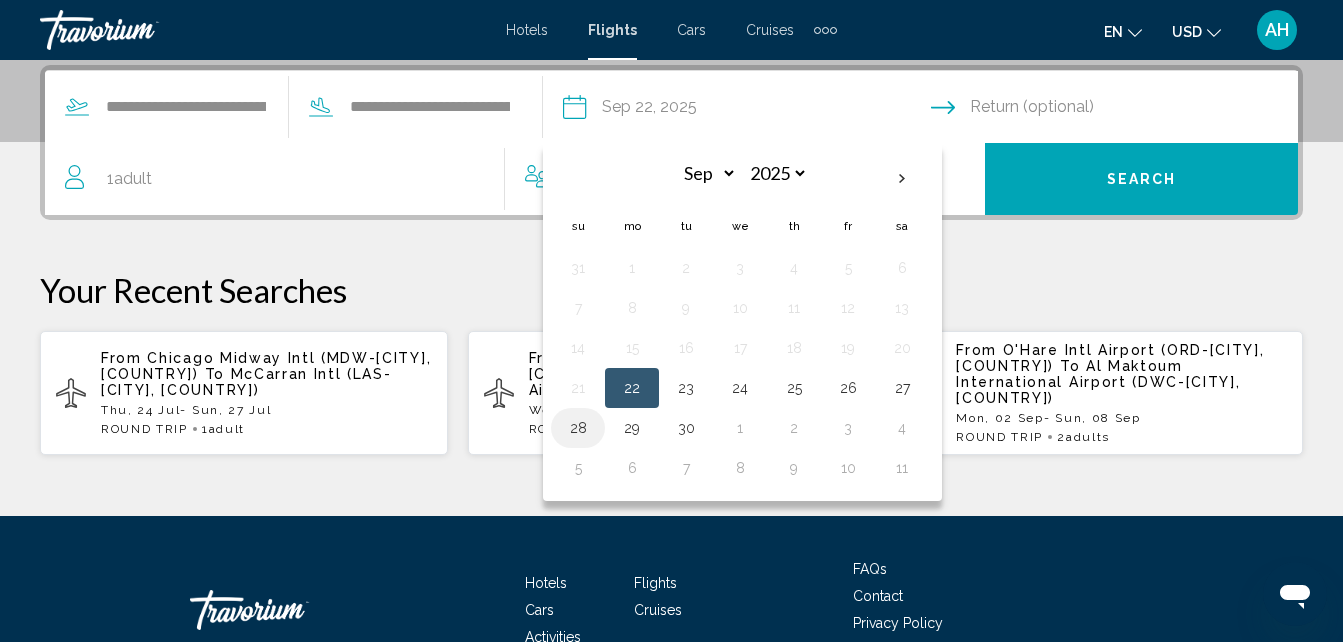 click on "28" at bounding box center [578, 428] 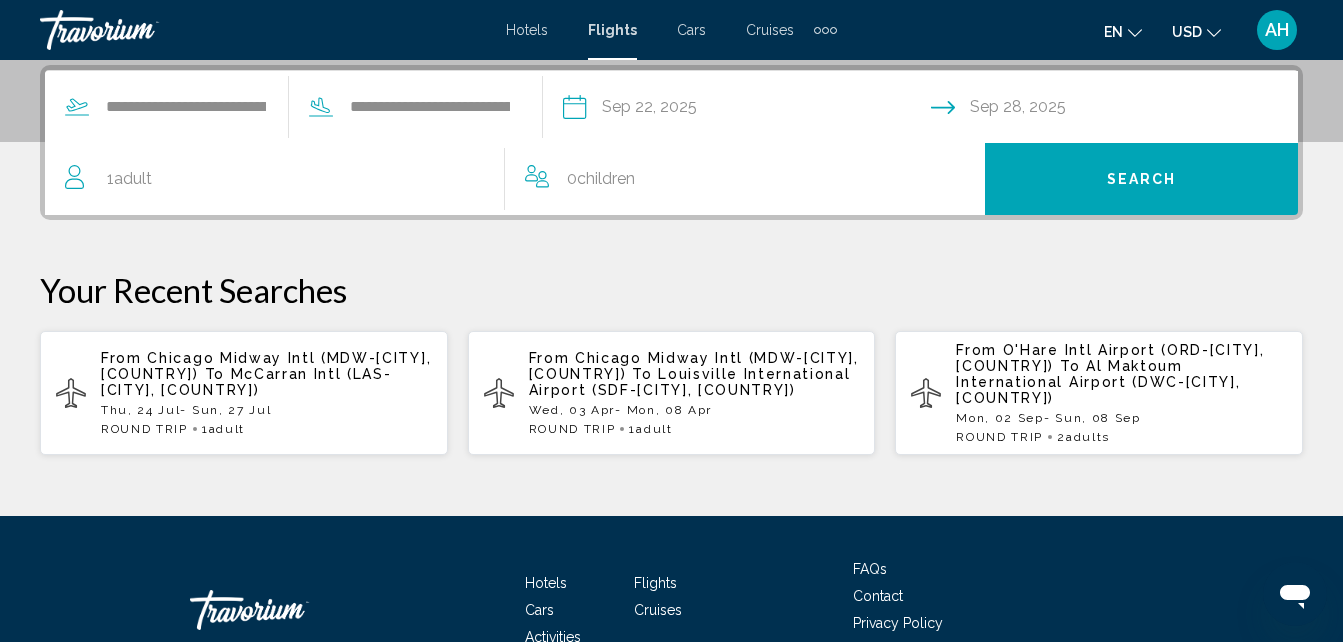 click on "1  Adult Adults" at bounding box center [284, 179] 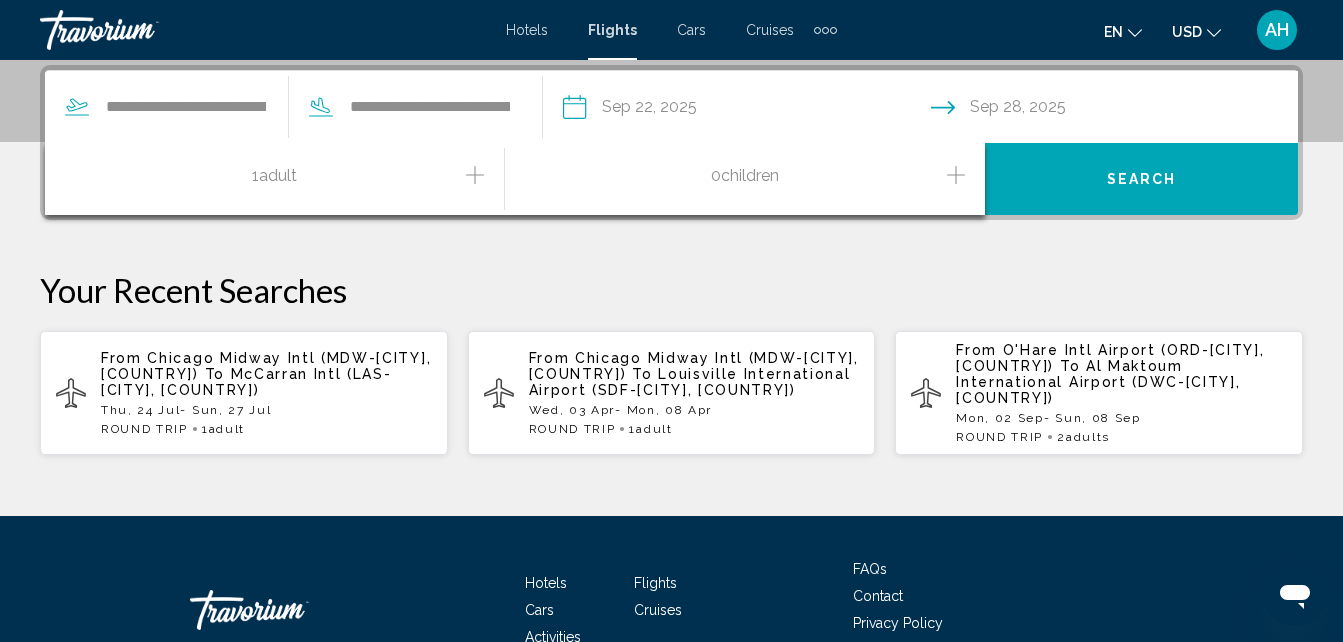click on "1  Adult Adults" at bounding box center (284, 179) 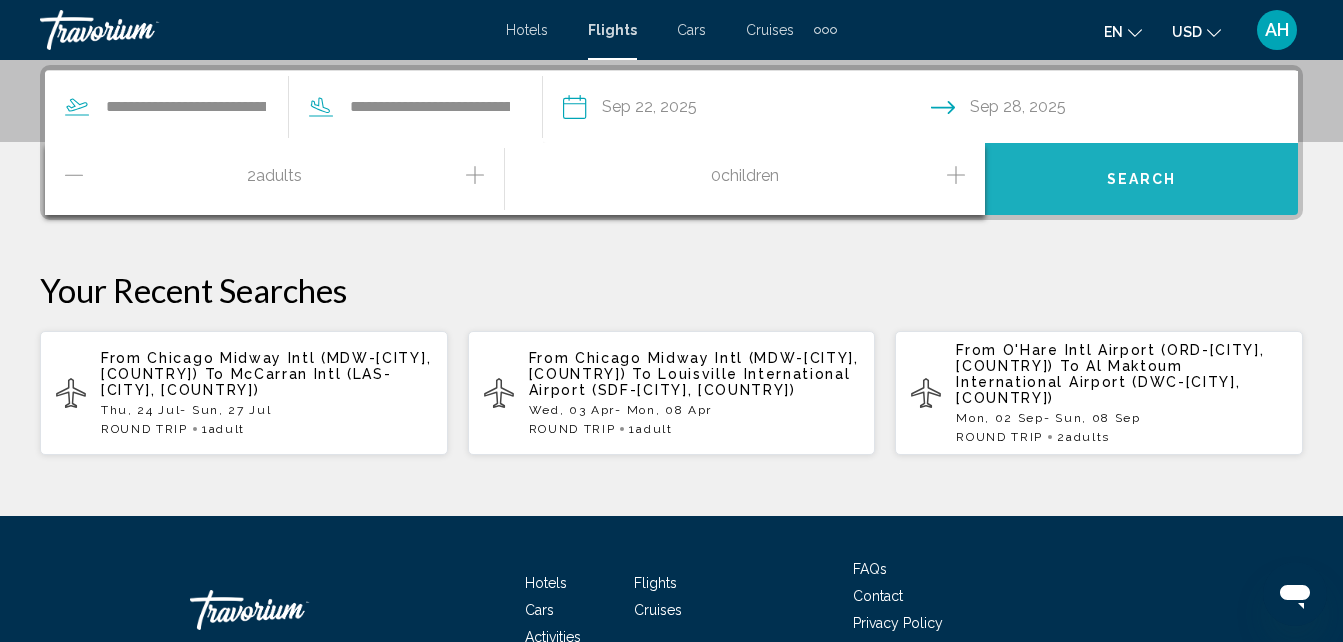 click on "Search" at bounding box center (1142, 180) 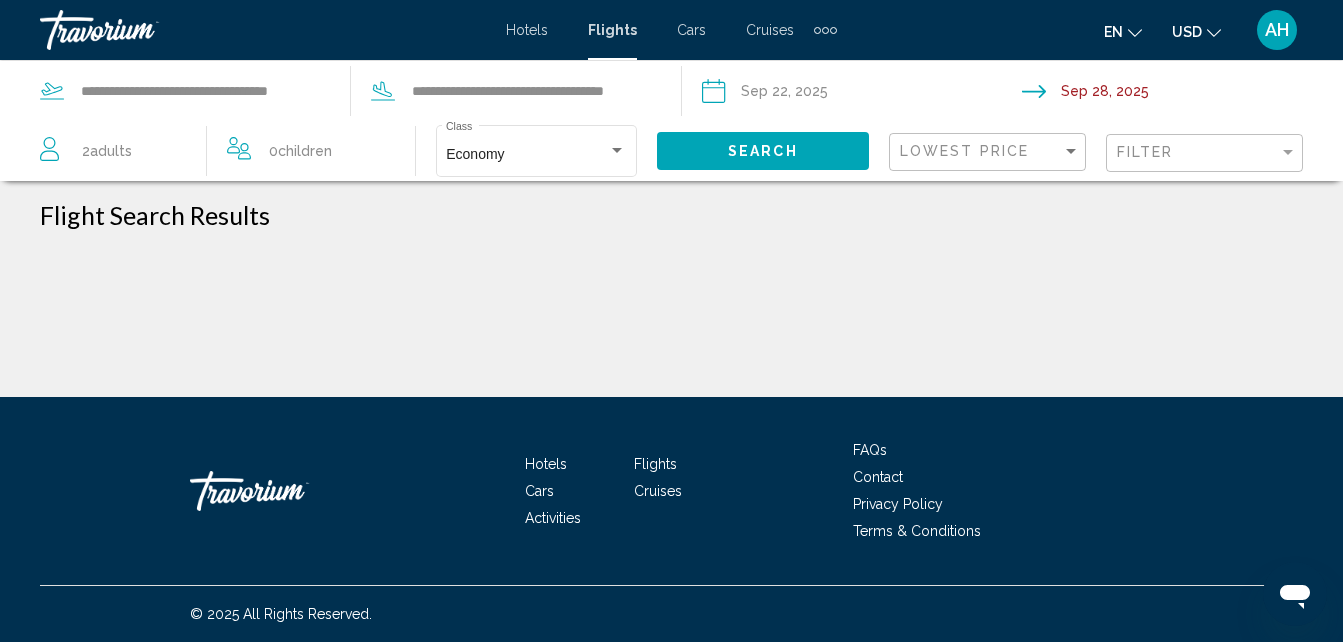 scroll, scrollTop: 0, scrollLeft: 0, axis: both 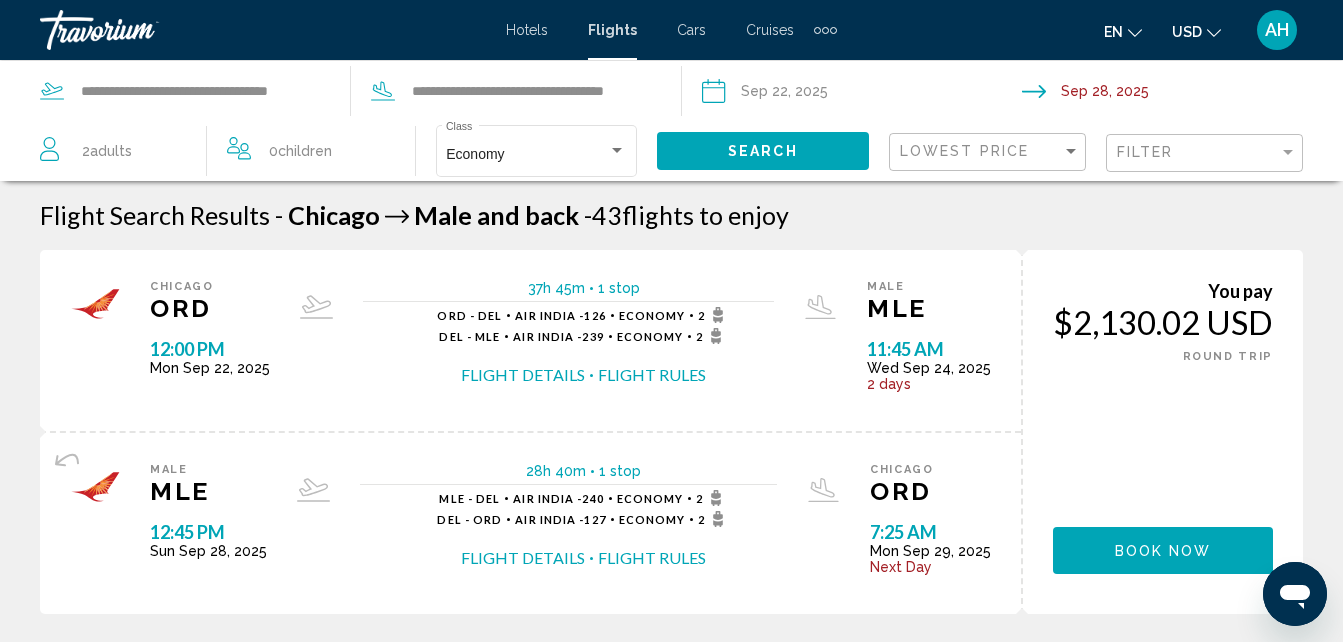 click at bounding box center (861, 94) 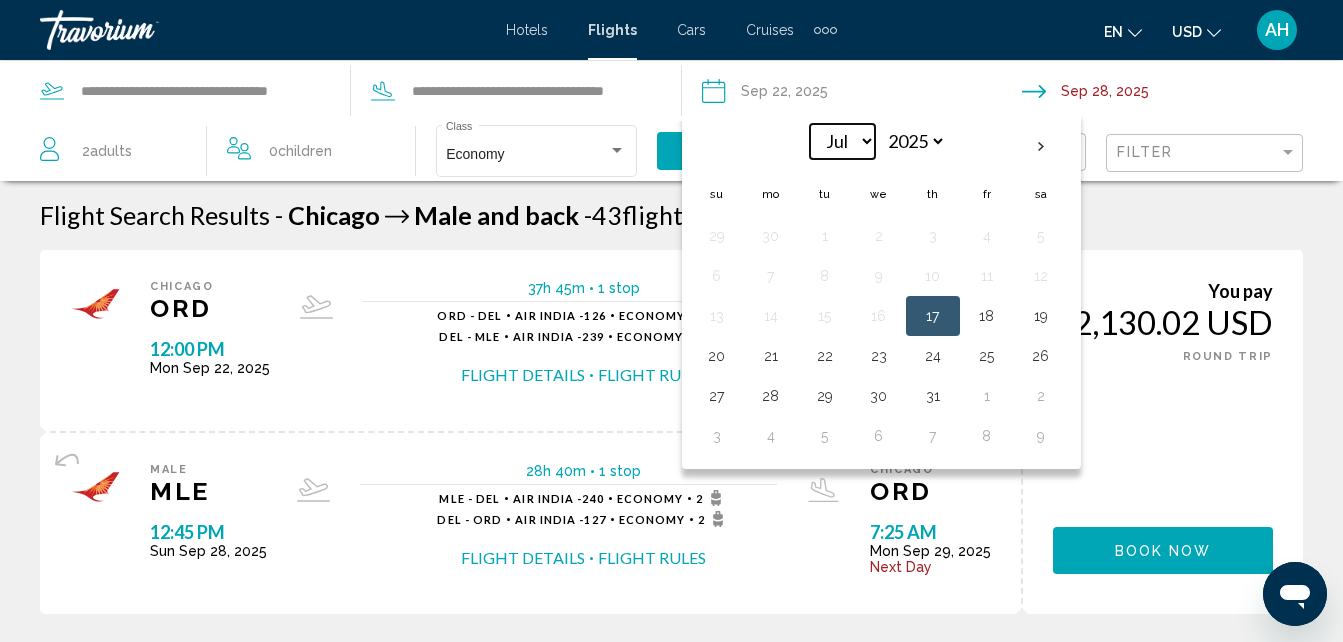 click on "*** *** *** *** *** *** *** *** *** *** *** ***" at bounding box center [842, 141] 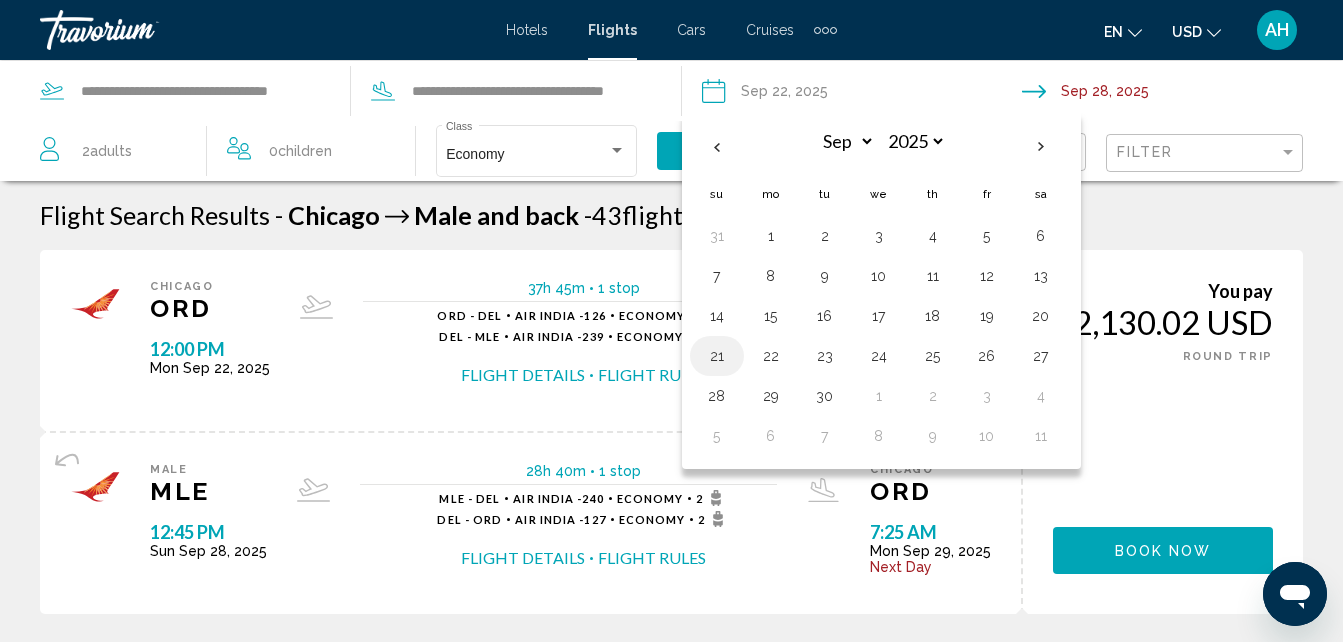 click on "21" at bounding box center (717, 356) 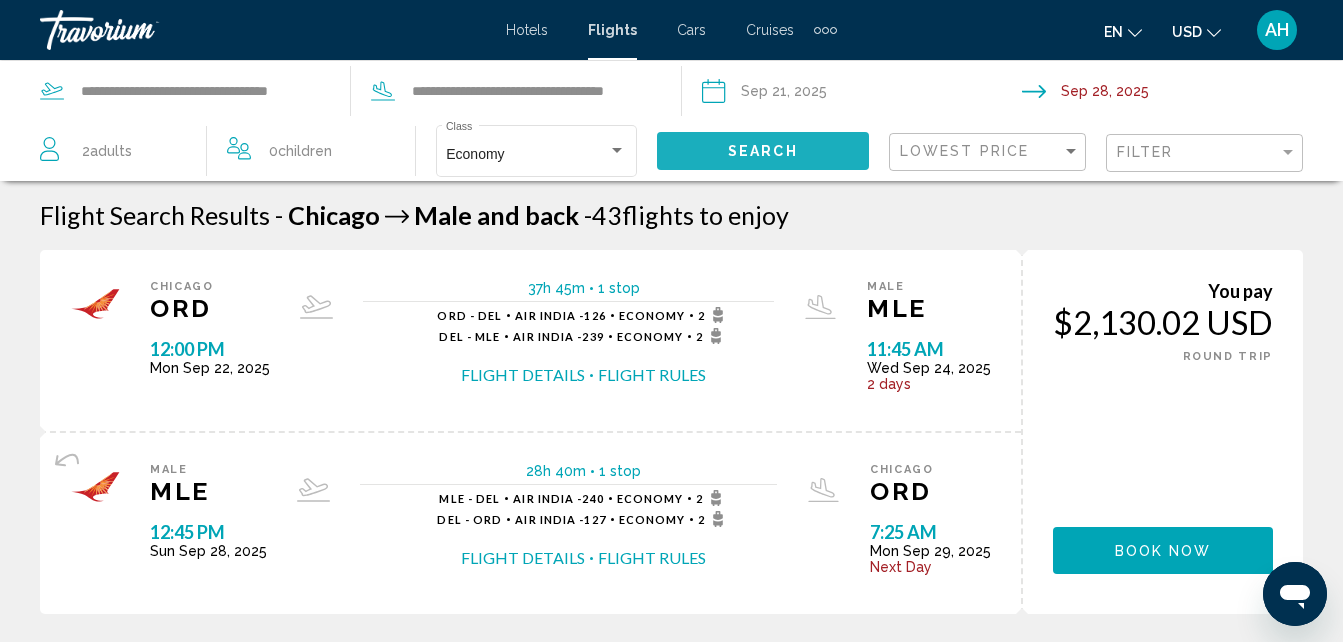 click on "Search" 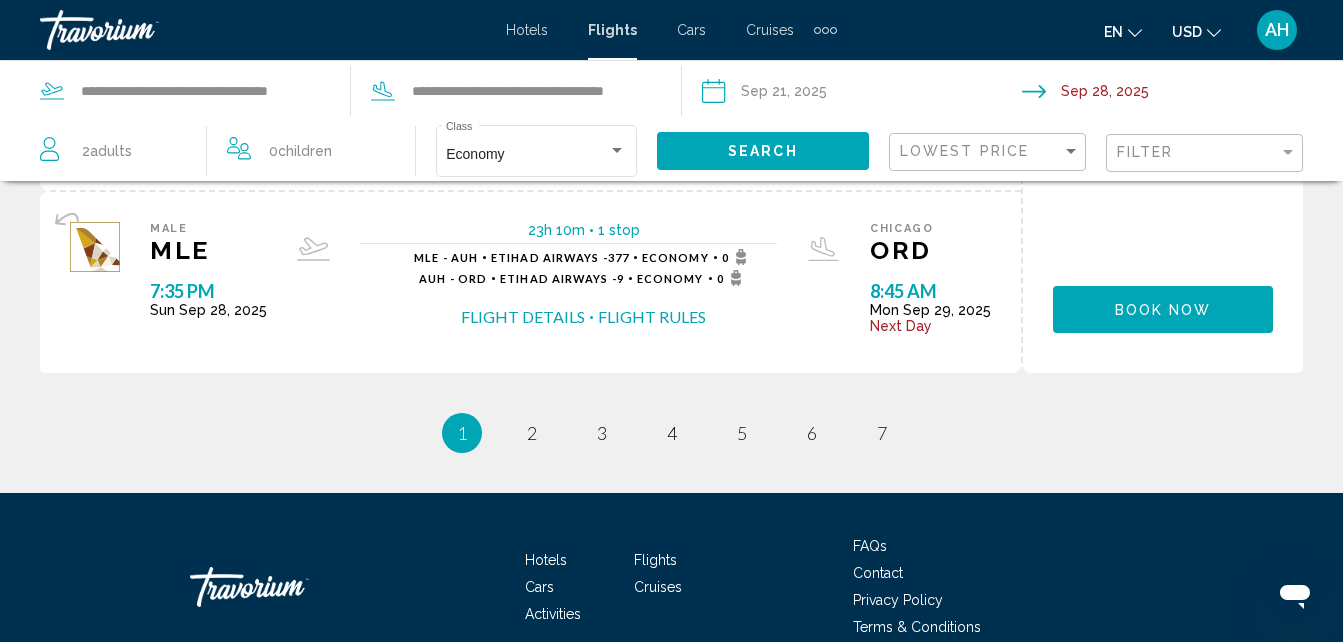 scroll, scrollTop: 2261, scrollLeft: 0, axis: vertical 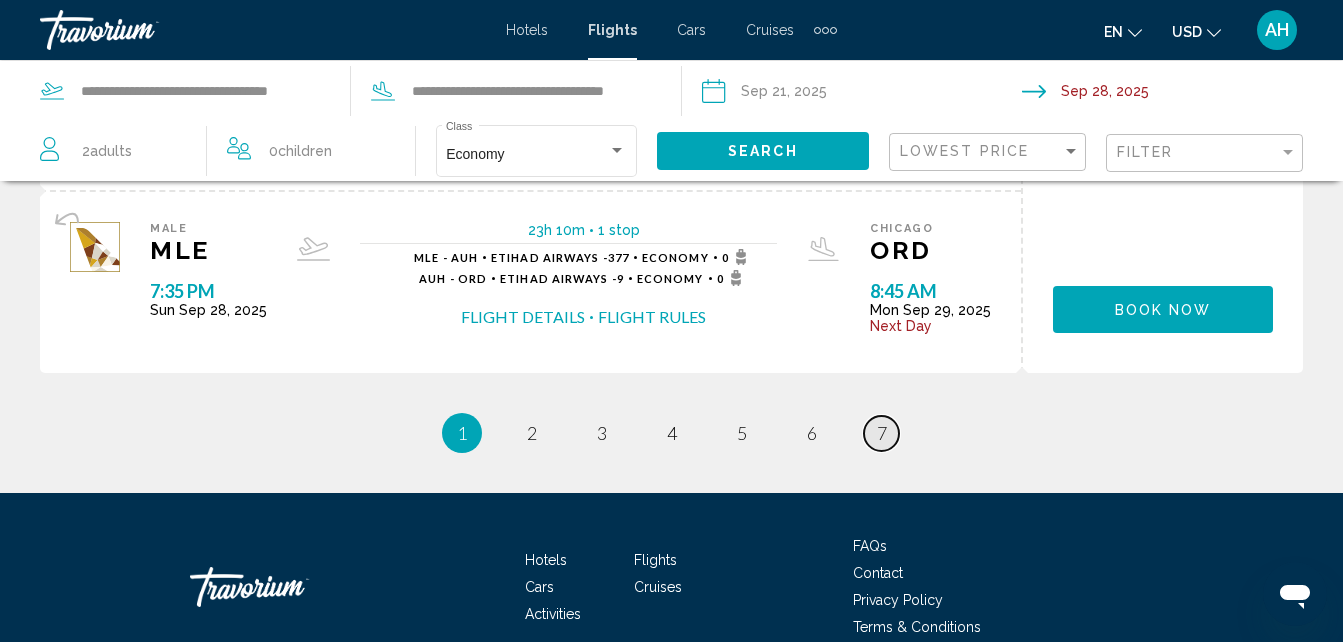 click on "7" at bounding box center [882, 433] 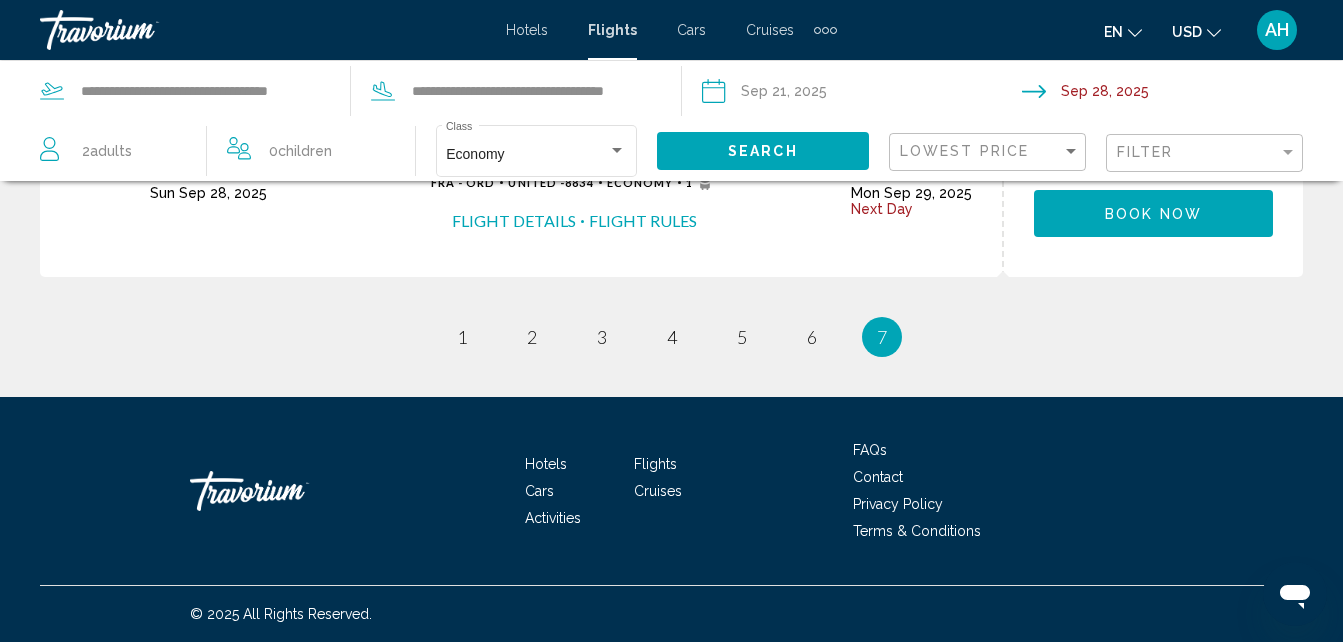 scroll, scrollTop: 0, scrollLeft: 0, axis: both 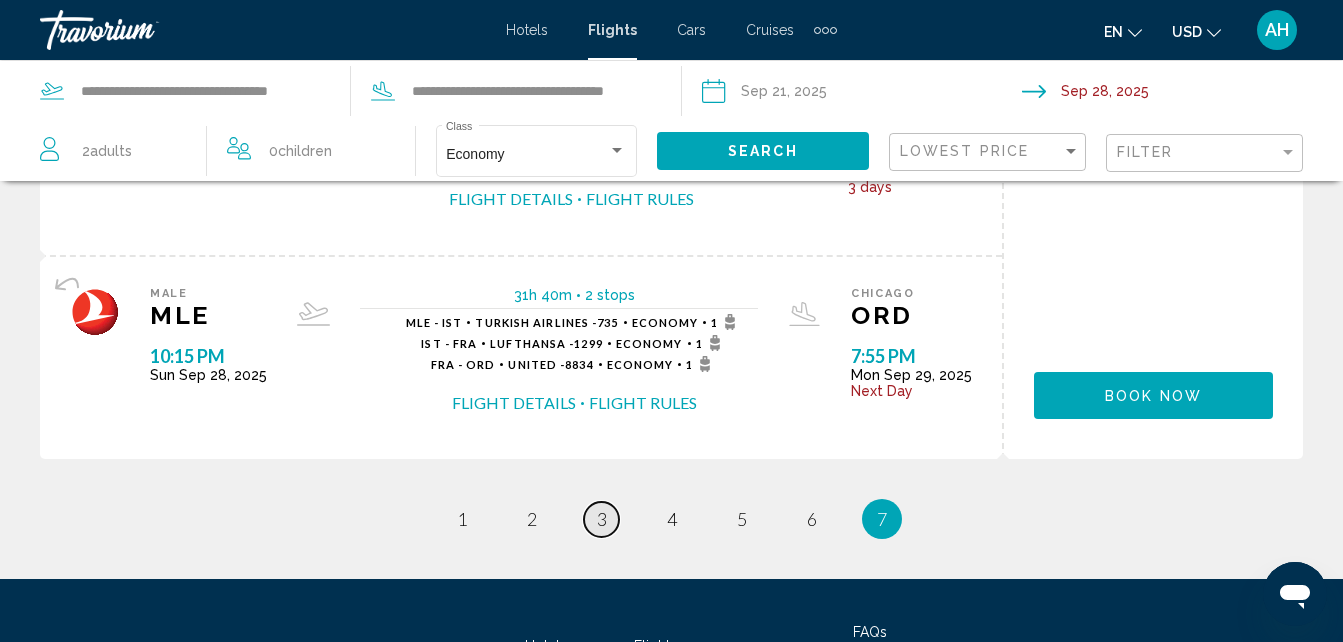 click on "3" at bounding box center [602, 519] 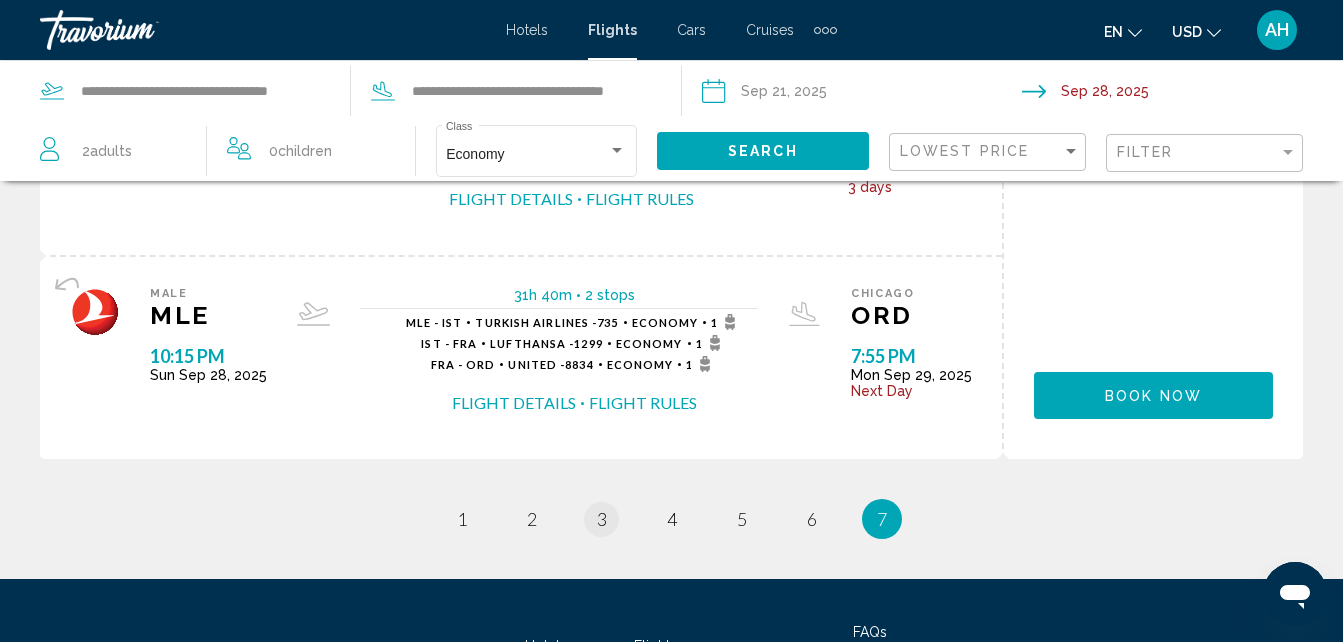 scroll, scrollTop: 0, scrollLeft: 0, axis: both 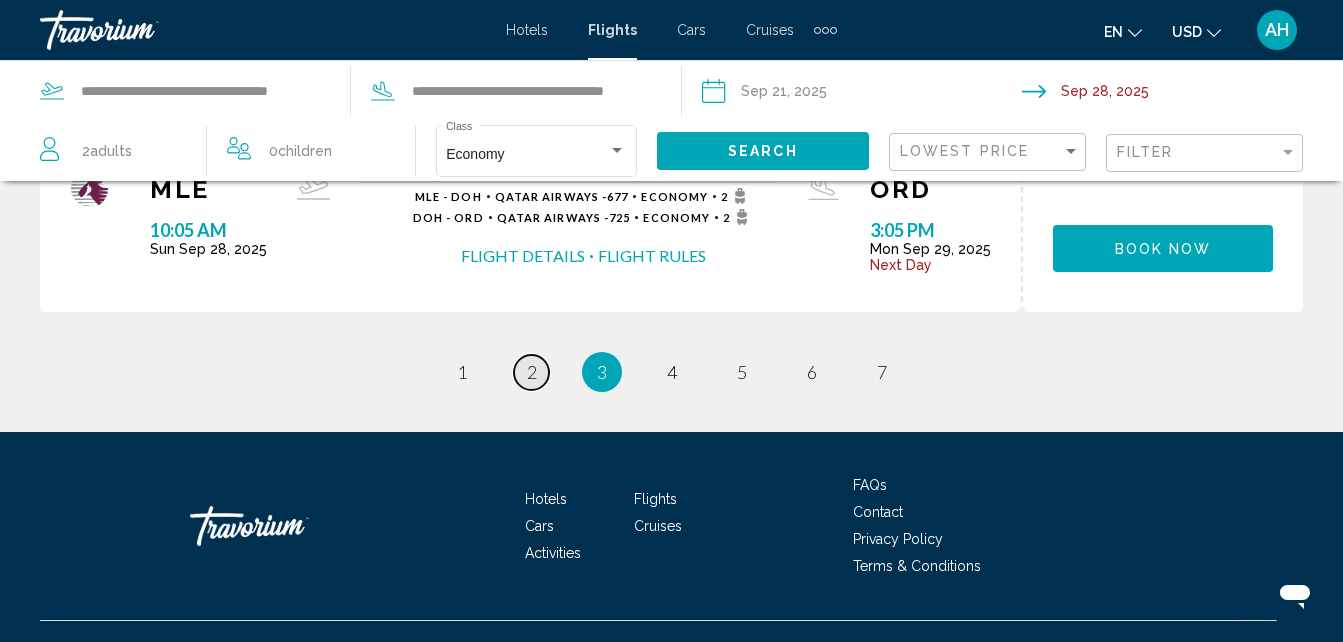 click on "2" at bounding box center (532, 372) 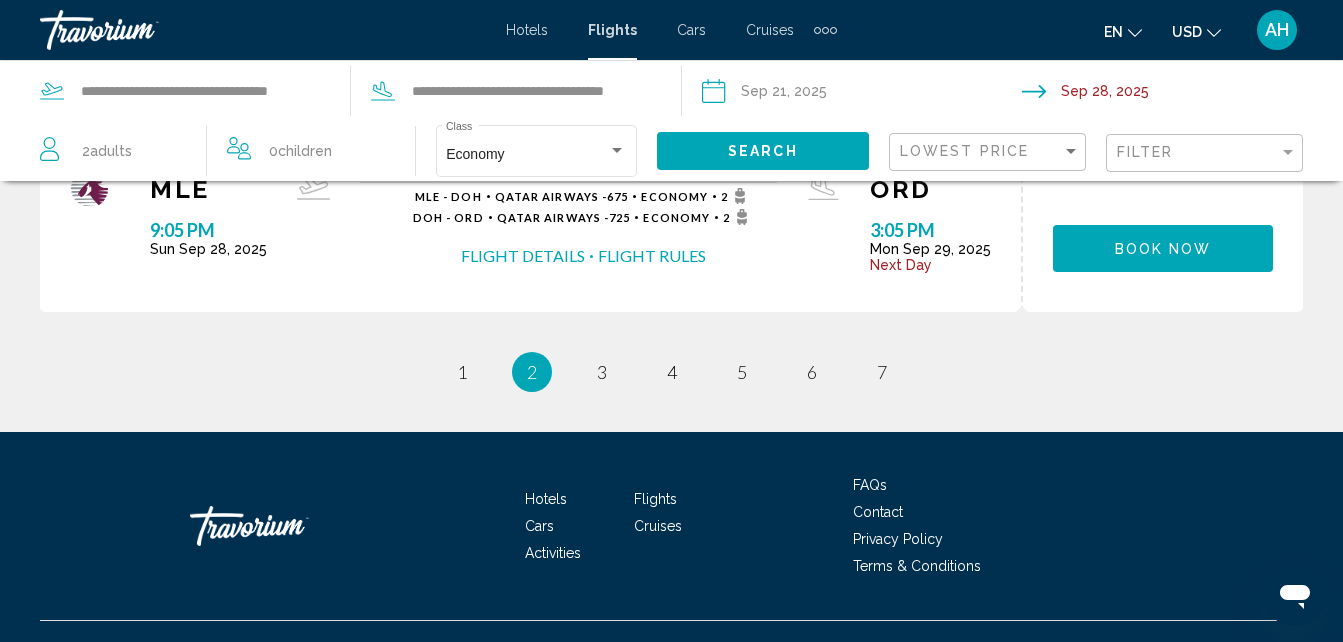 scroll, scrollTop: 0, scrollLeft: 0, axis: both 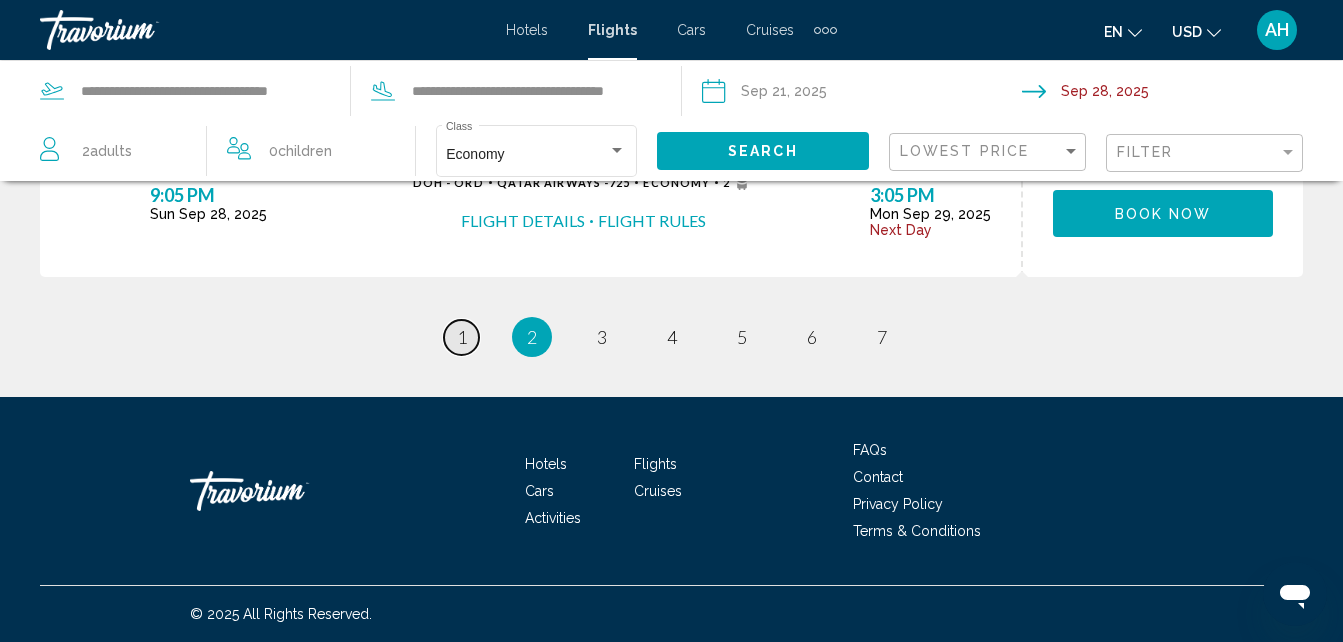 click on "1" at bounding box center (462, 337) 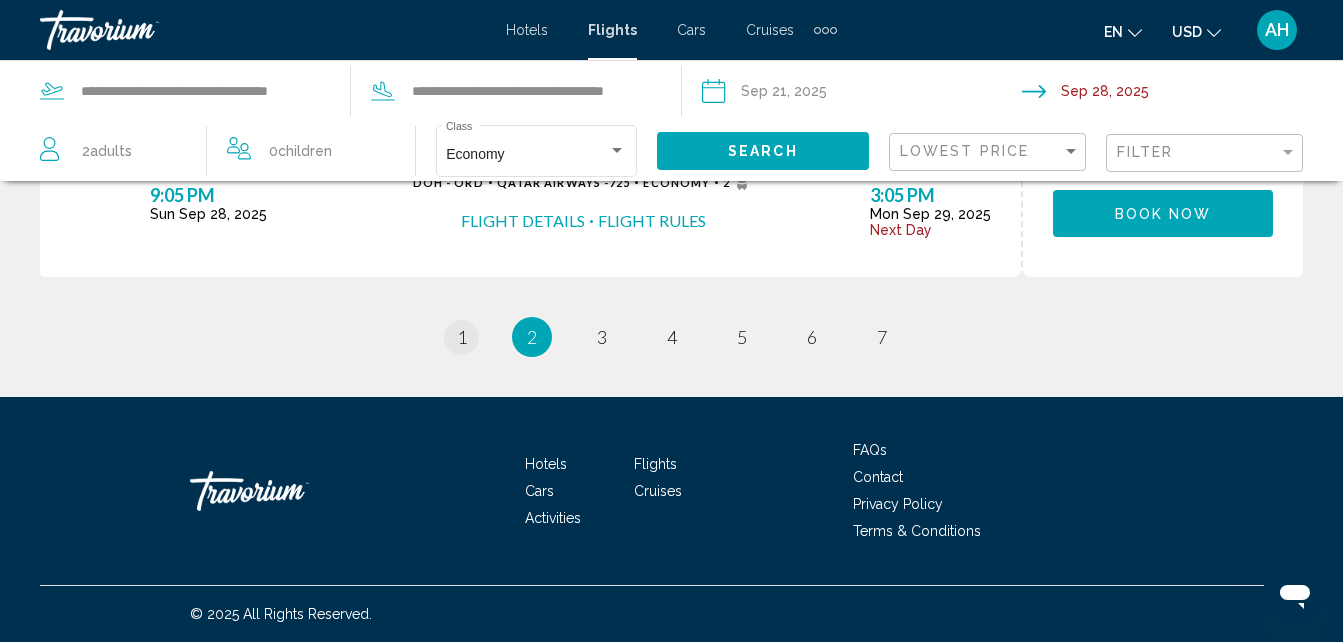 scroll, scrollTop: 0, scrollLeft: 0, axis: both 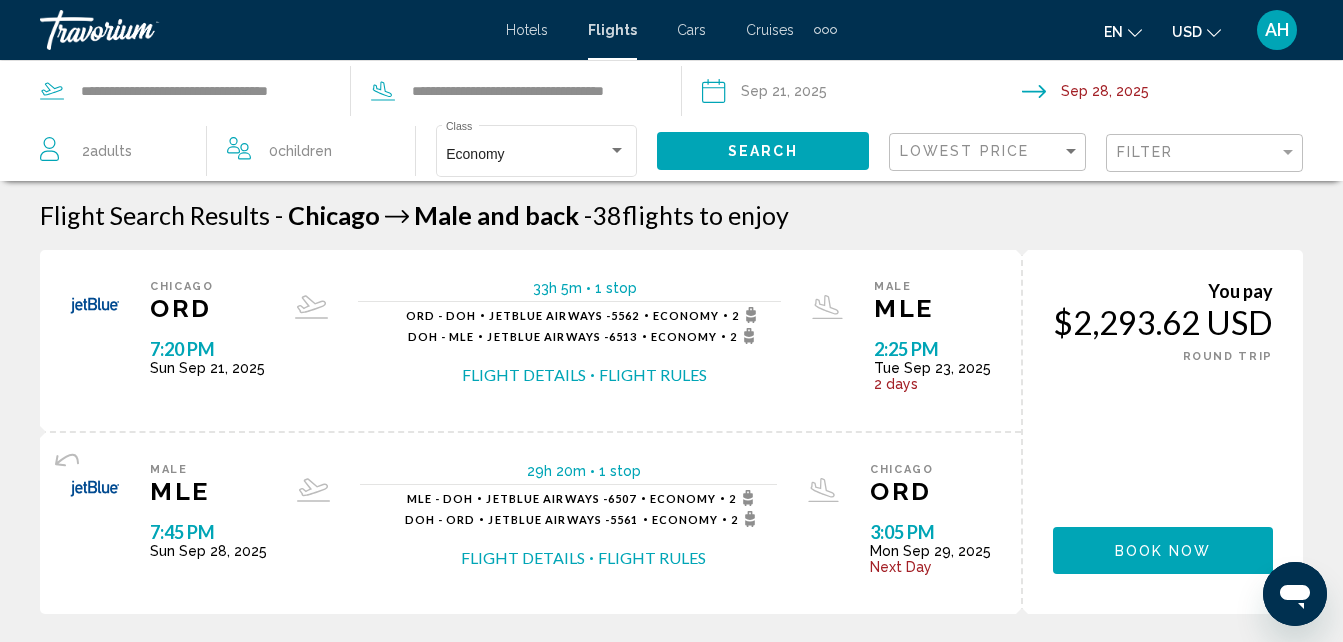 click on "Flight Details" at bounding box center [524, 375] 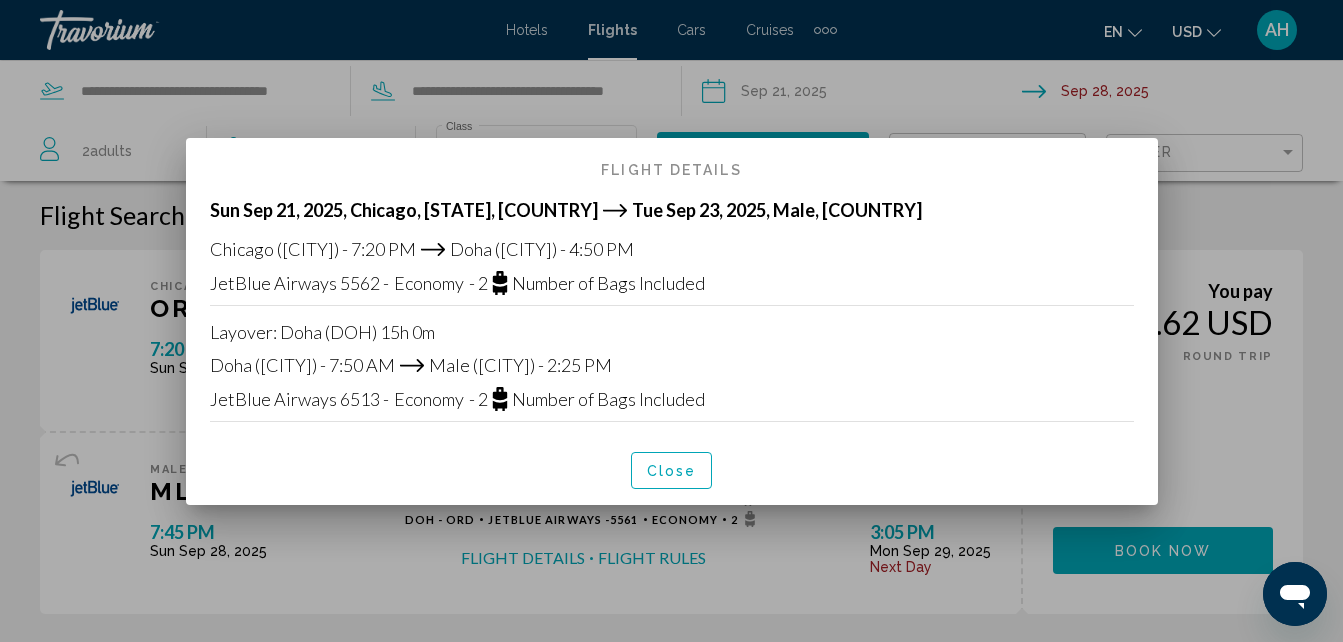 click at bounding box center [671, 321] 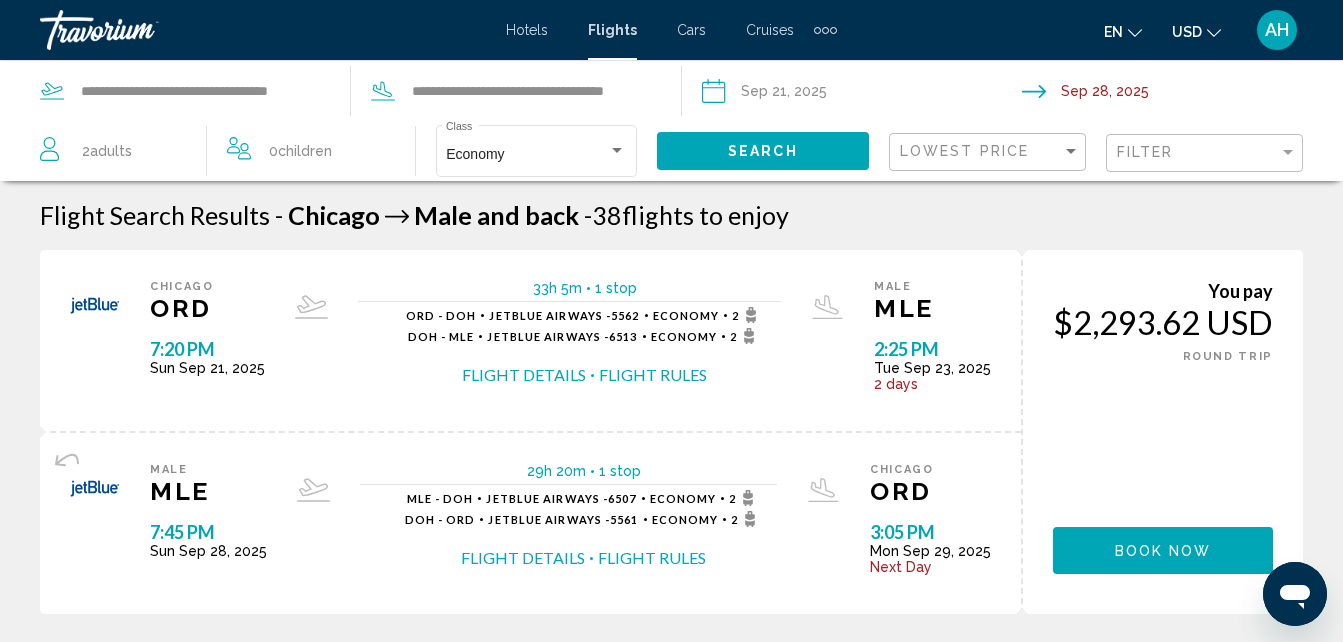 click on "Book now" at bounding box center (1163, 551) 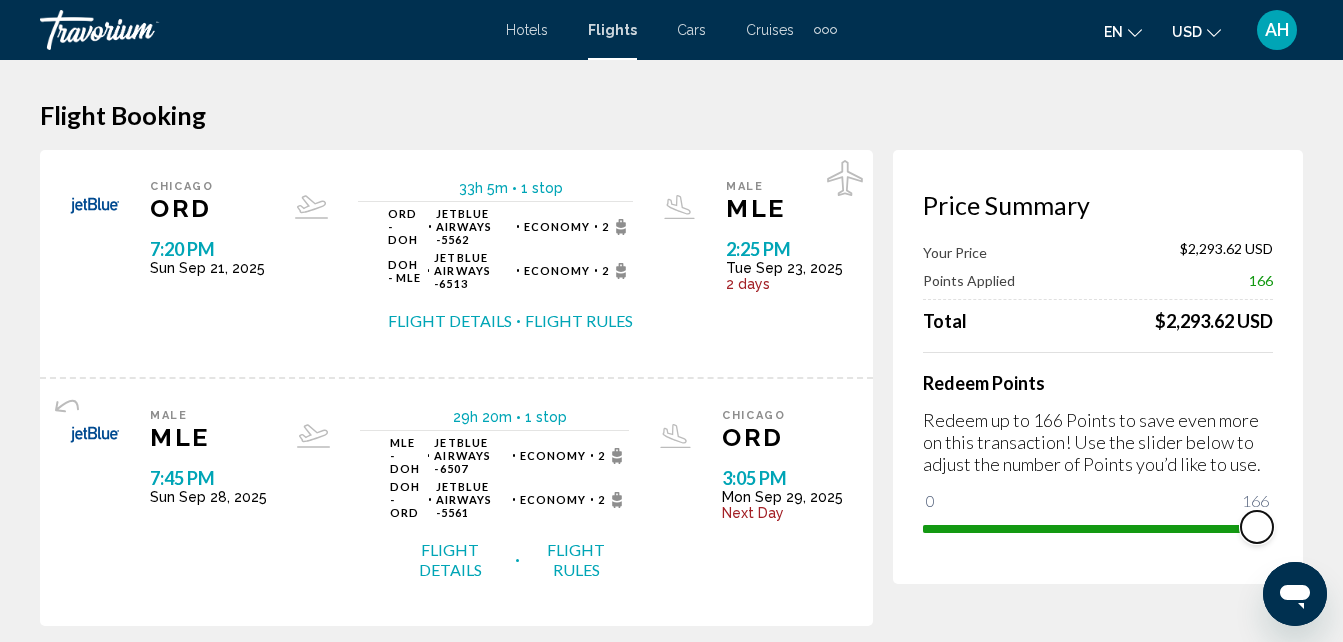 drag, startPoint x: 944, startPoint y: 501, endPoint x: 1303, endPoint y: 456, distance: 361.80936 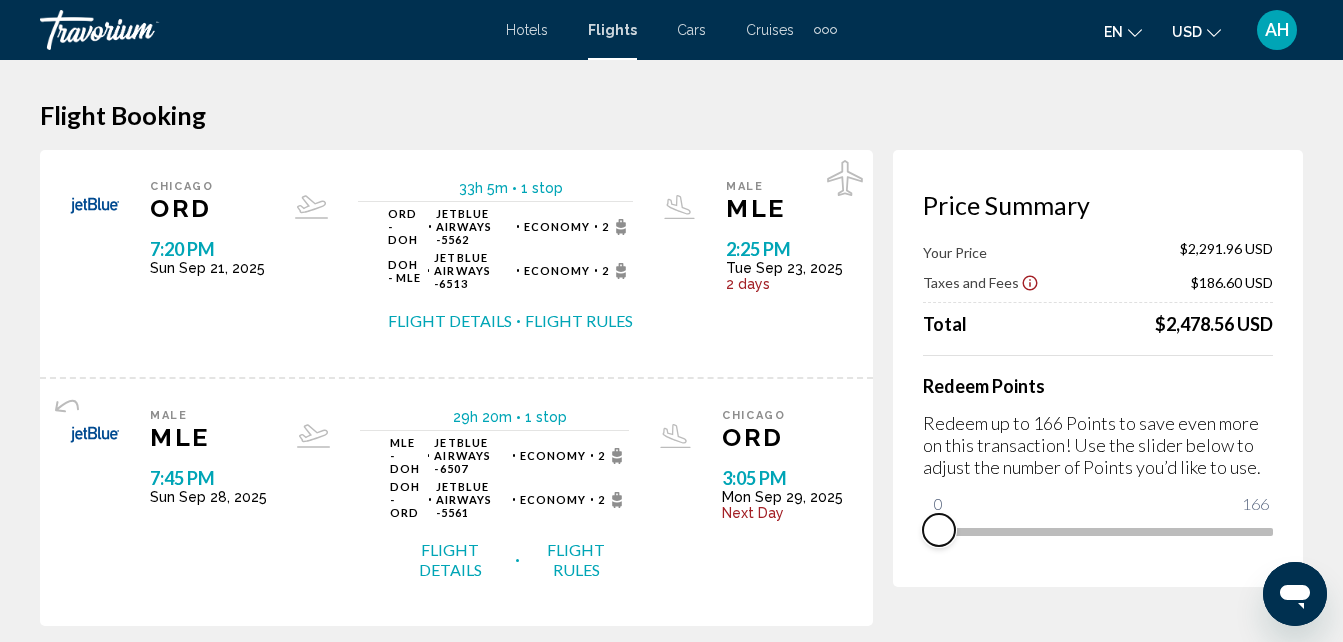 drag, startPoint x: 1248, startPoint y: 558, endPoint x: 912, endPoint y: 603, distance: 339 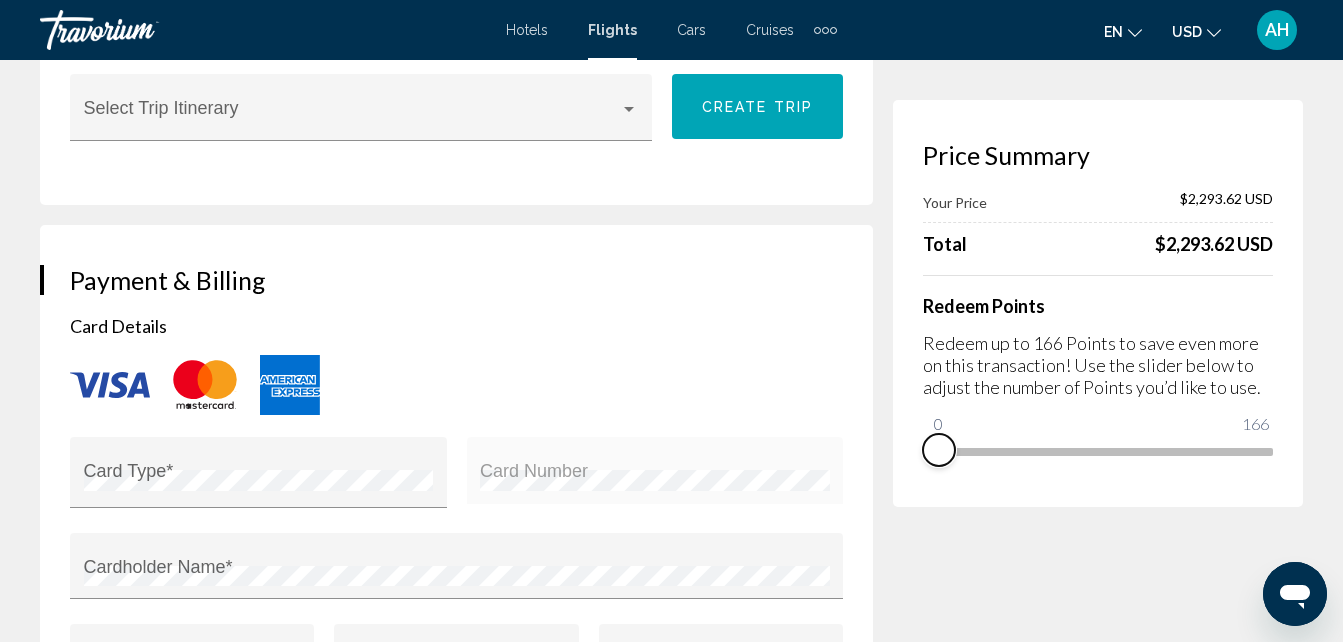 scroll, scrollTop: 2387, scrollLeft: 0, axis: vertical 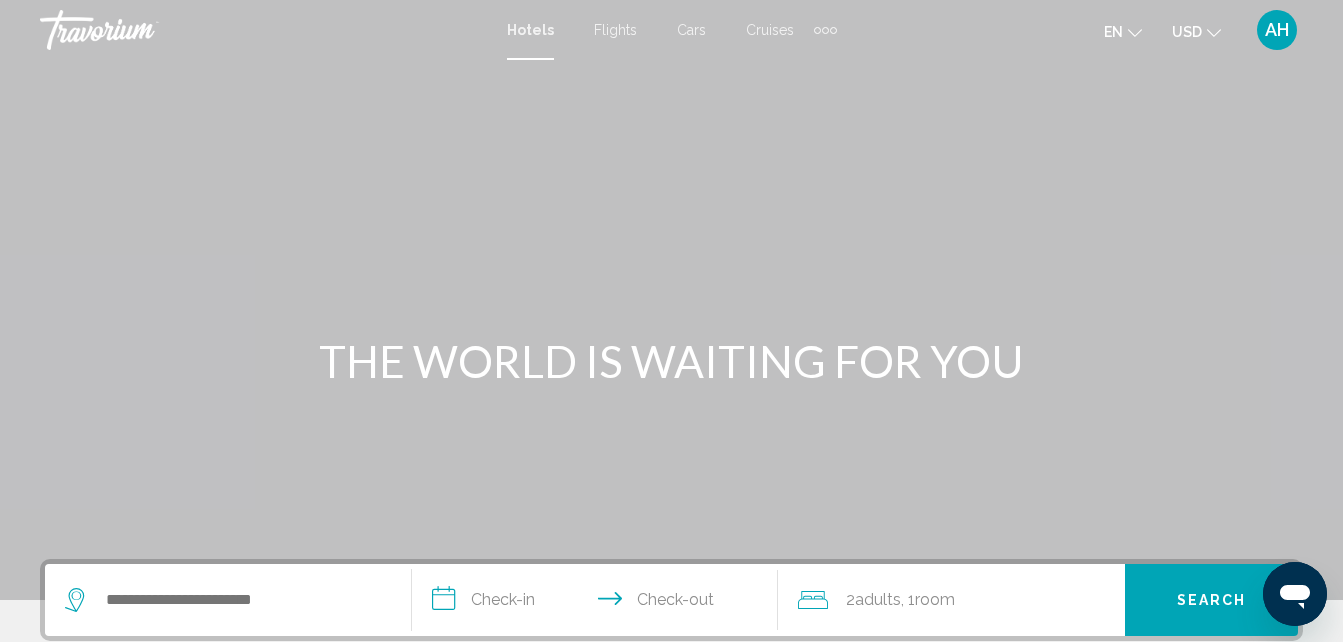 click on "Flights" at bounding box center (615, 30) 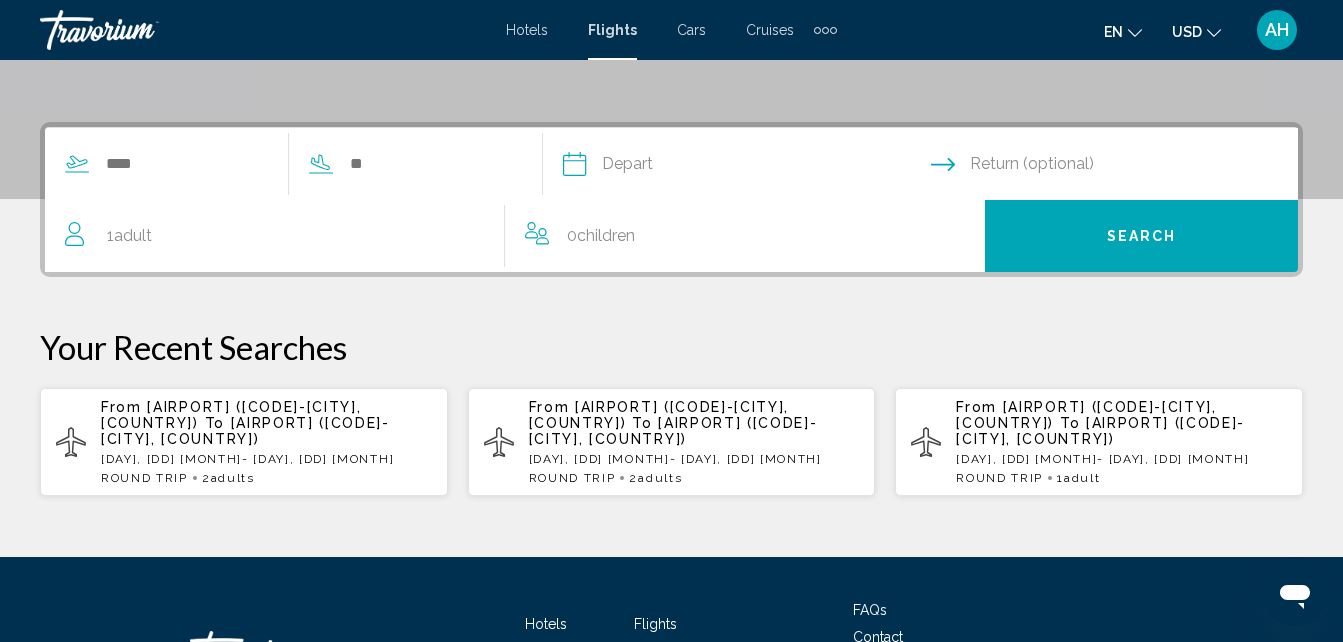 scroll, scrollTop: 407, scrollLeft: 0, axis: vertical 